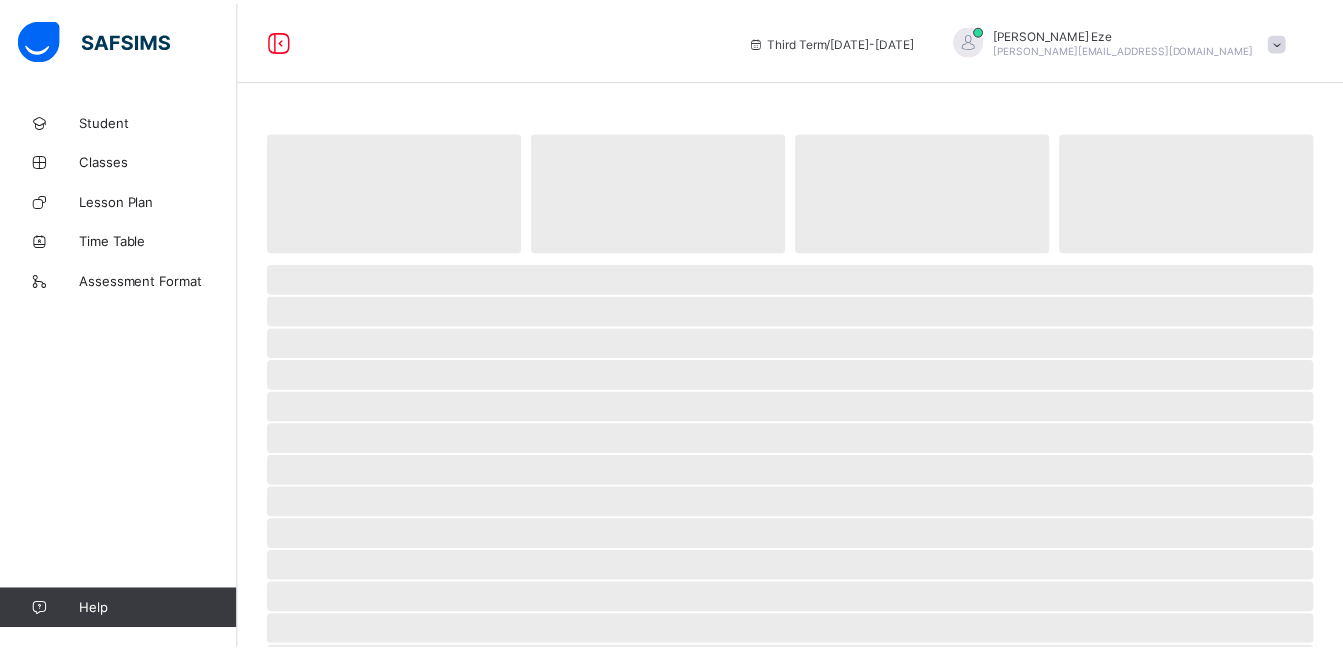 scroll, scrollTop: 0, scrollLeft: 0, axis: both 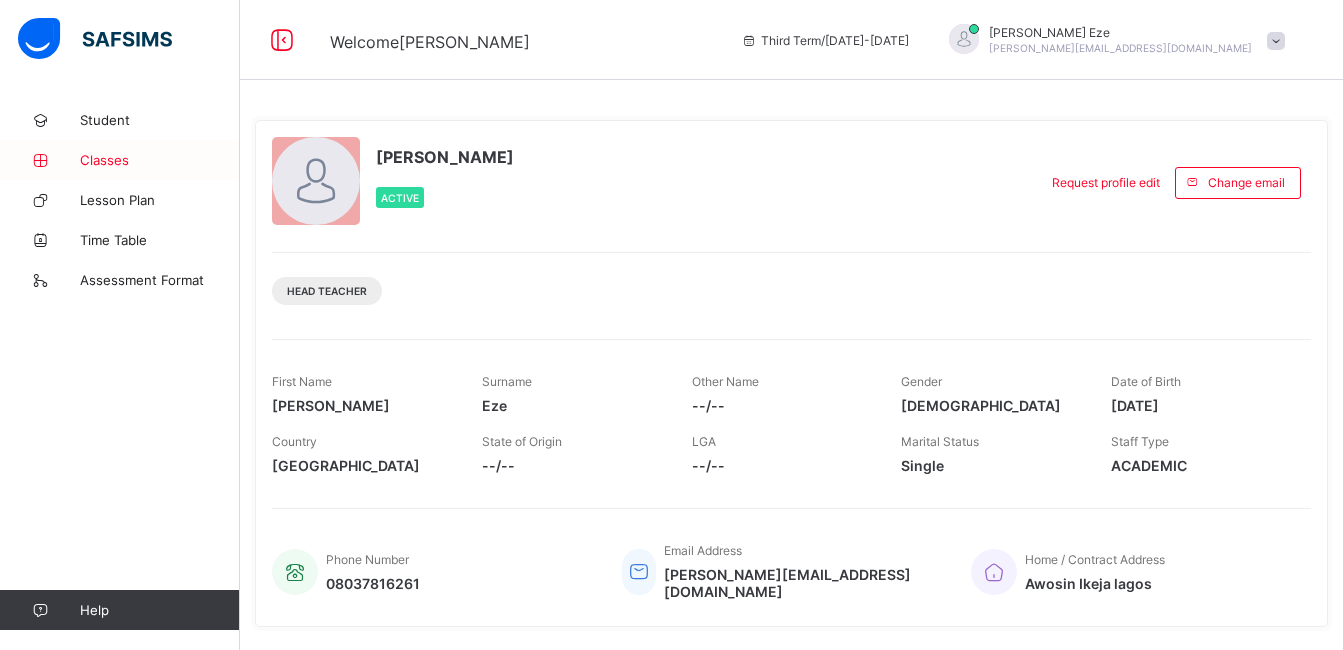 click on "Classes" at bounding box center [160, 160] 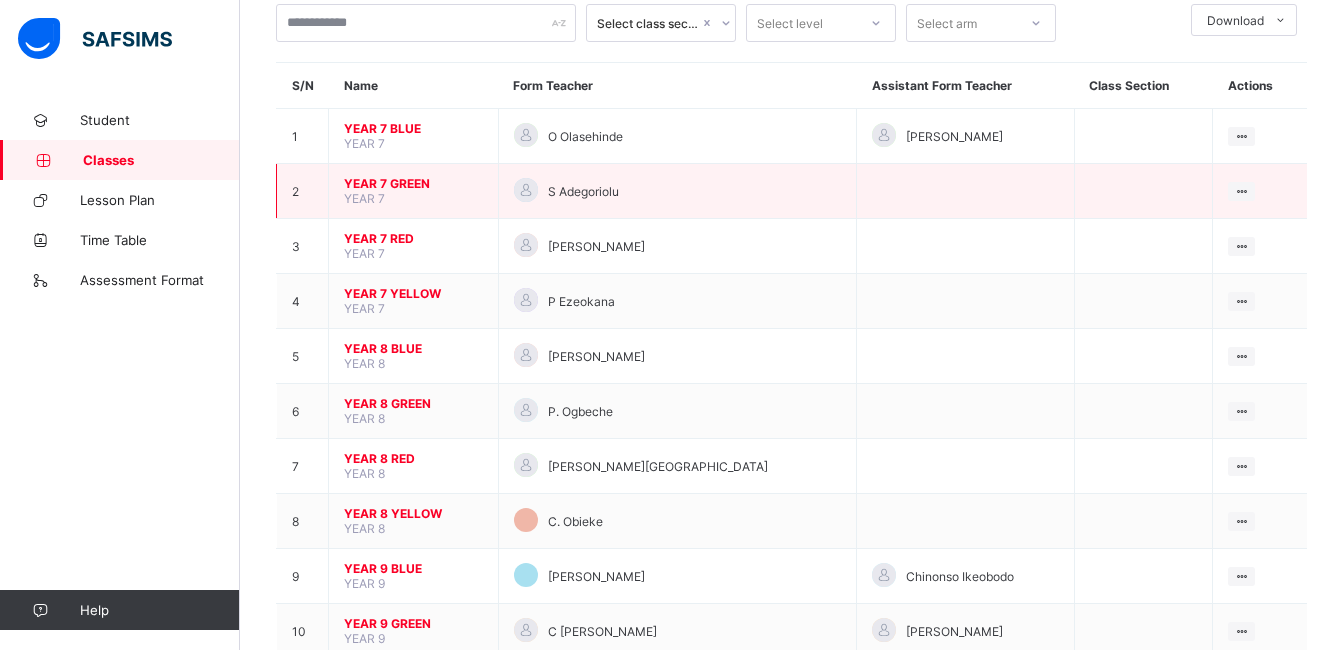 scroll, scrollTop: 127, scrollLeft: 0, axis: vertical 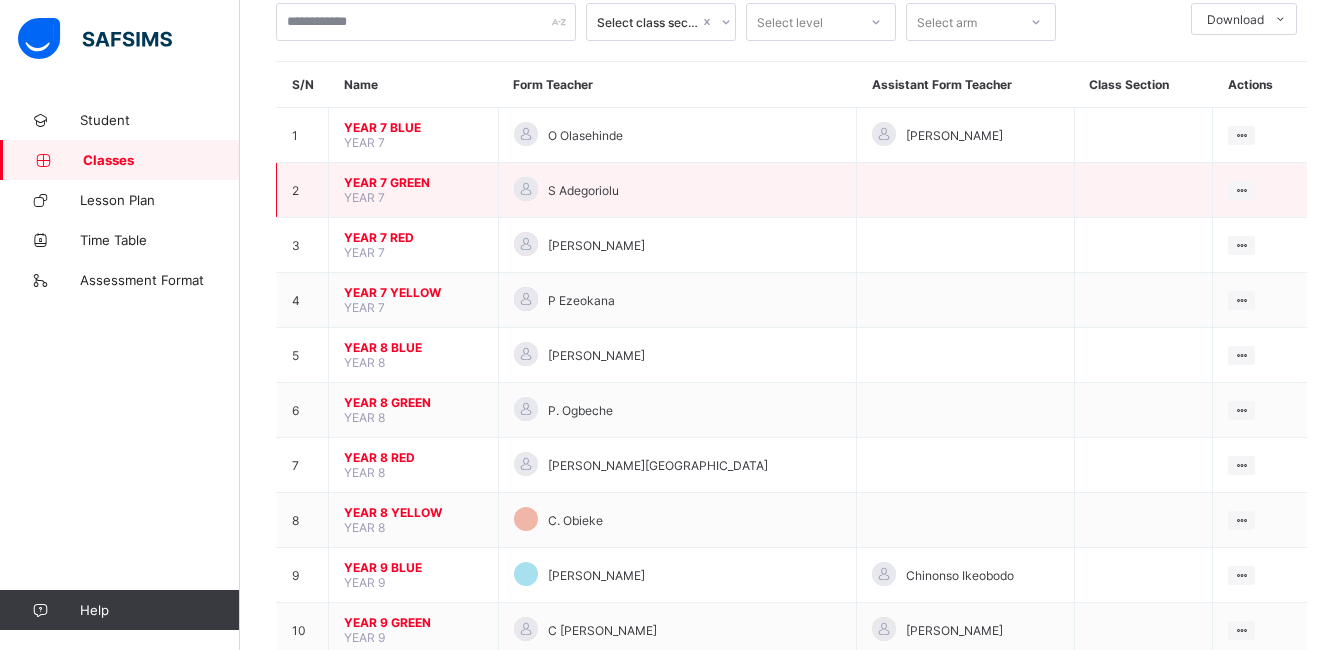 click on "YEAR 8   BLUE   YEAR 8" at bounding box center (414, 355) 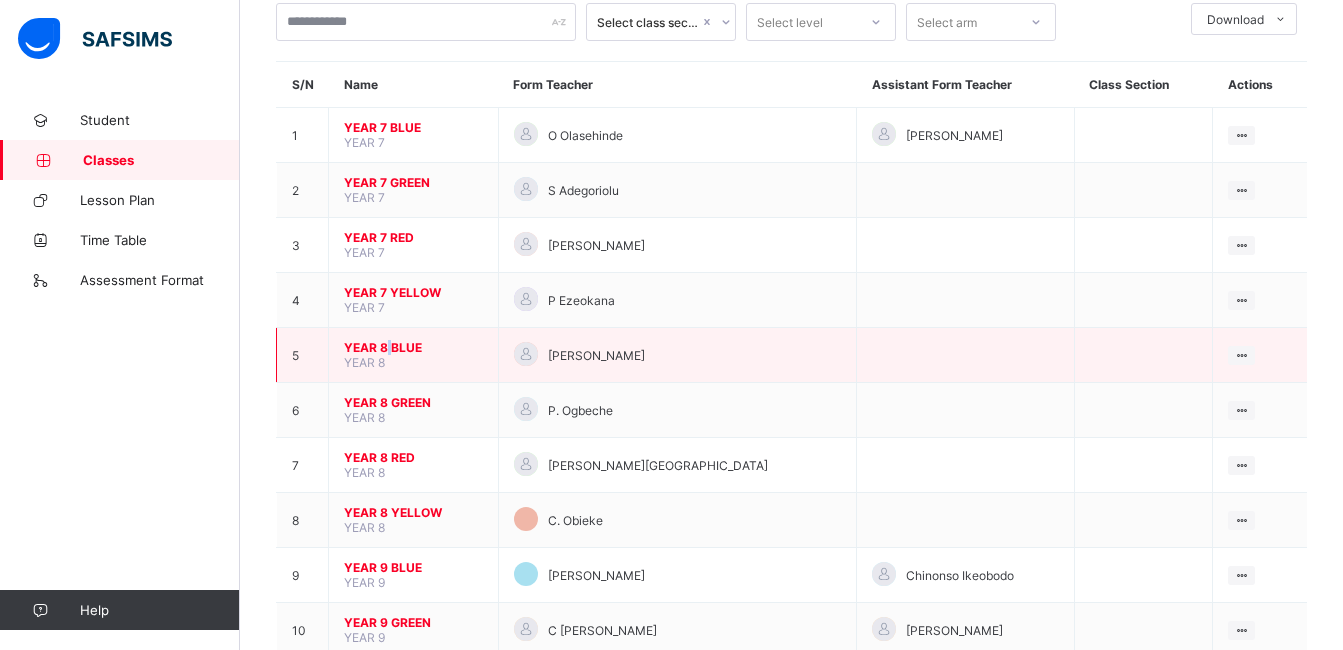 click on "YEAR 8   BLUE   YEAR 8" at bounding box center (414, 355) 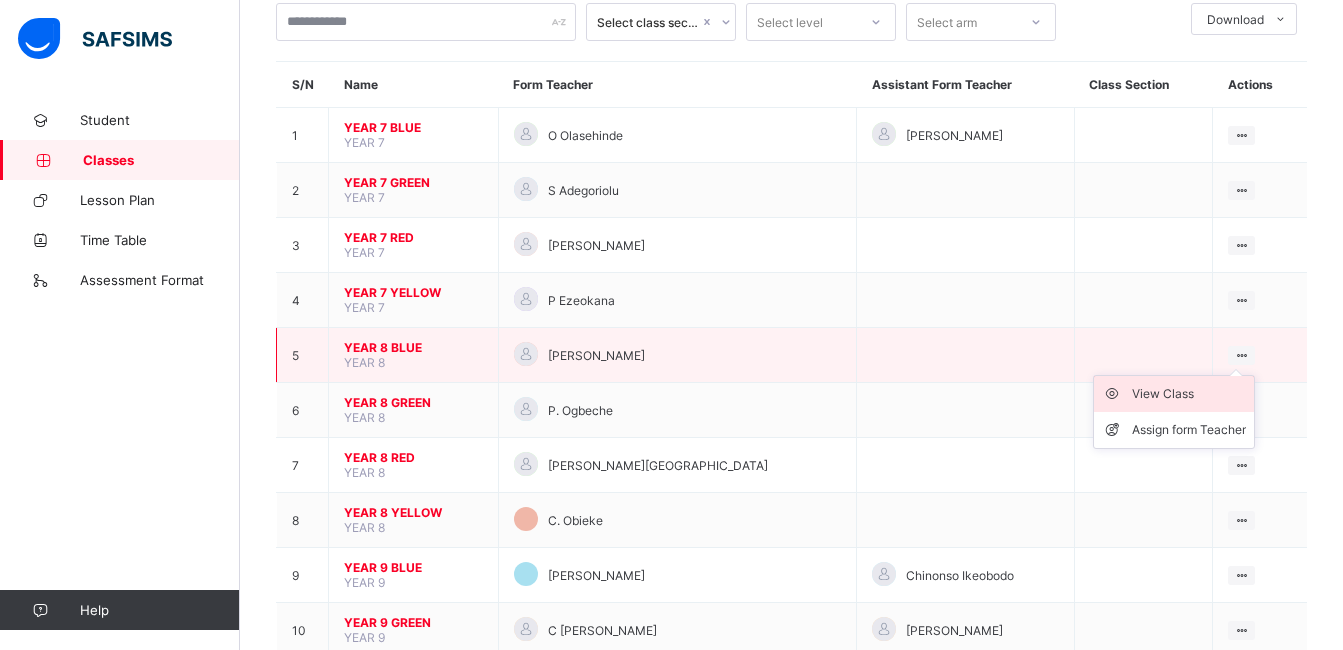 click on "View Class" at bounding box center (1189, 394) 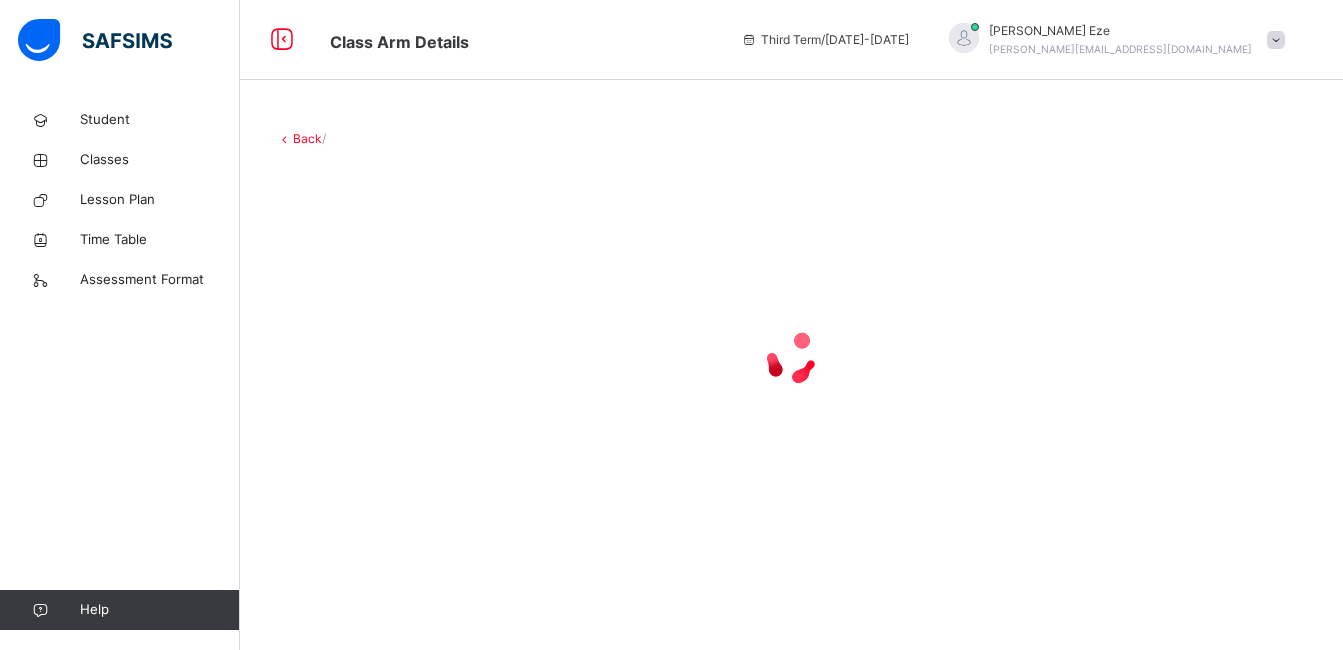 scroll, scrollTop: 0, scrollLeft: 0, axis: both 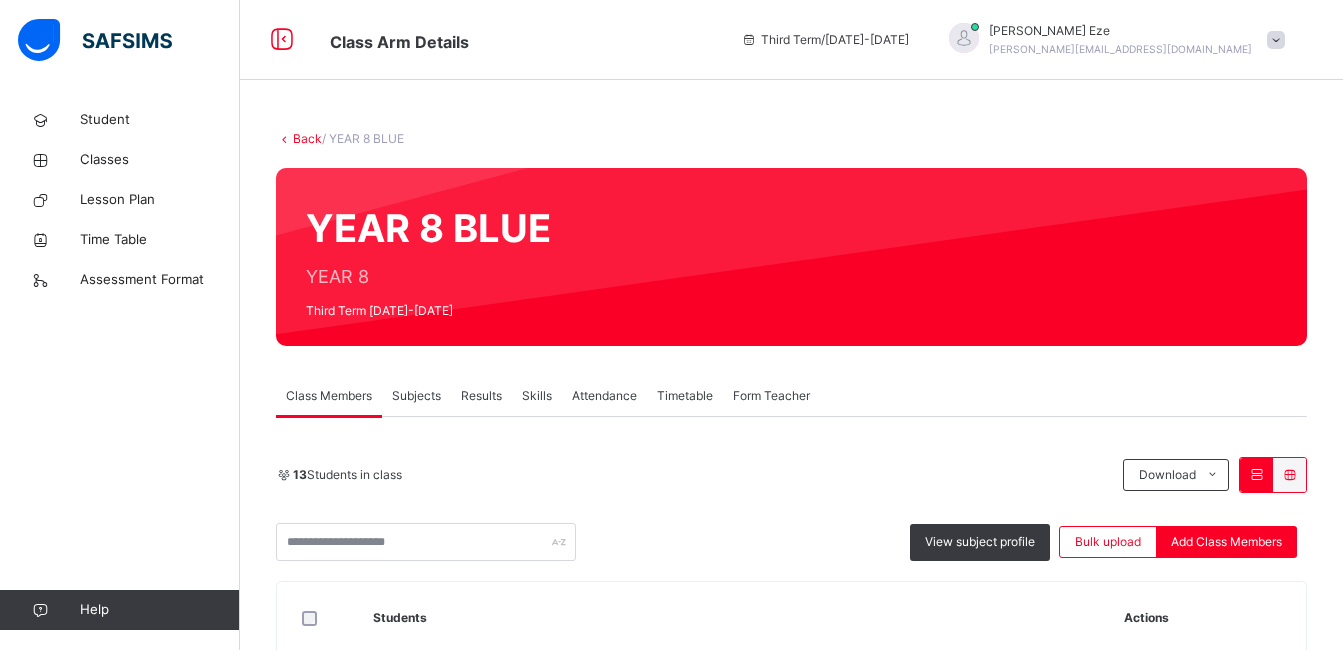 click on "Subjects" at bounding box center (416, 396) 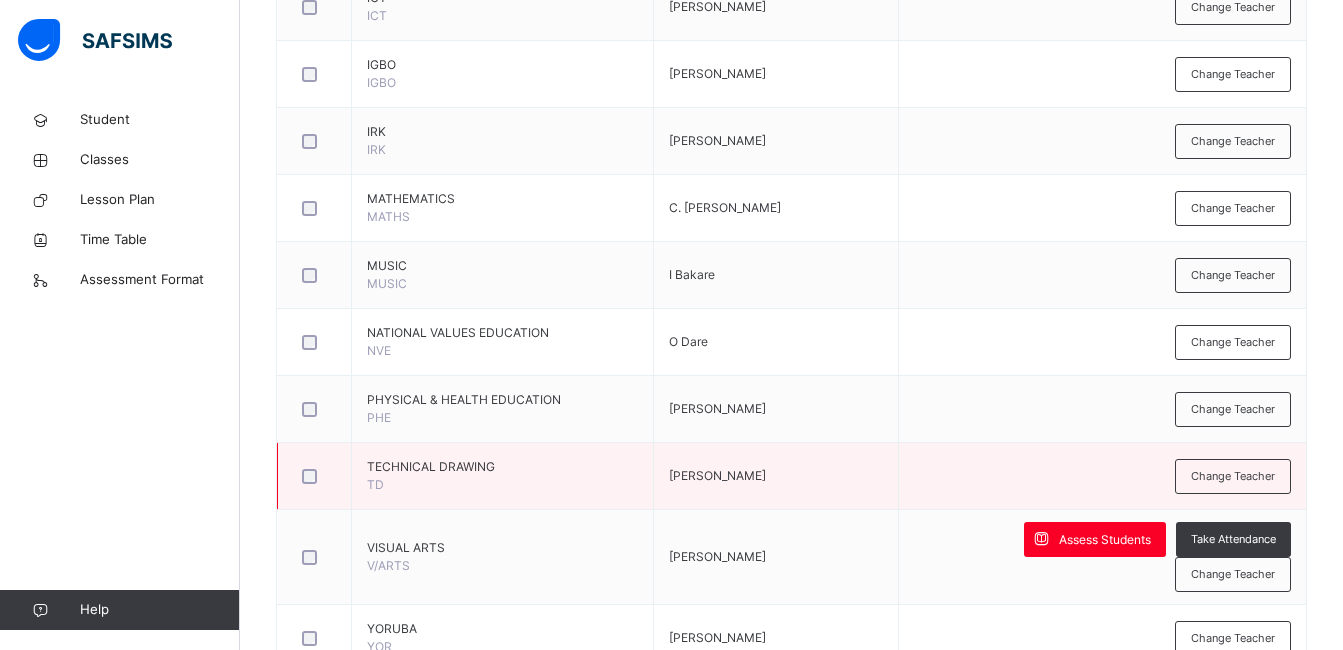 scroll, scrollTop: 1353, scrollLeft: 0, axis: vertical 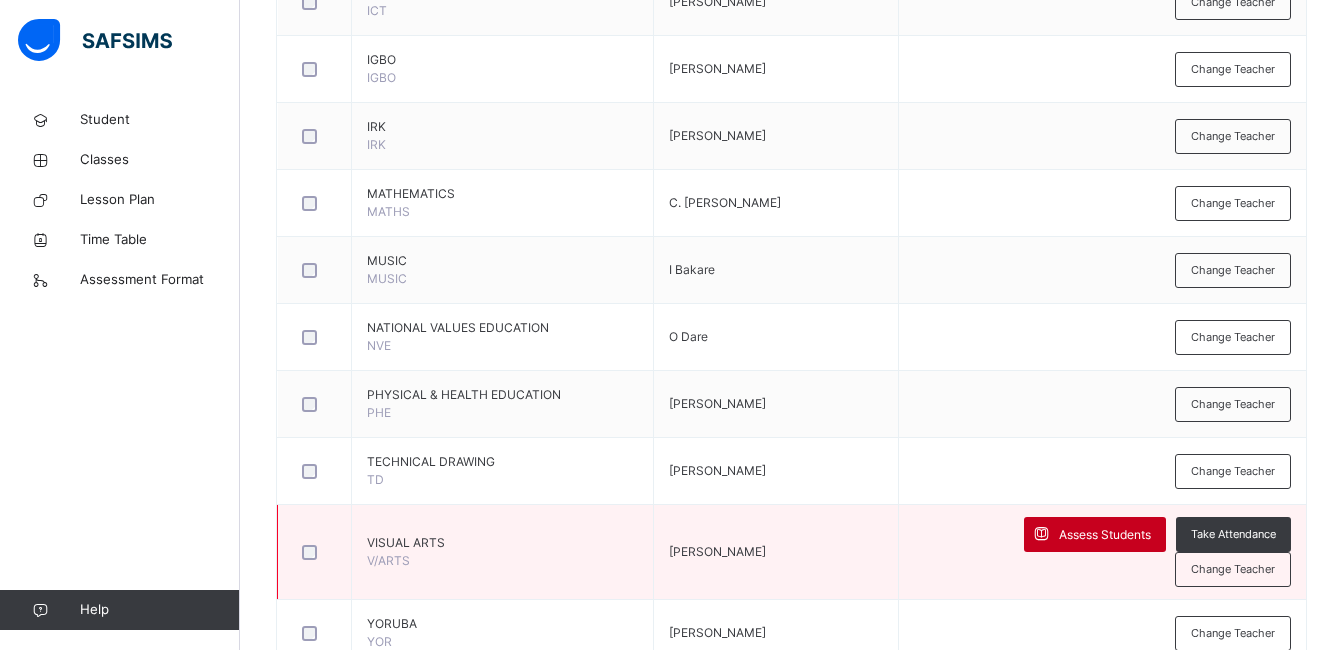 click on "Assess Students" at bounding box center [1095, 534] 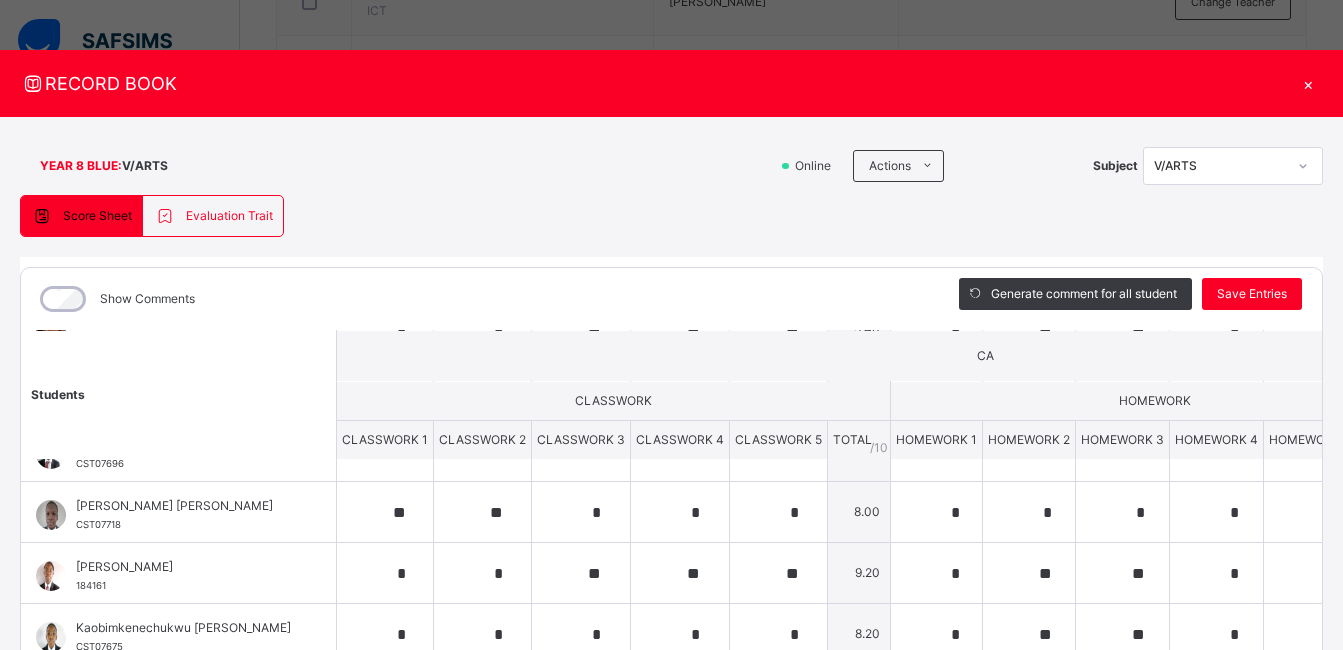 scroll, scrollTop: 223, scrollLeft: 0, axis: vertical 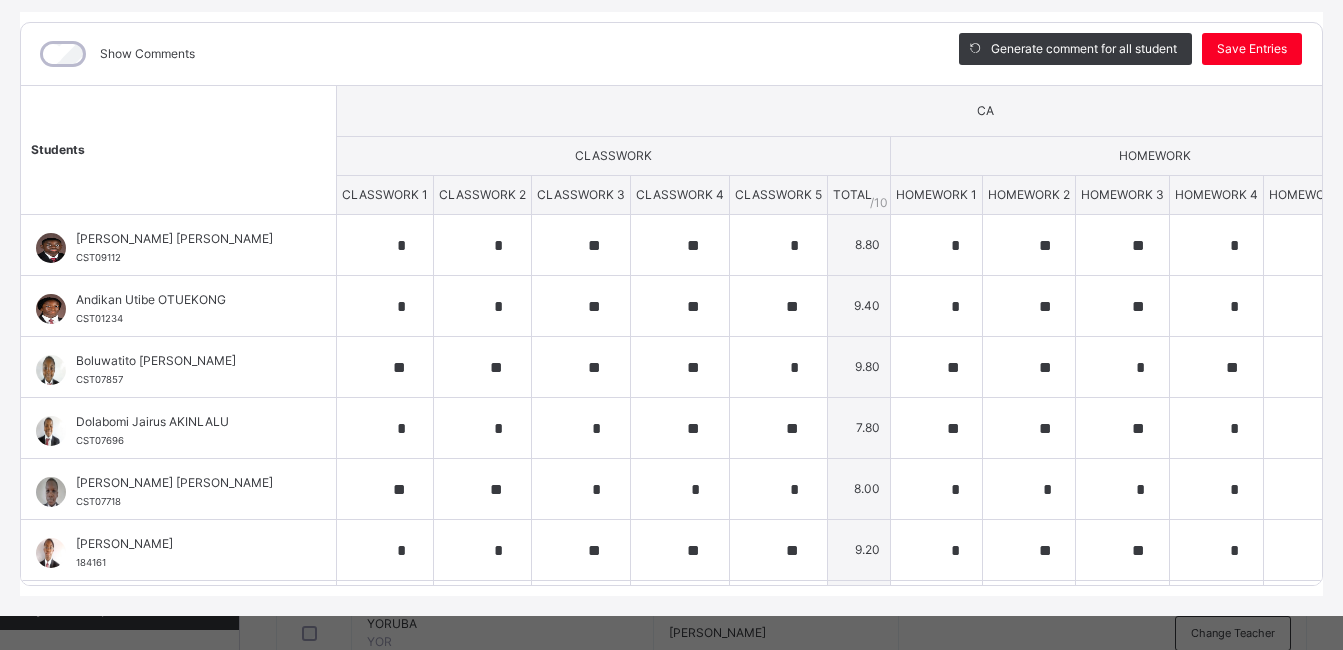drag, startPoint x: 160, startPoint y: 365, endPoint x: 469, endPoint y: 100, distance: 407.07 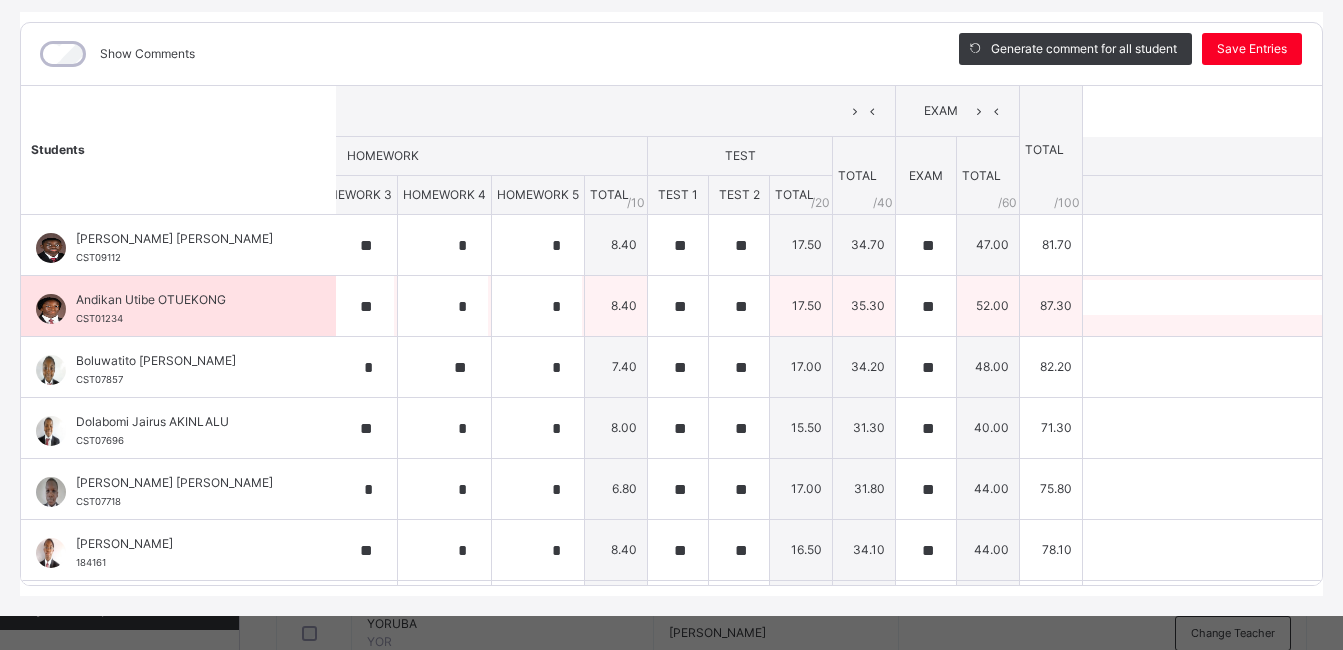 scroll, scrollTop: 0, scrollLeft: 854, axis: horizontal 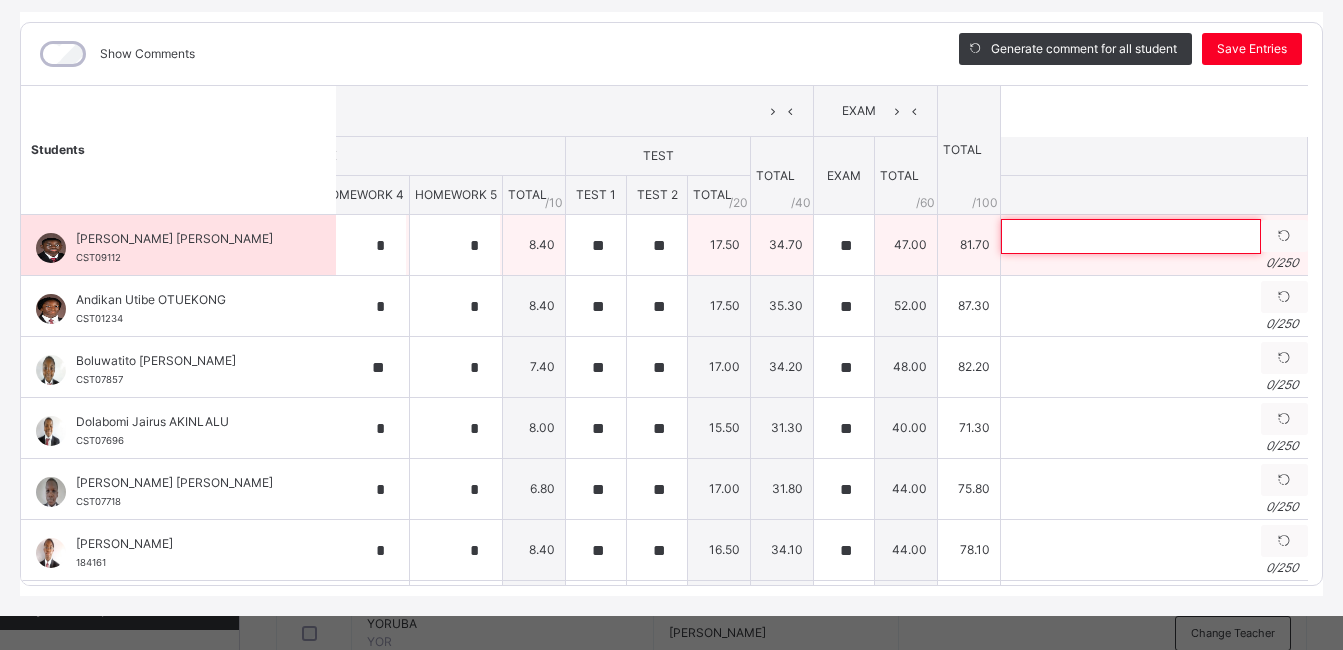 click at bounding box center (1131, 236) 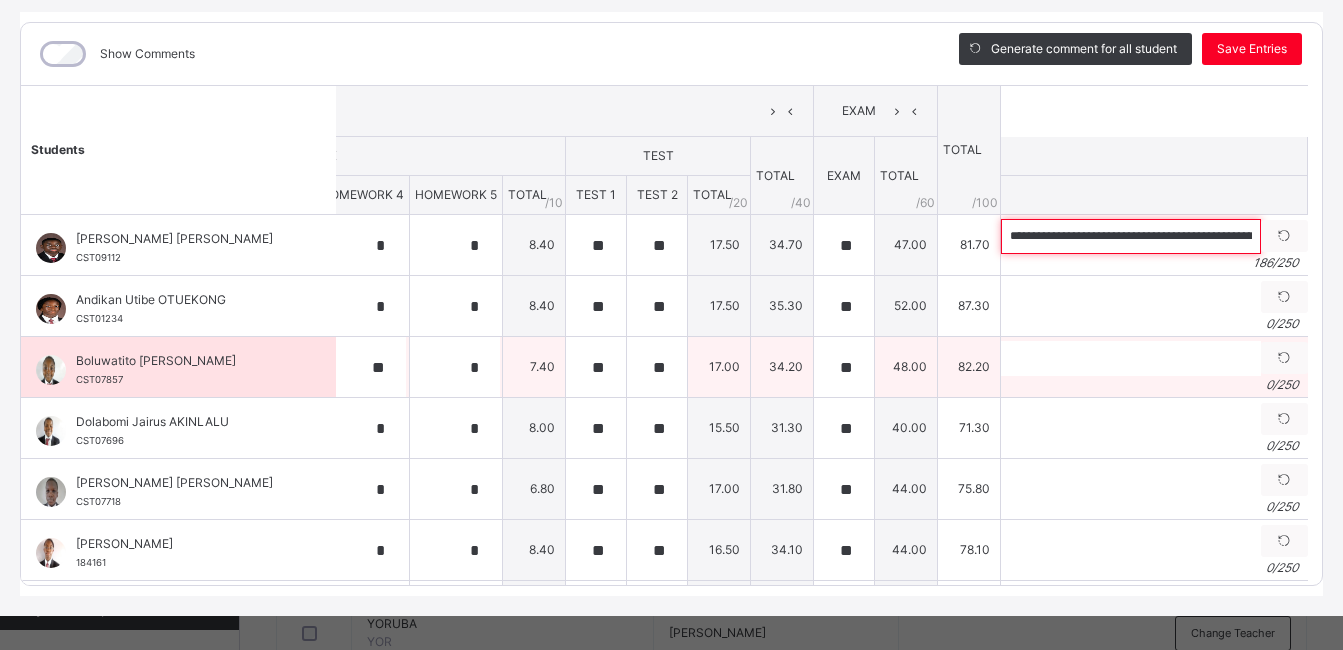 scroll, scrollTop: 0, scrollLeft: 828, axis: horizontal 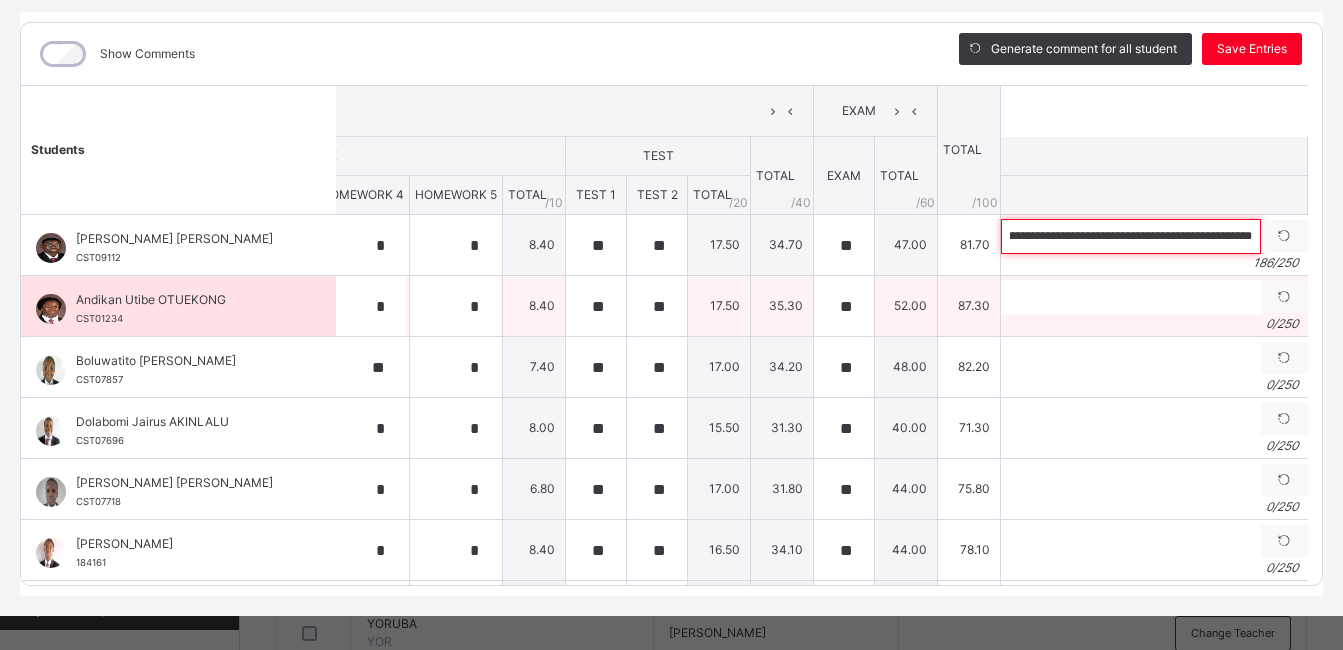 type on "**********" 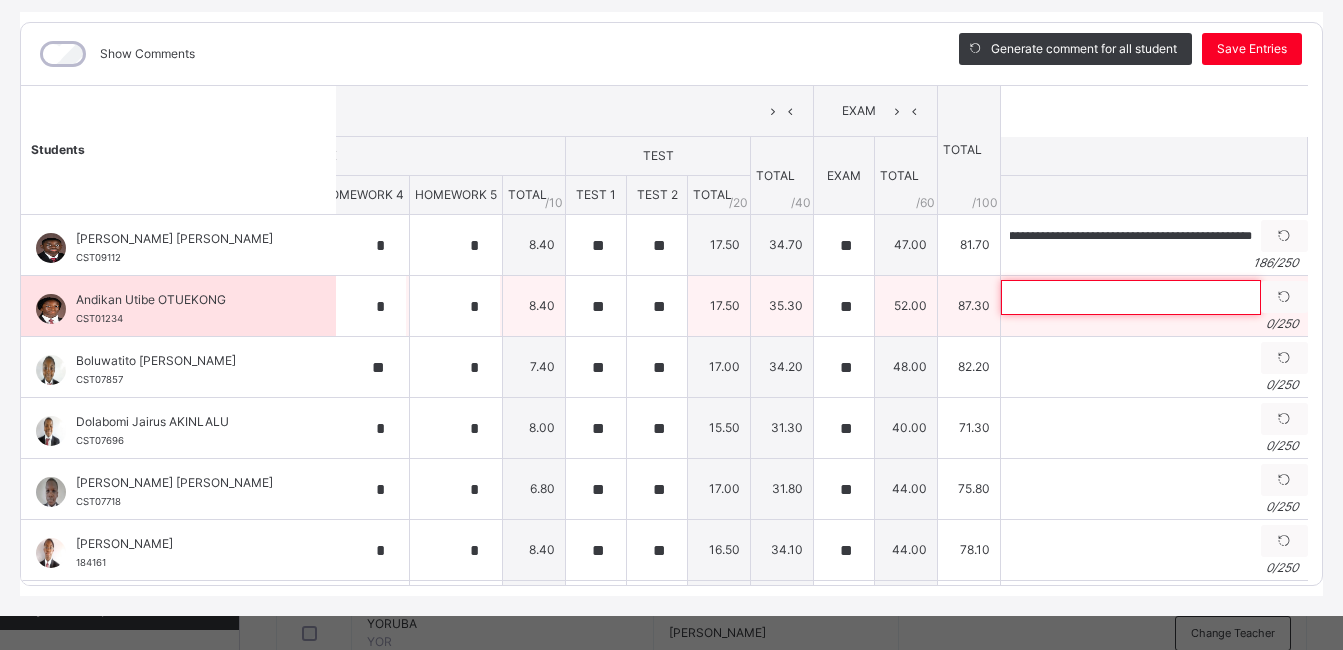 scroll, scrollTop: 0, scrollLeft: 0, axis: both 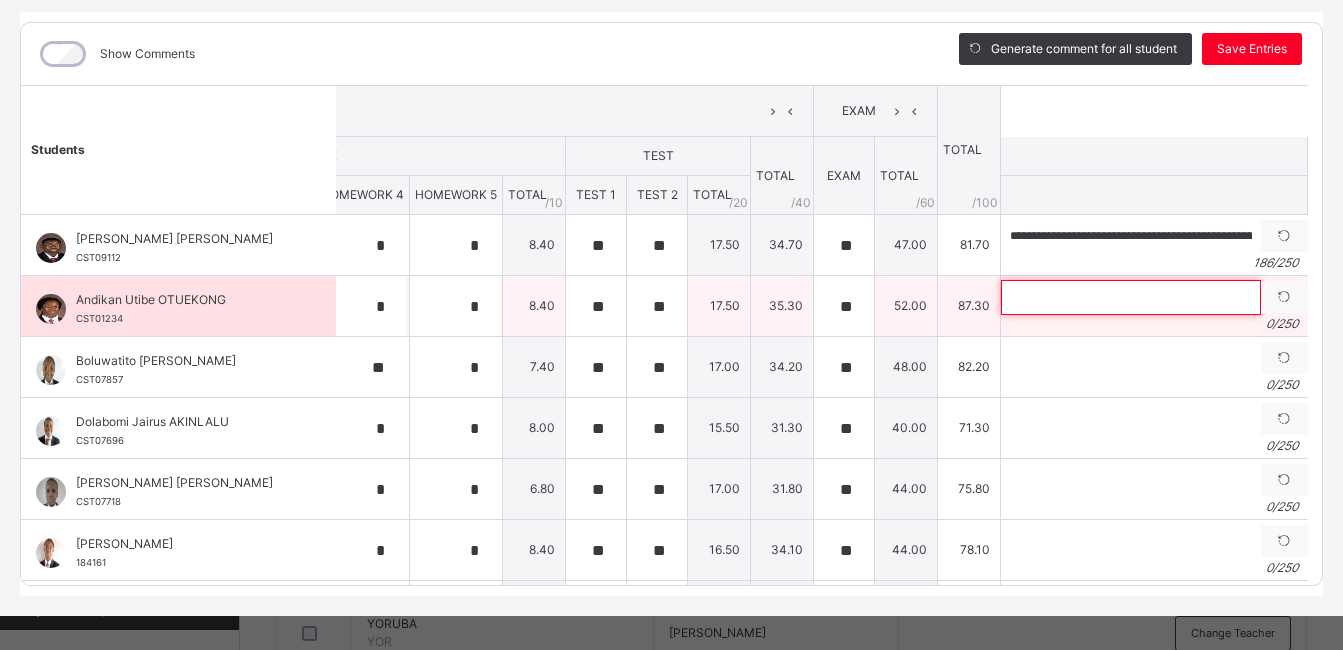 click at bounding box center (1131, 297) 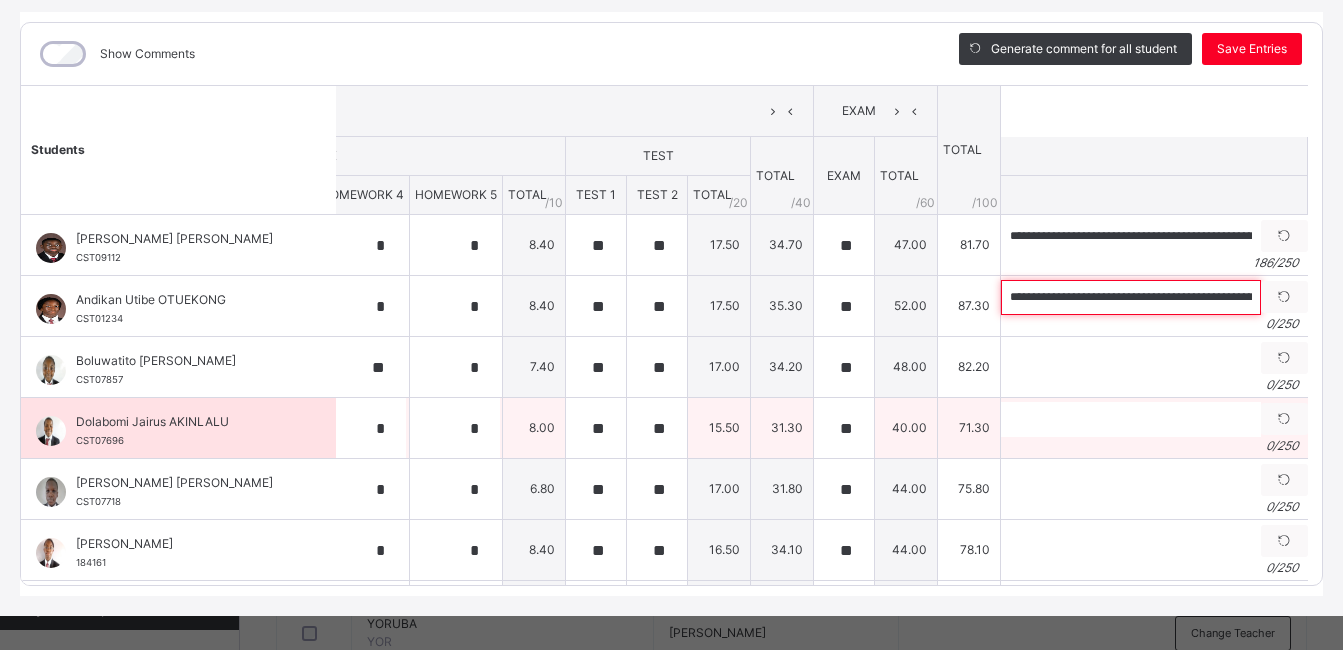 scroll, scrollTop: 0, scrollLeft: 1176, axis: horizontal 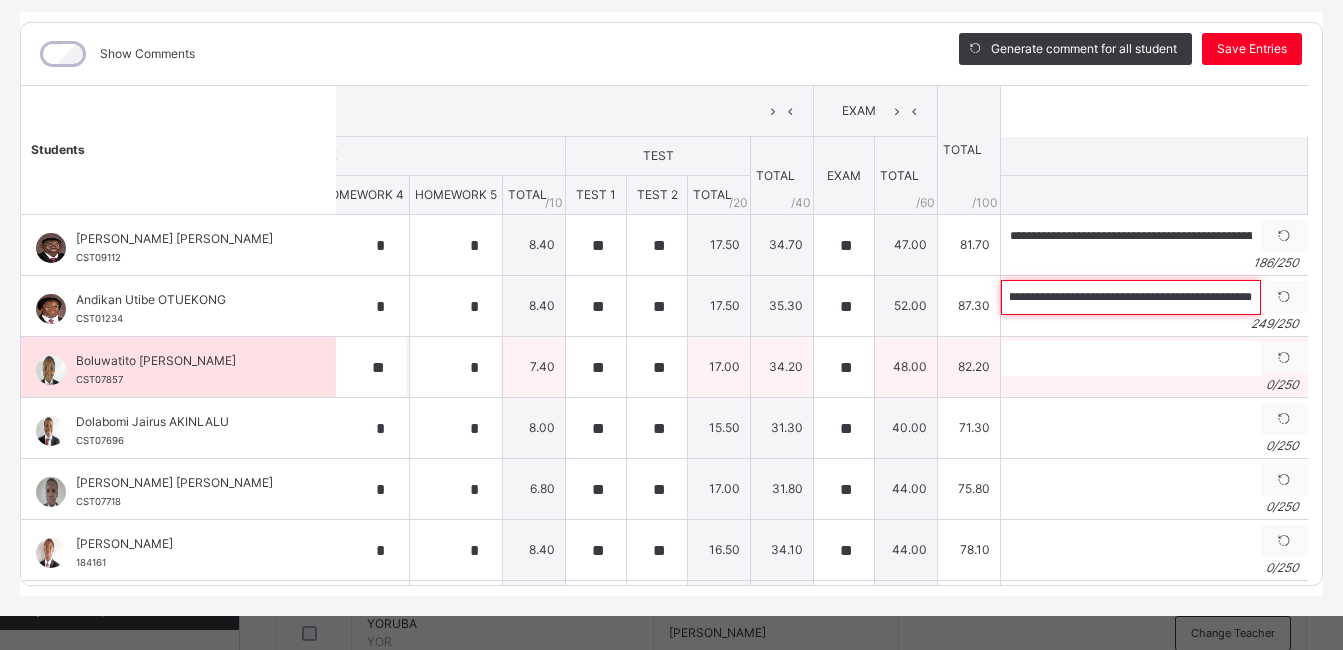 type on "**********" 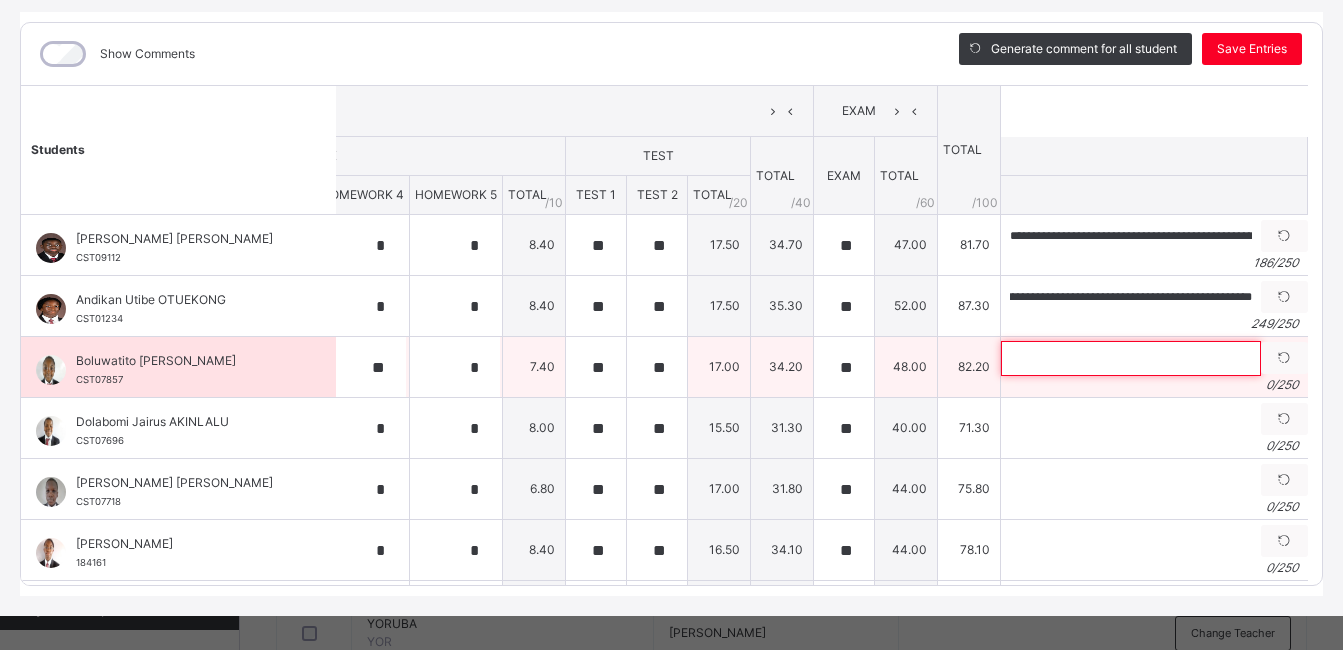 scroll, scrollTop: 0, scrollLeft: 0, axis: both 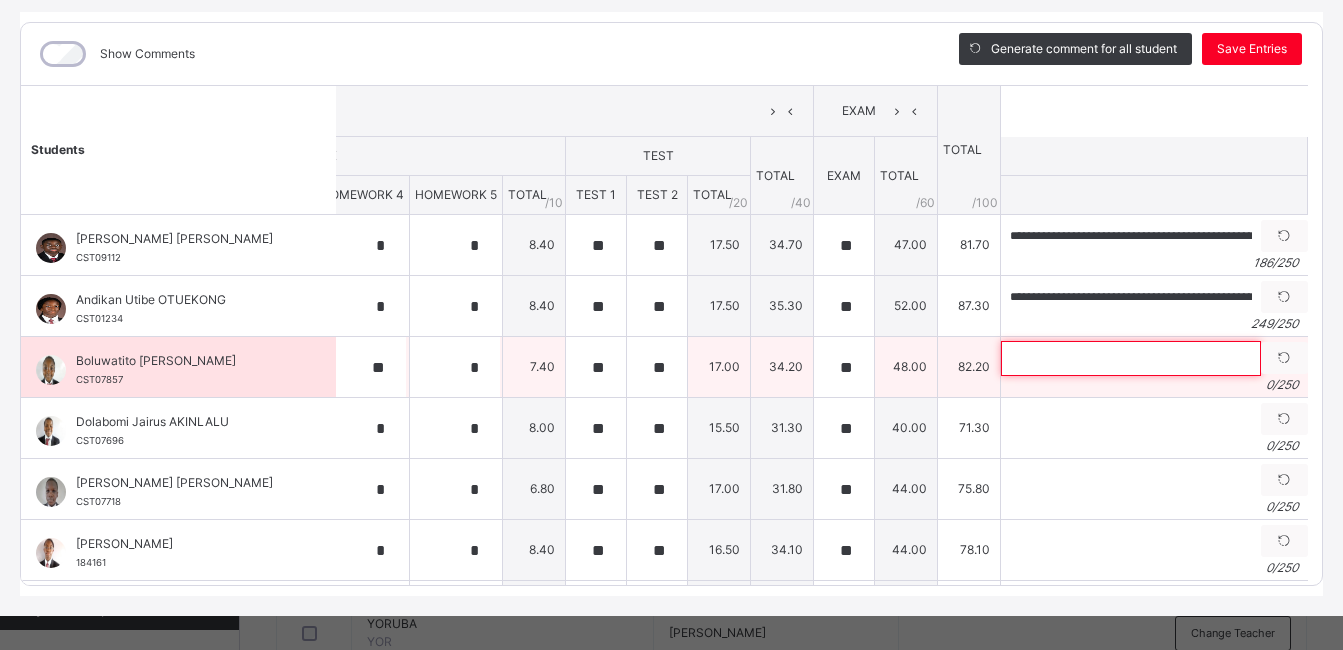 click at bounding box center [1131, 358] 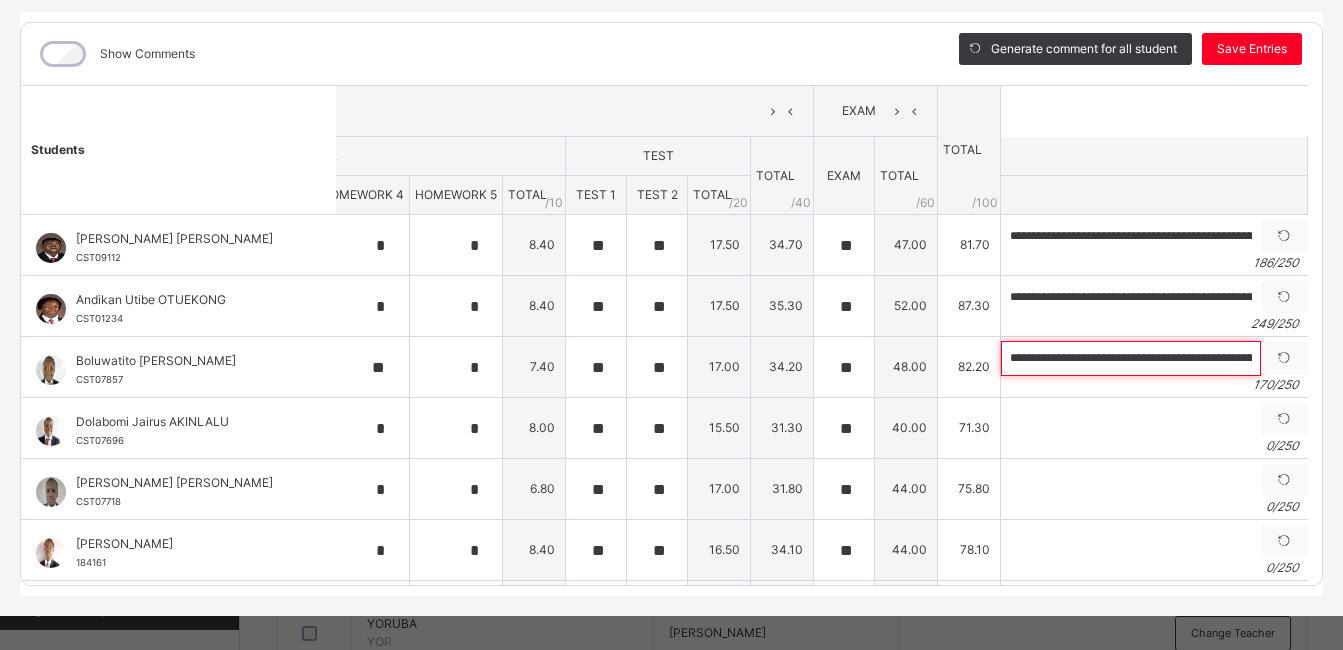 scroll, scrollTop: 0, scrollLeft: 687, axis: horizontal 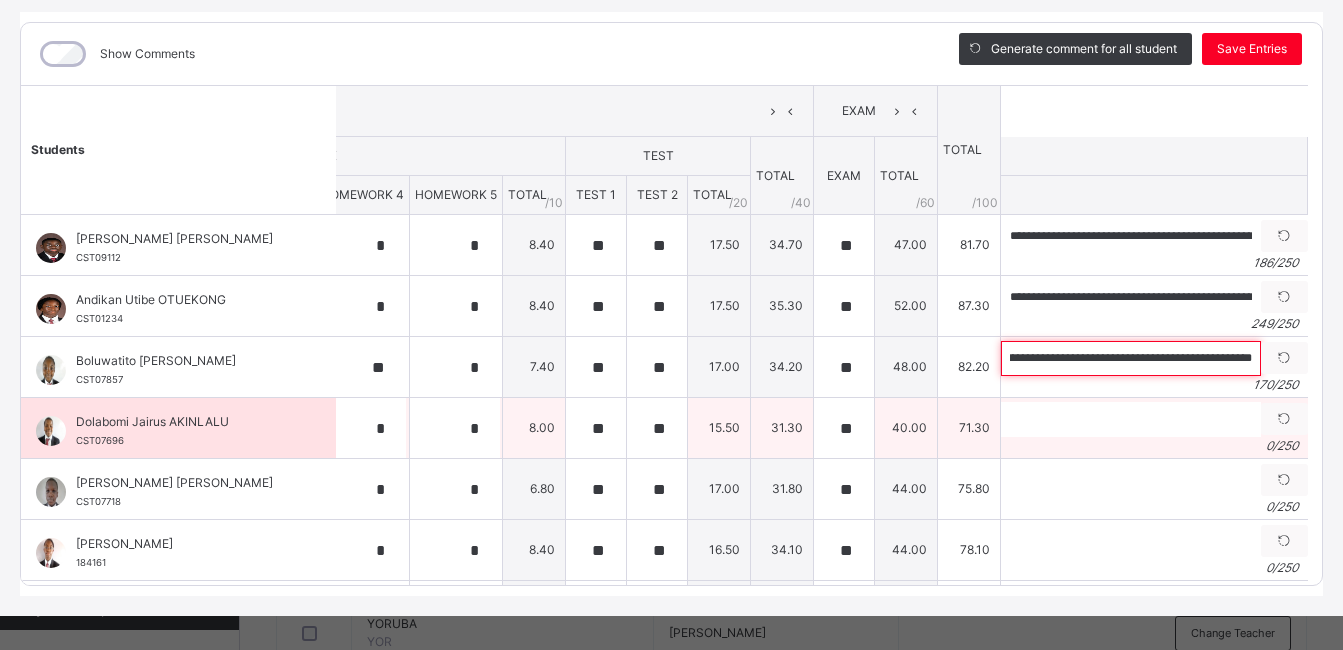 type on "**********" 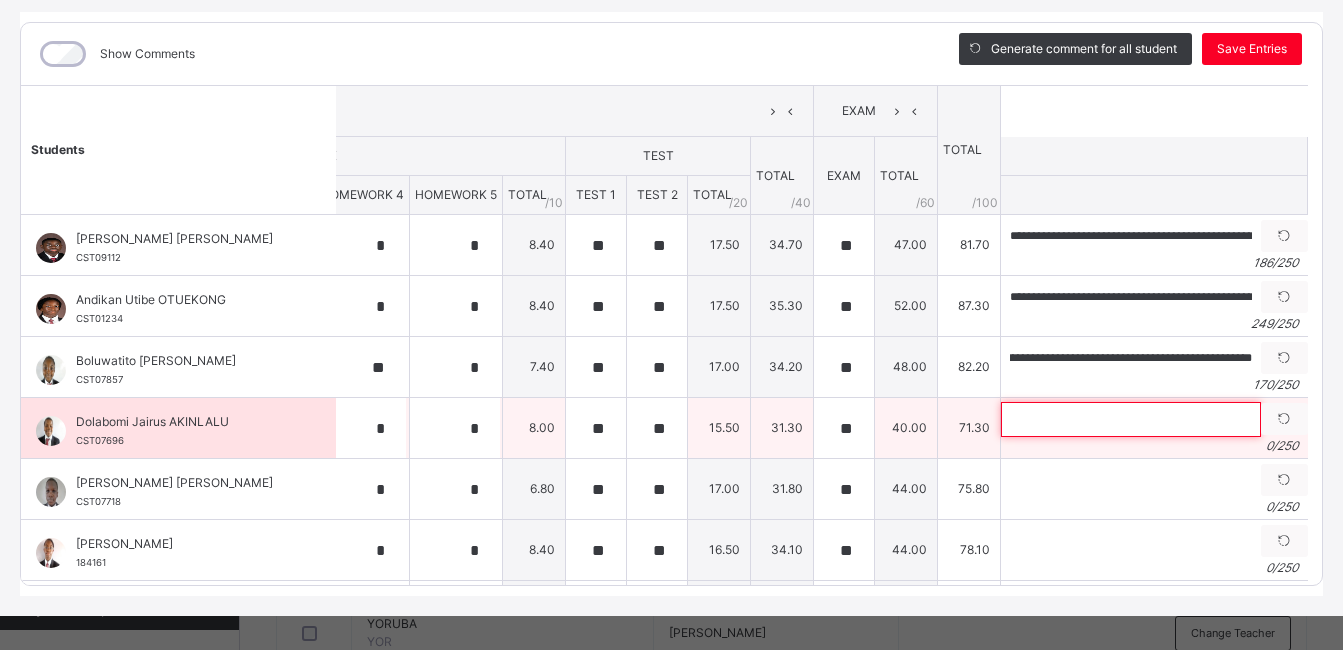 scroll, scrollTop: 0, scrollLeft: 0, axis: both 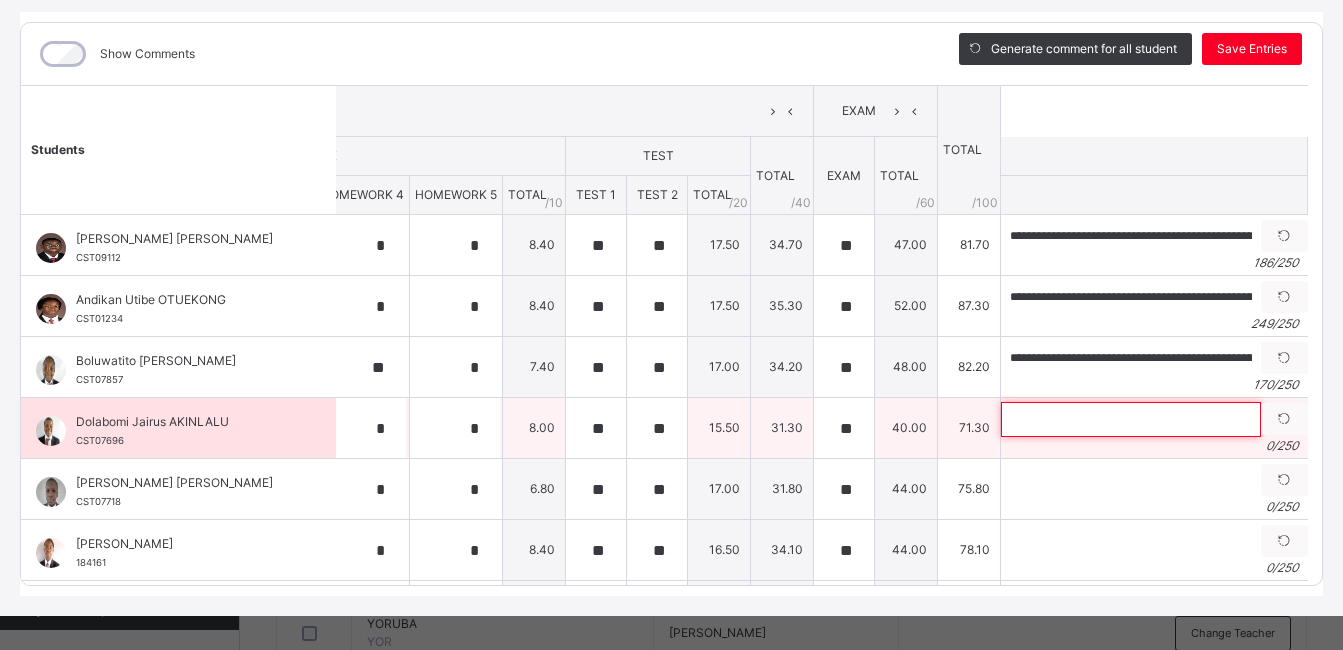 click at bounding box center [1131, 419] 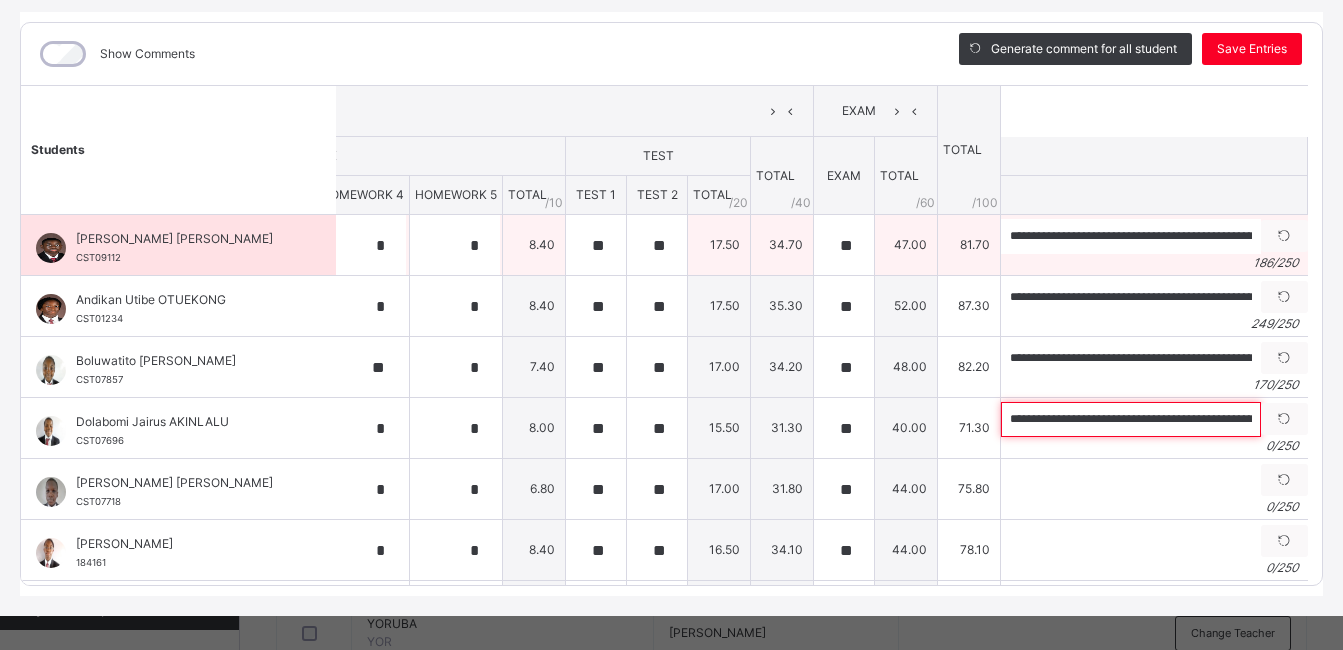 scroll, scrollTop: 0, scrollLeft: 783, axis: horizontal 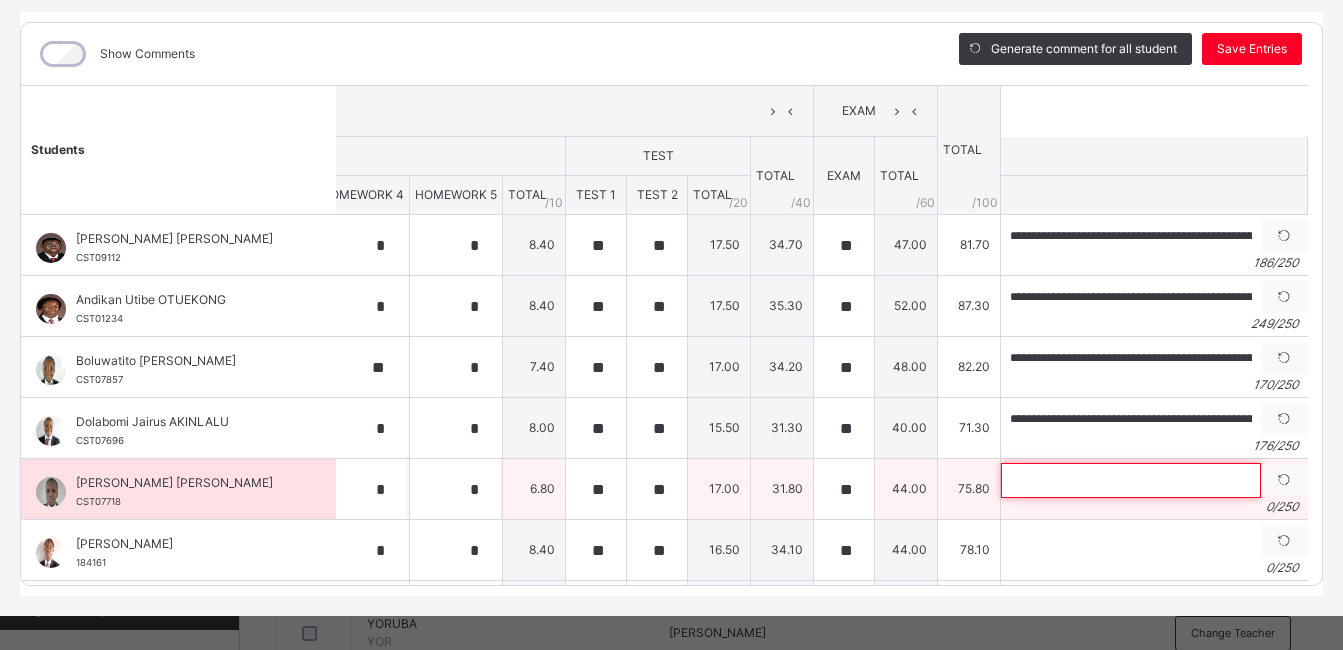 click at bounding box center (1131, 480) 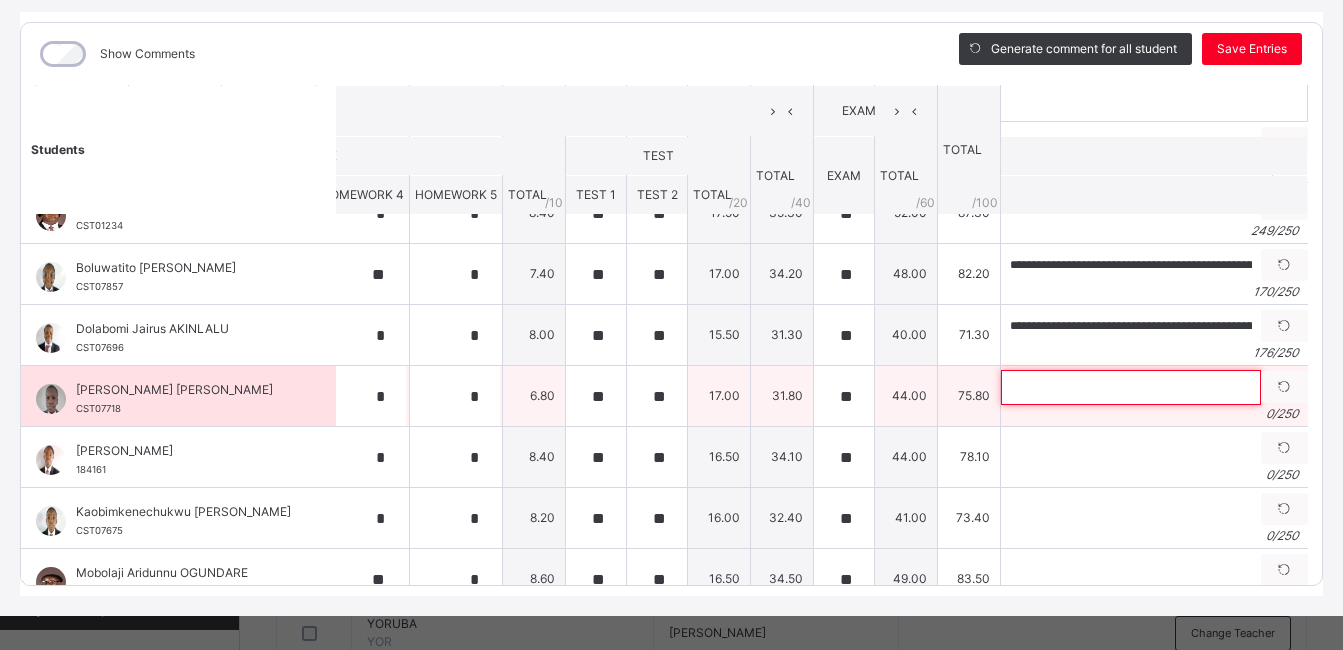 scroll, scrollTop: 96, scrollLeft: 854, axis: both 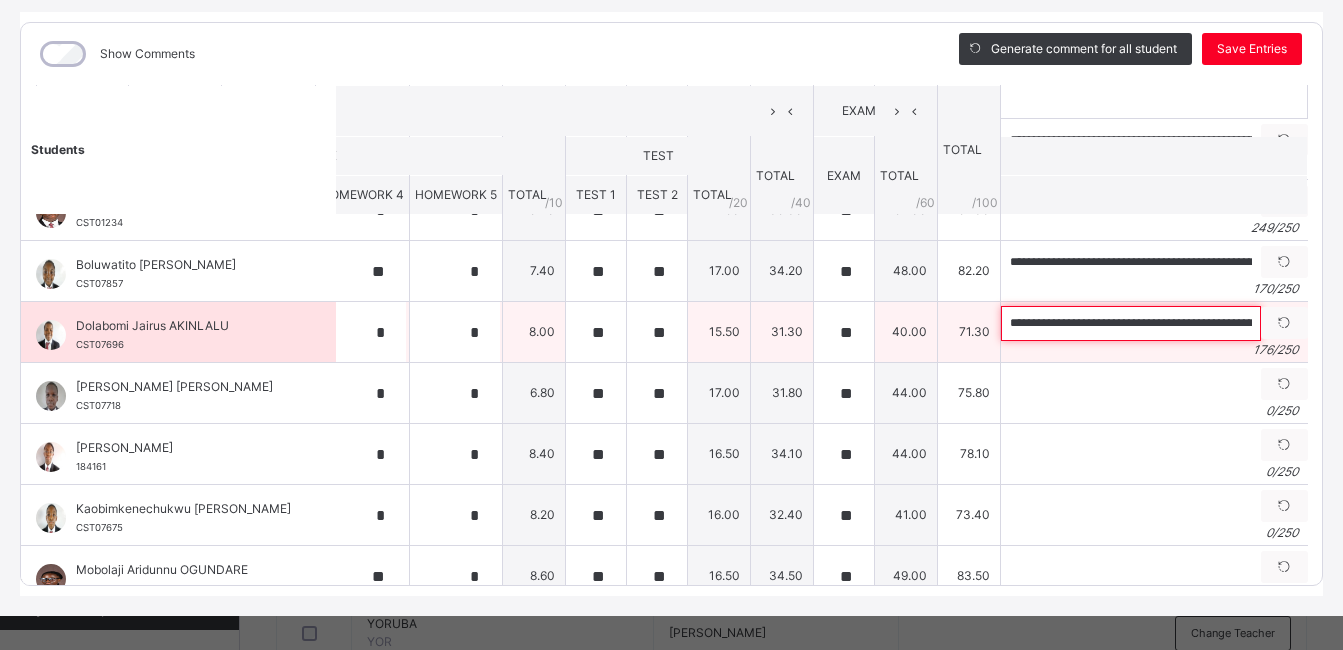 click on "**********" at bounding box center [1131, 323] 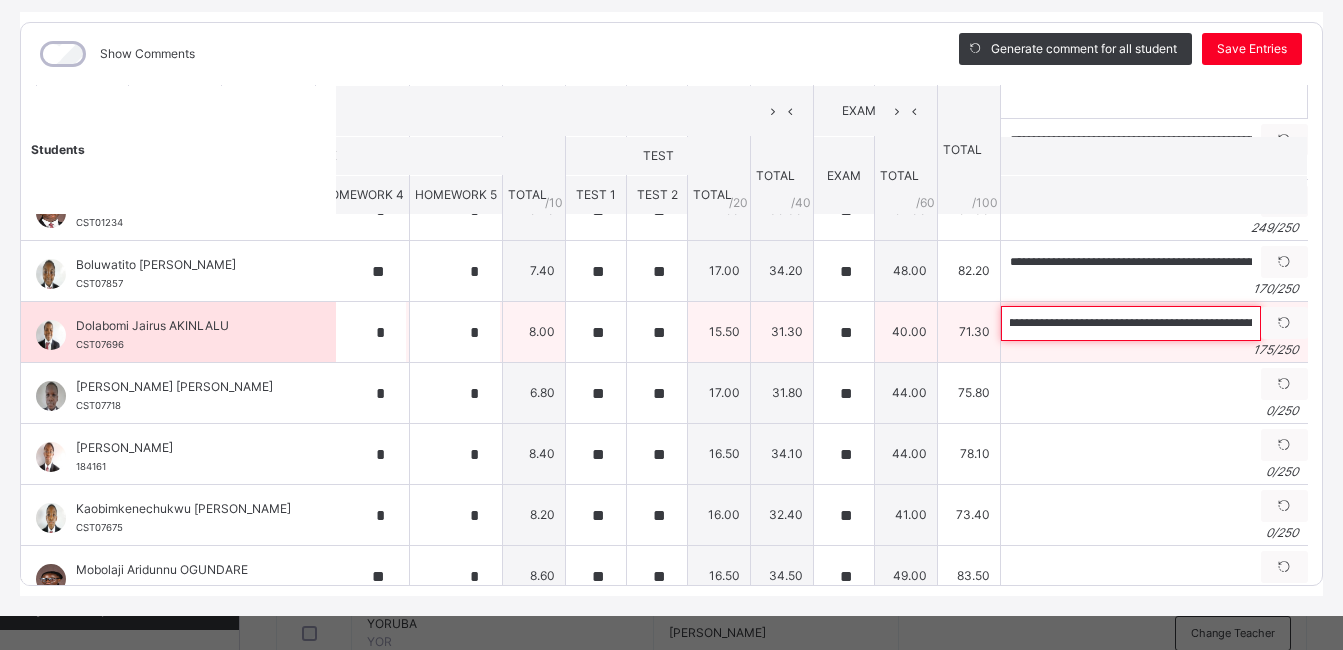 scroll, scrollTop: 0, scrollLeft: 781, axis: horizontal 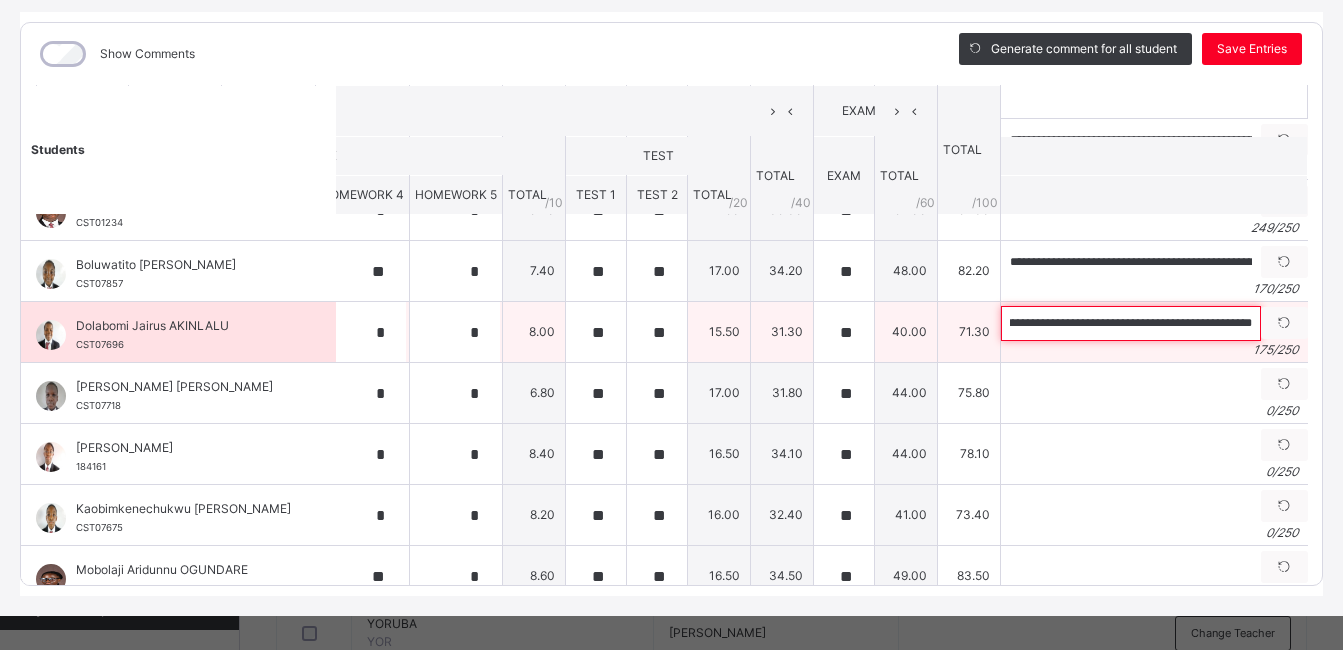 drag, startPoint x: 994, startPoint y: 321, endPoint x: 1235, endPoint y: 318, distance: 241.01868 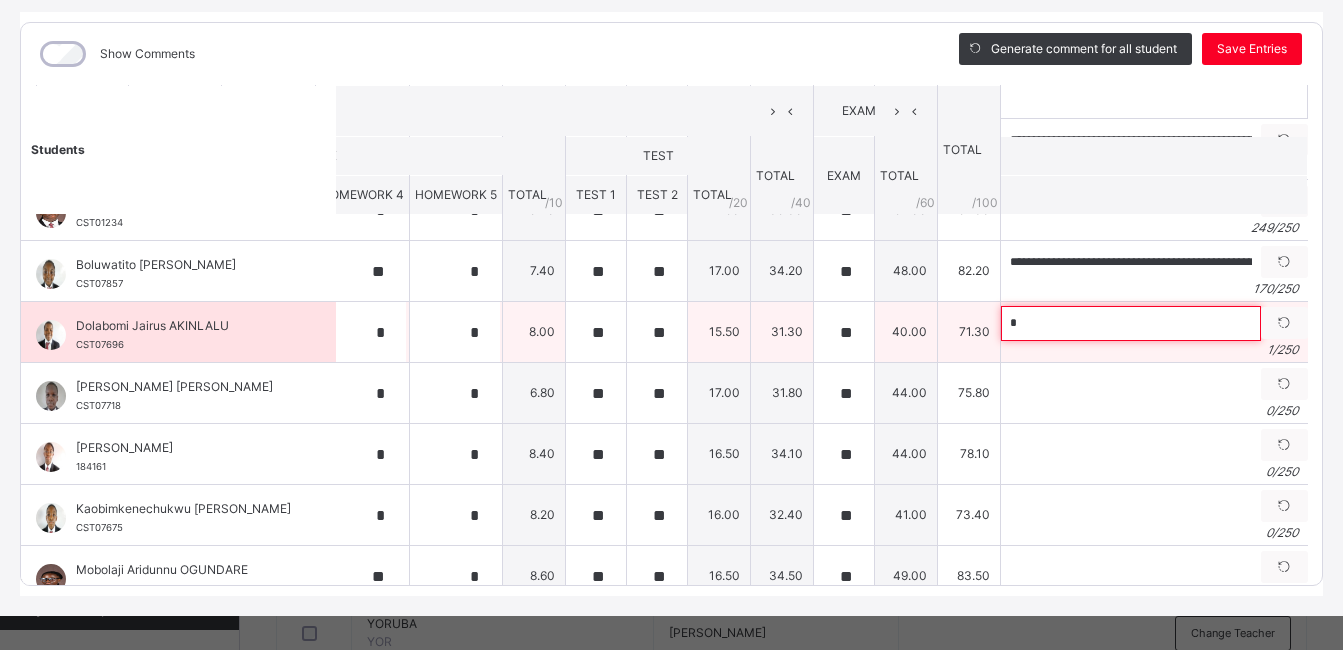 scroll, scrollTop: 0, scrollLeft: 0, axis: both 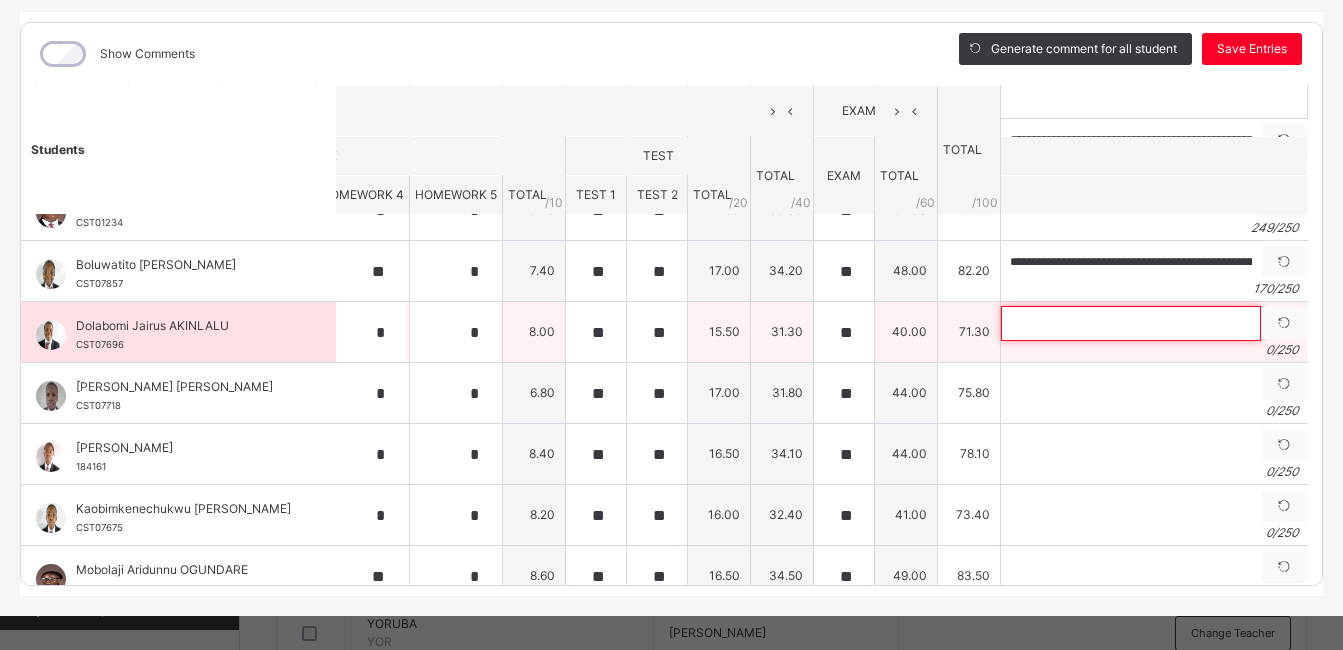 click at bounding box center (1131, 323) 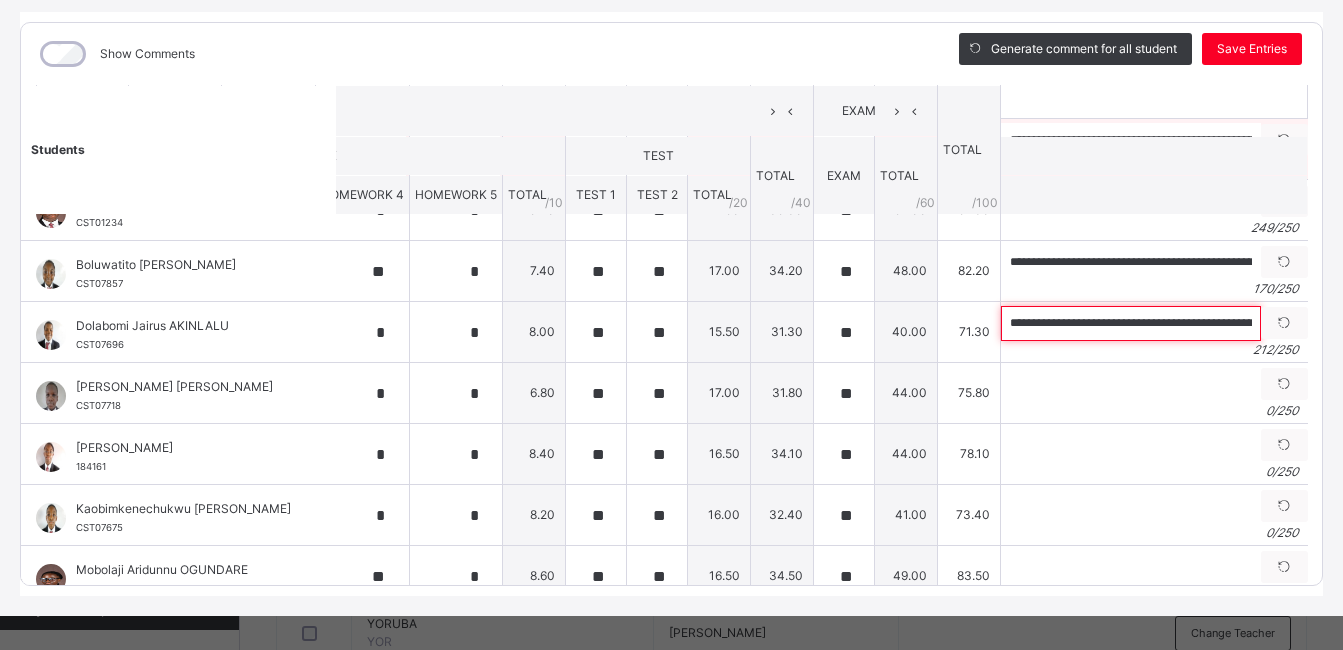 scroll, scrollTop: 0, scrollLeft: 994, axis: horizontal 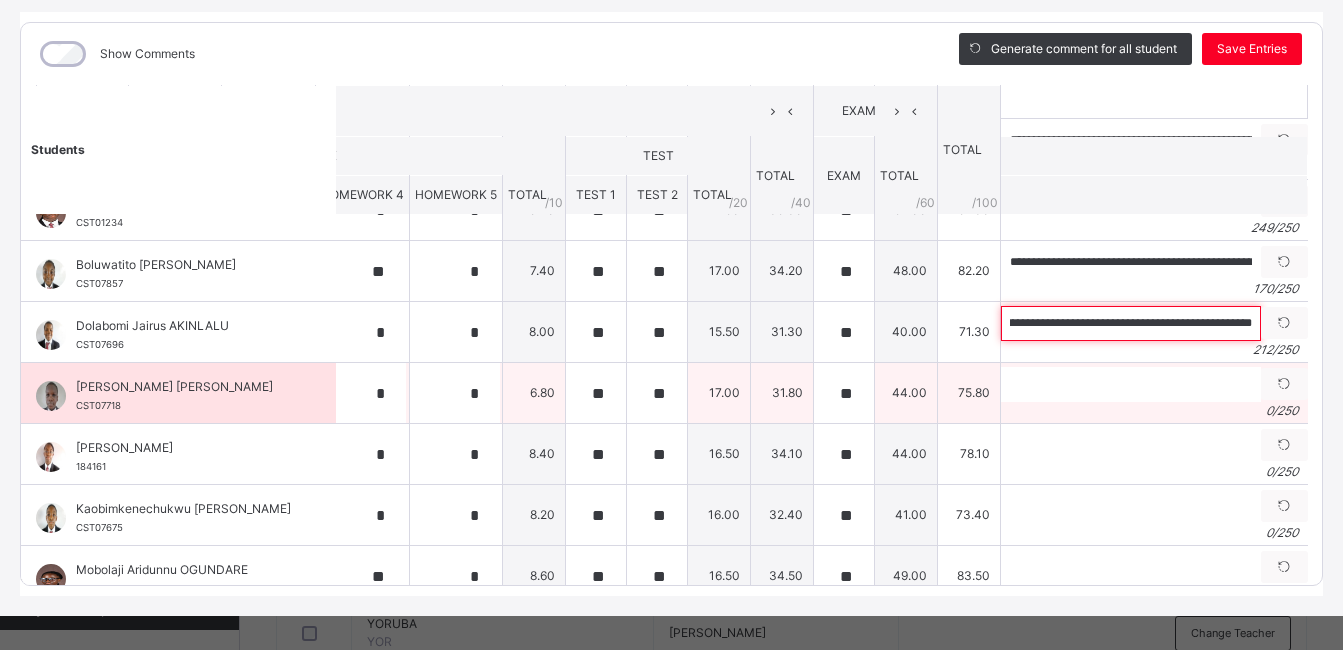 type on "**********" 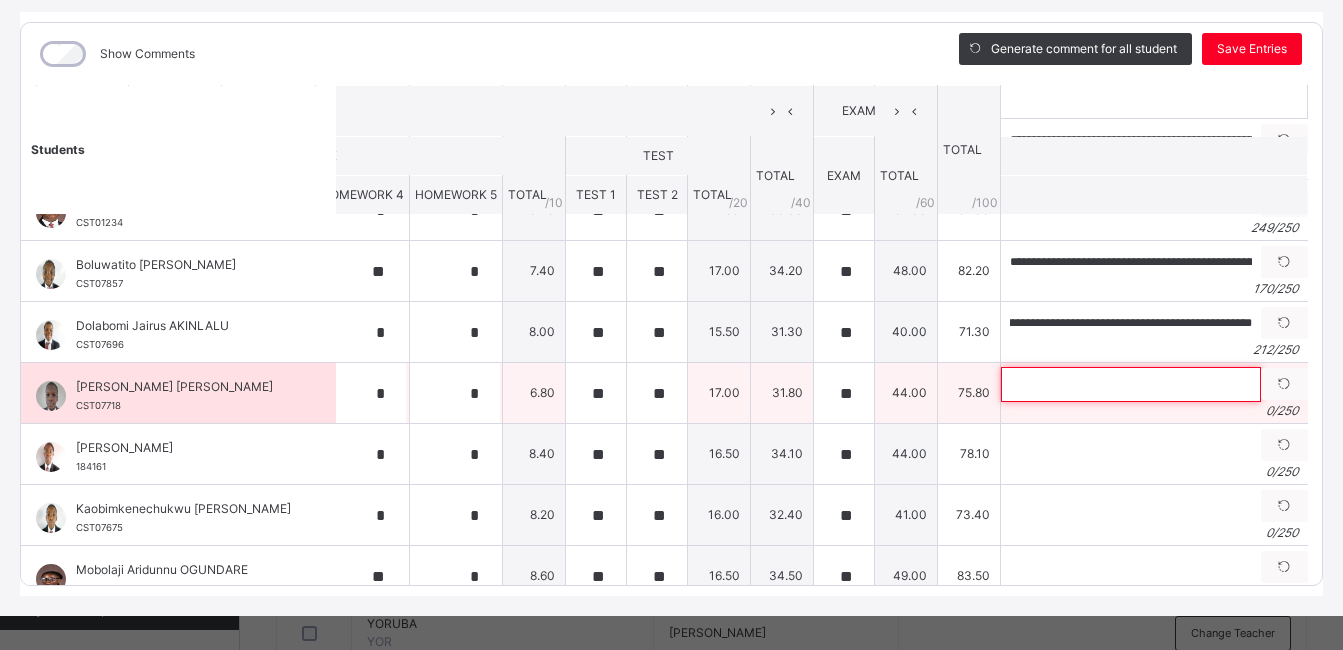 scroll, scrollTop: 0, scrollLeft: 0, axis: both 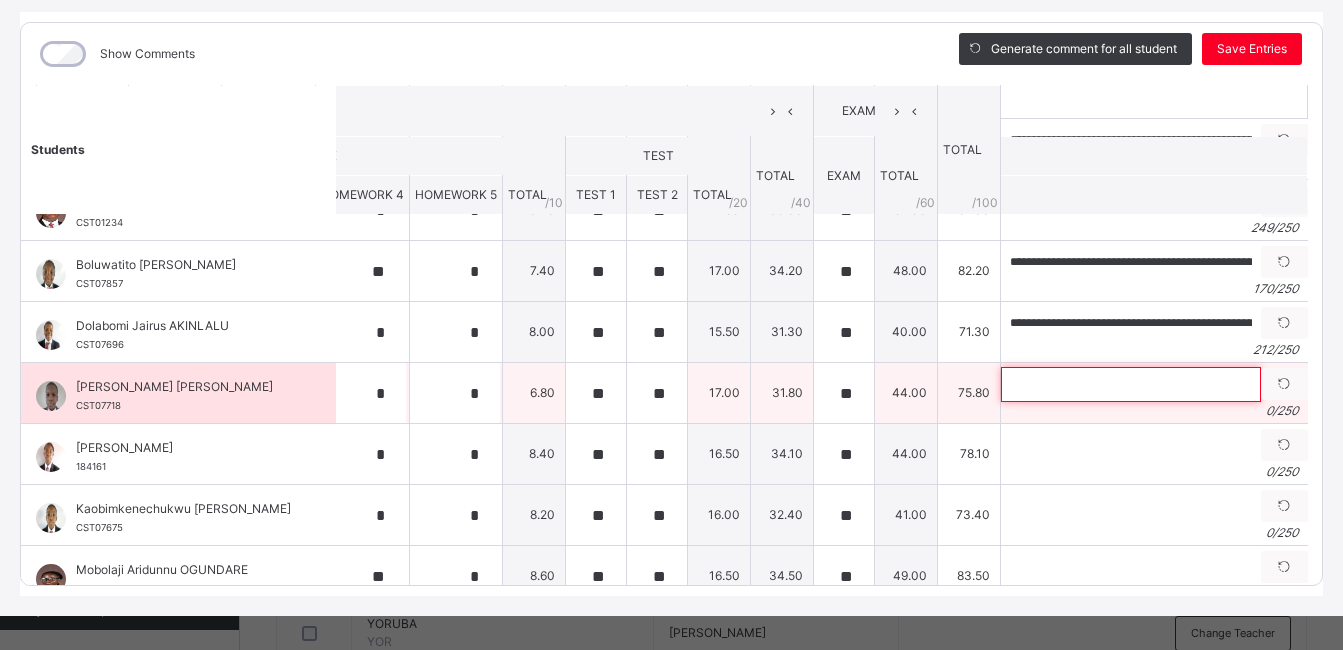 click at bounding box center [1131, 384] 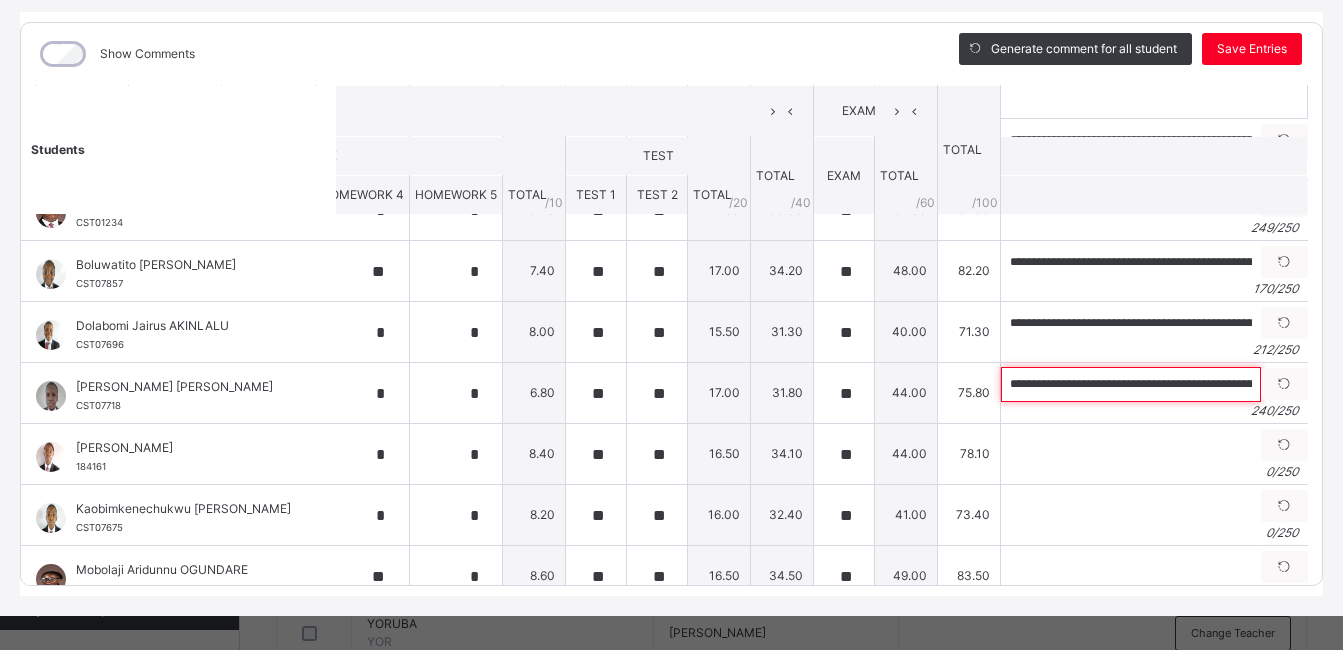 scroll, scrollTop: 0, scrollLeft: 1117, axis: horizontal 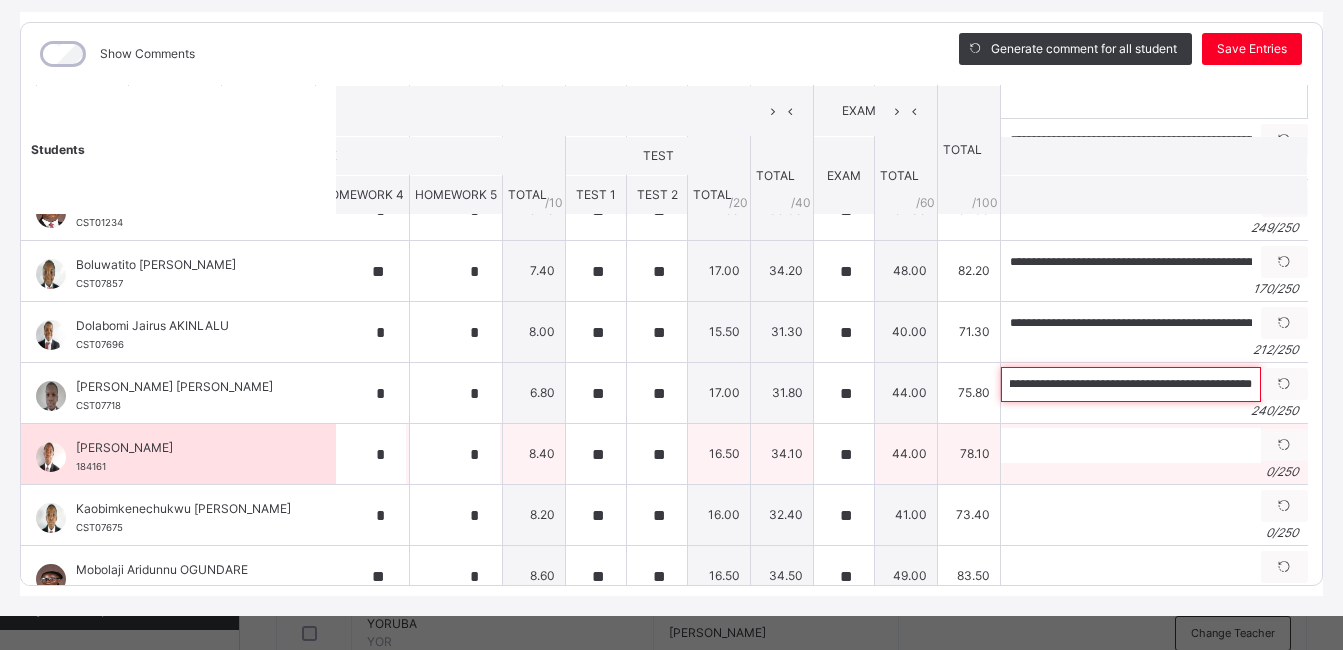 type on "**********" 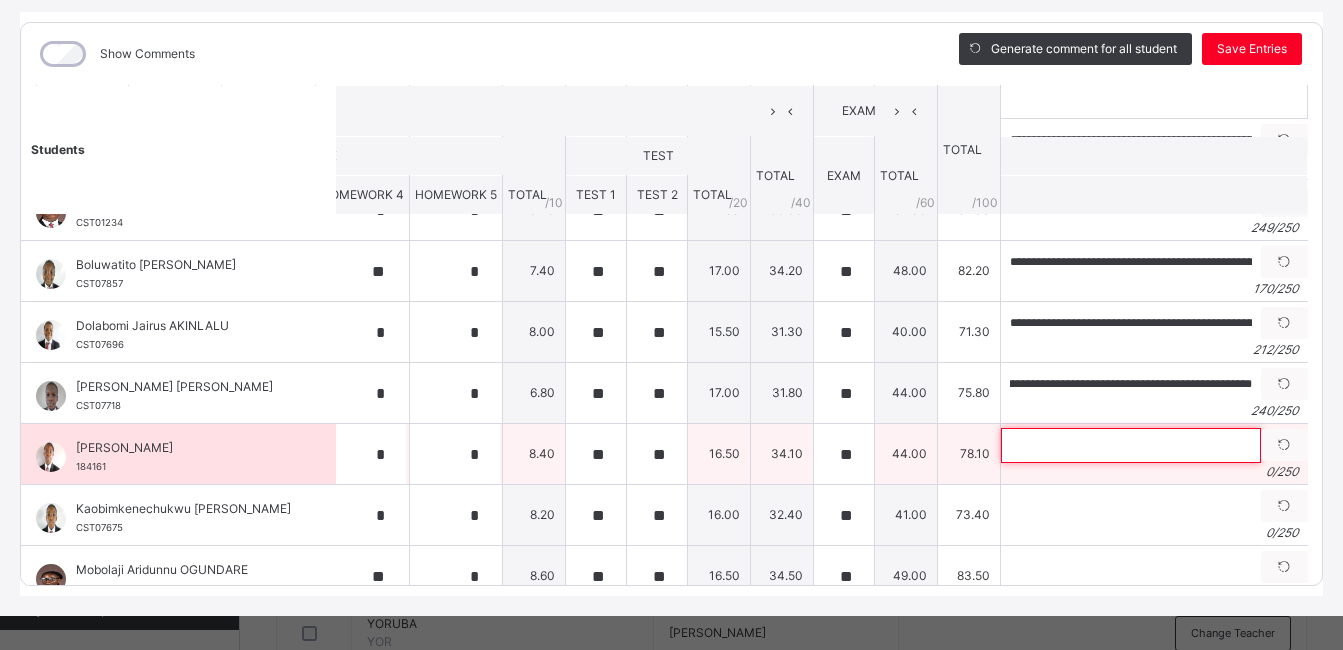 scroll, scrollTop: 0, scrollLeft: 0, axis: both 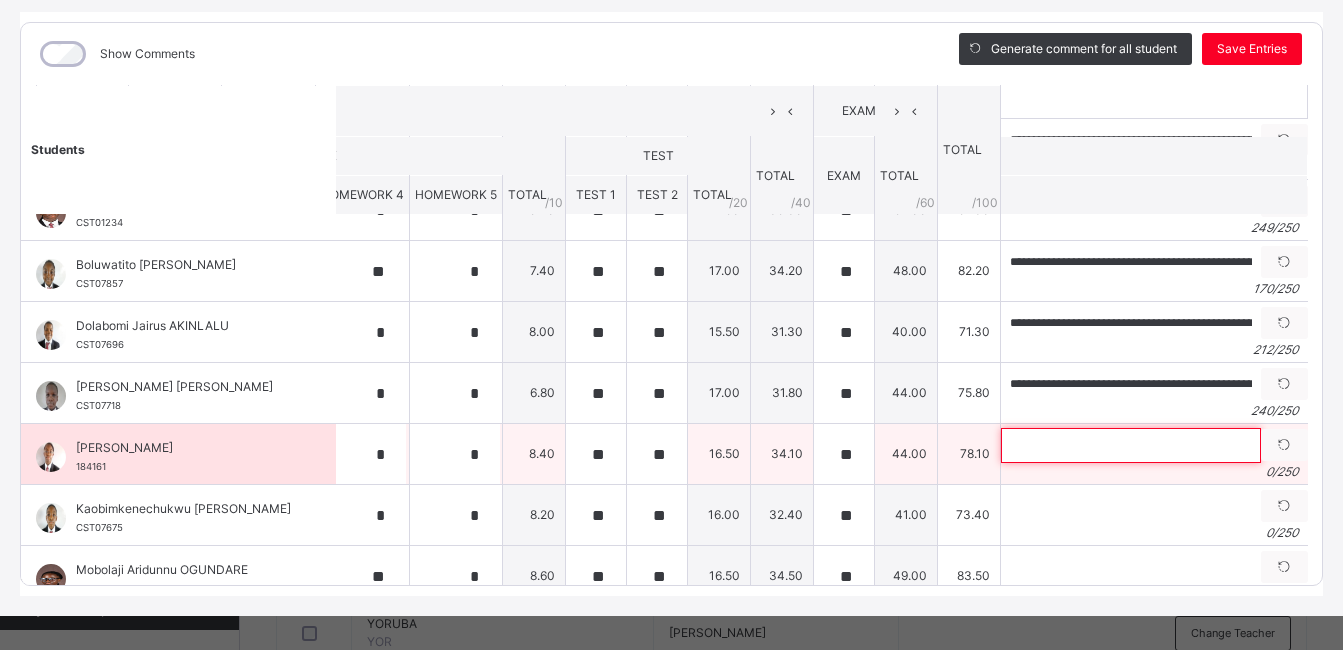 click at bounding box center (1131, 445) 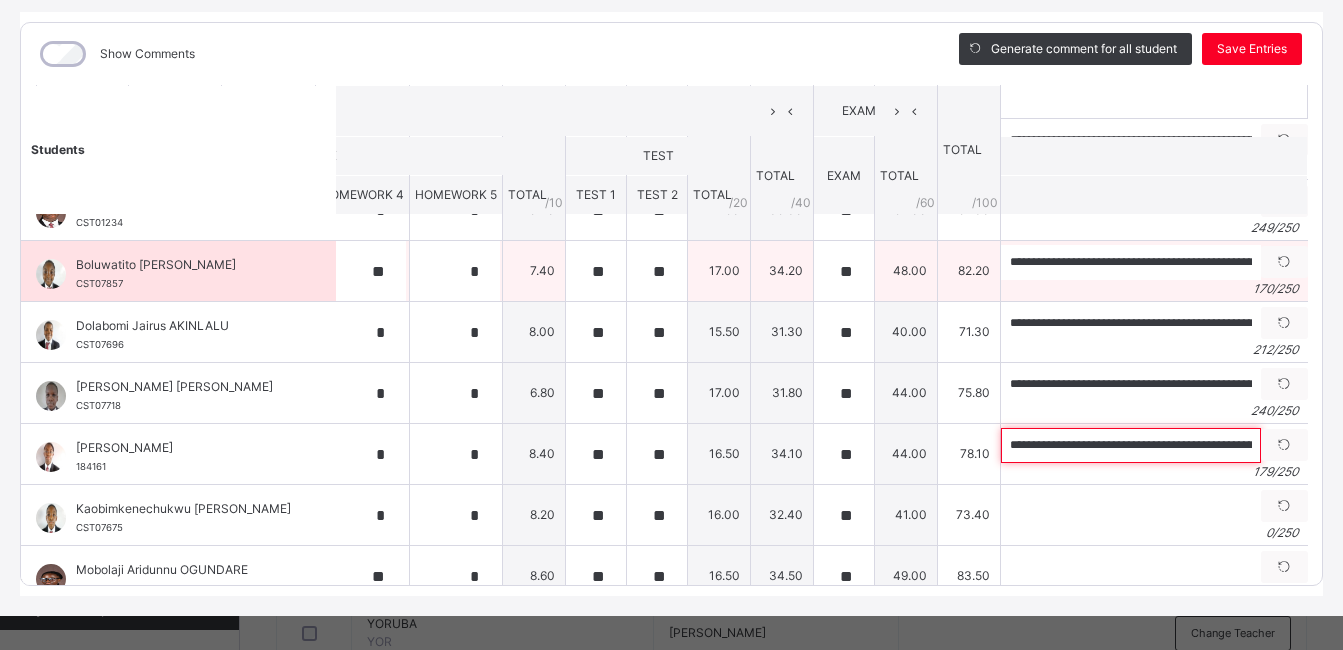scroll, scrollTop: 0, scrollLeft: 793, axis: horizontal 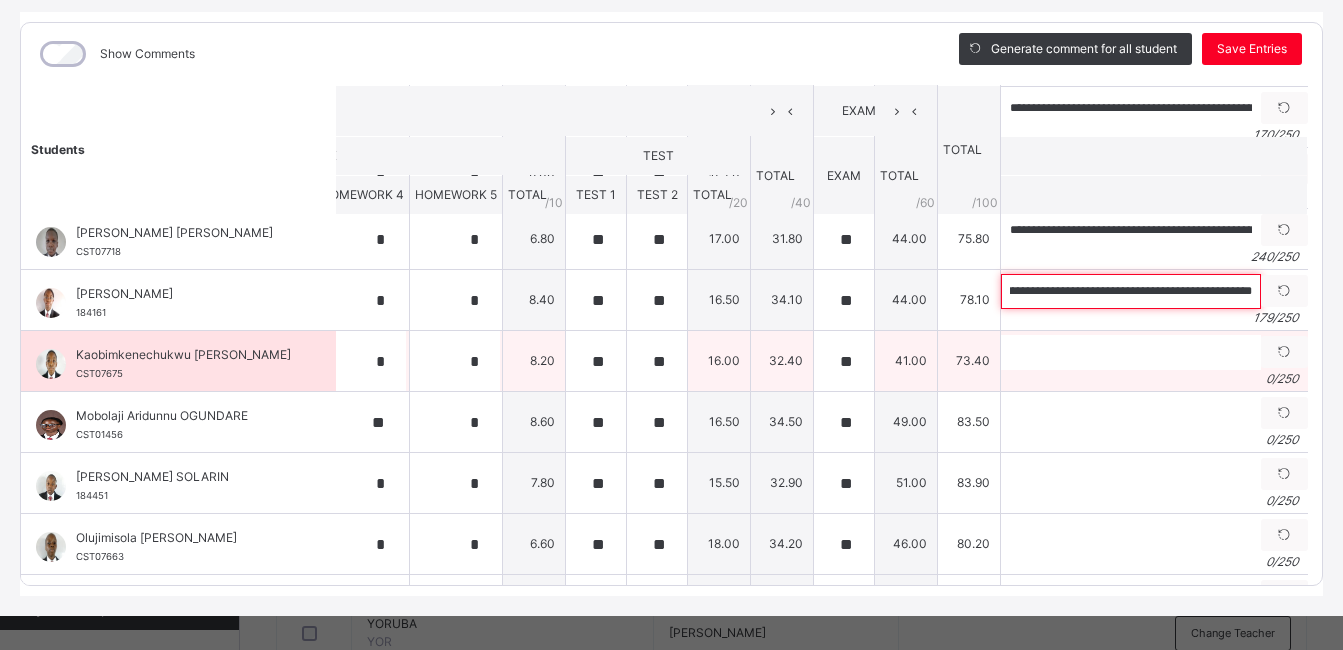 type on "**********" 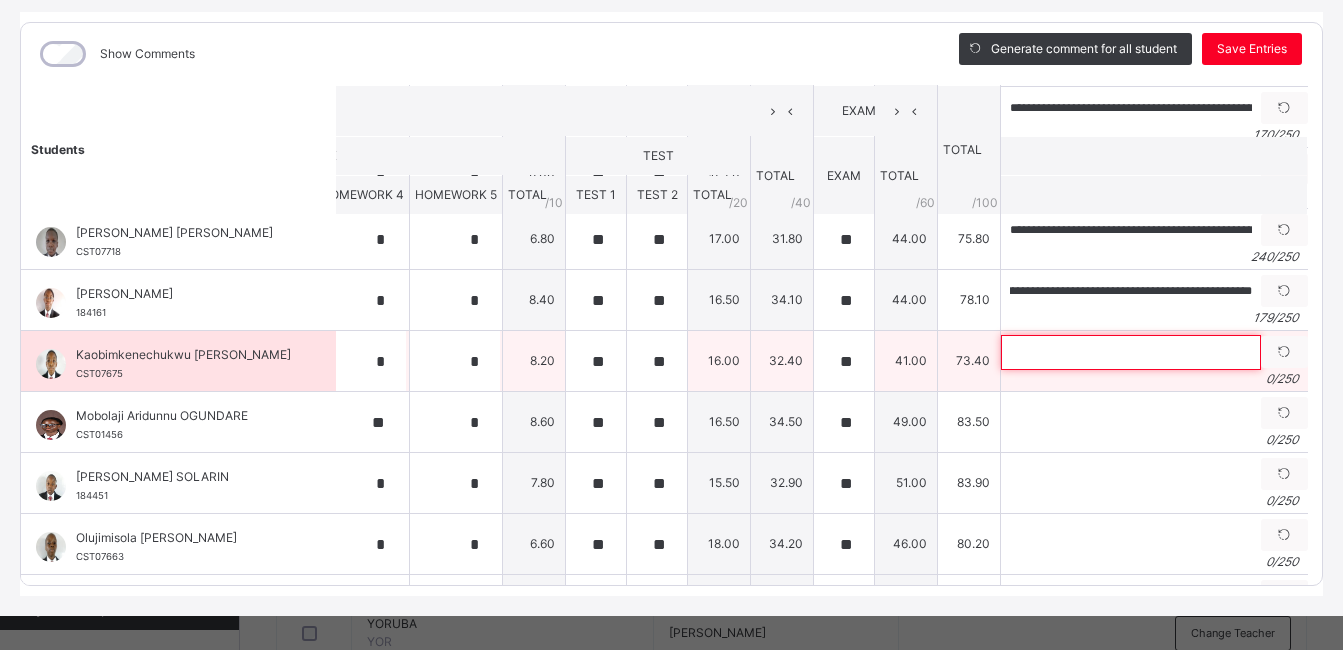 scroll, scrollTop: 0, scrollLeft: 0, axis: both 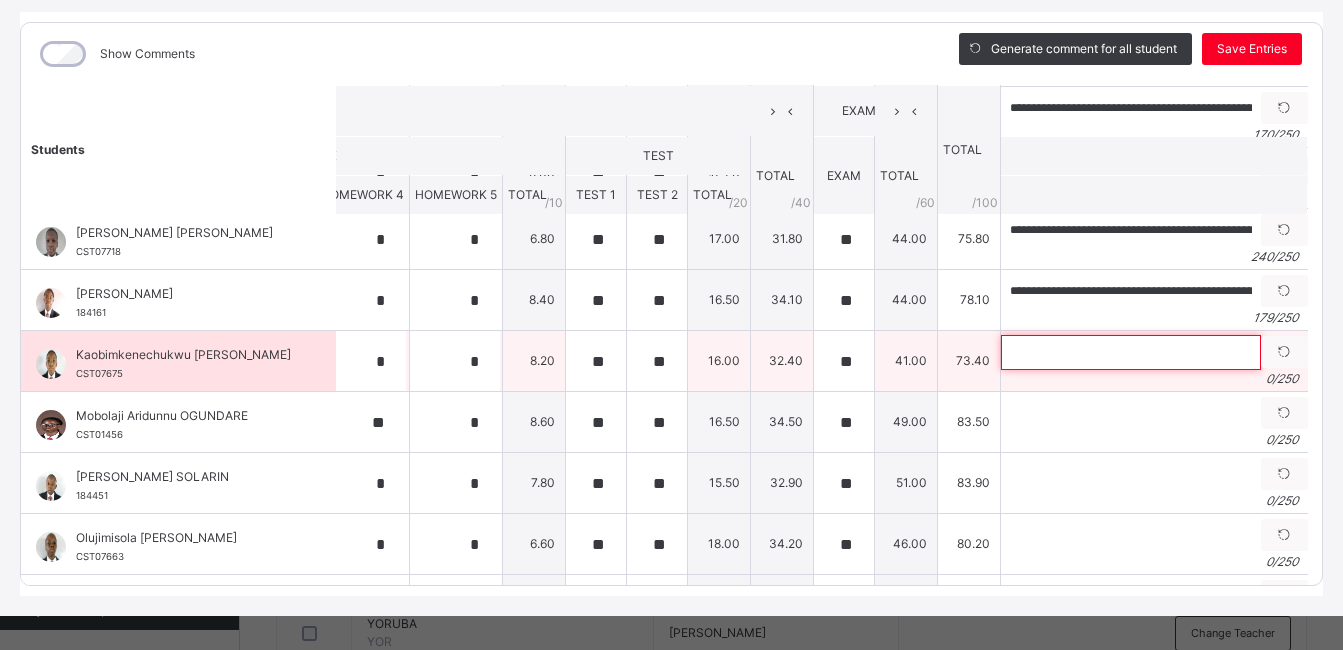 click at bounding box center [1131, 352] 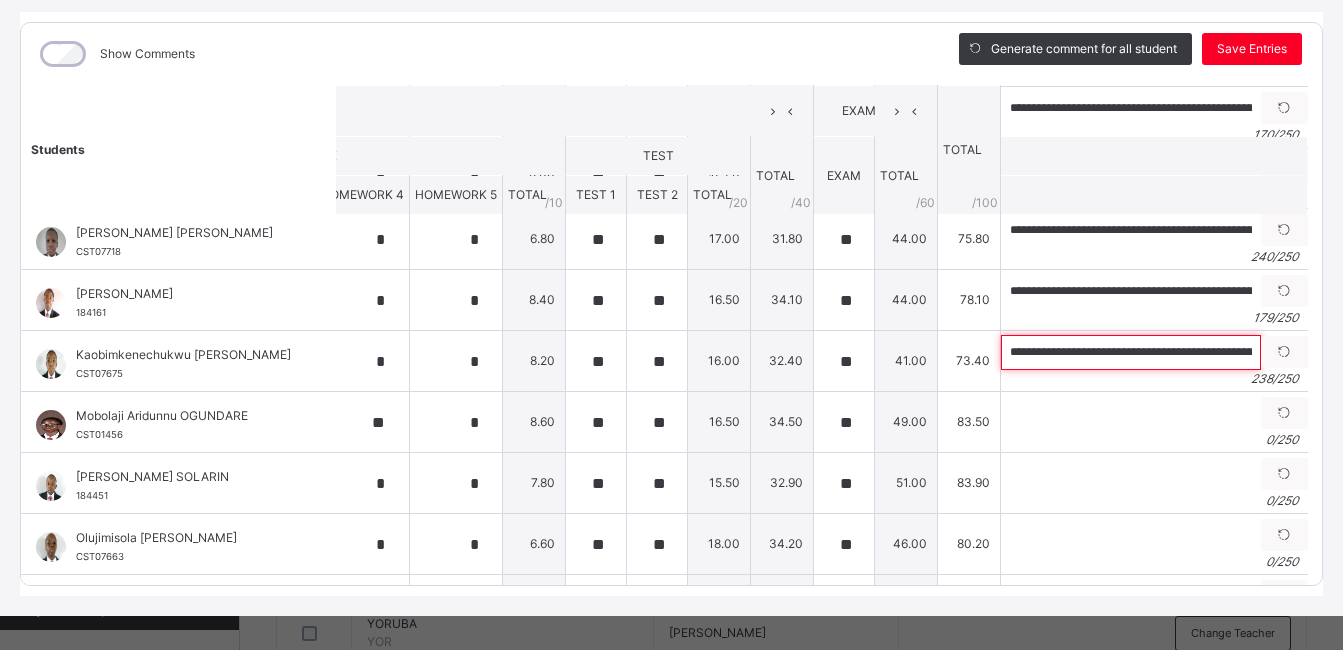 scroll, scrollTop: 0, scrollLeft: 1132, axis: horizontal 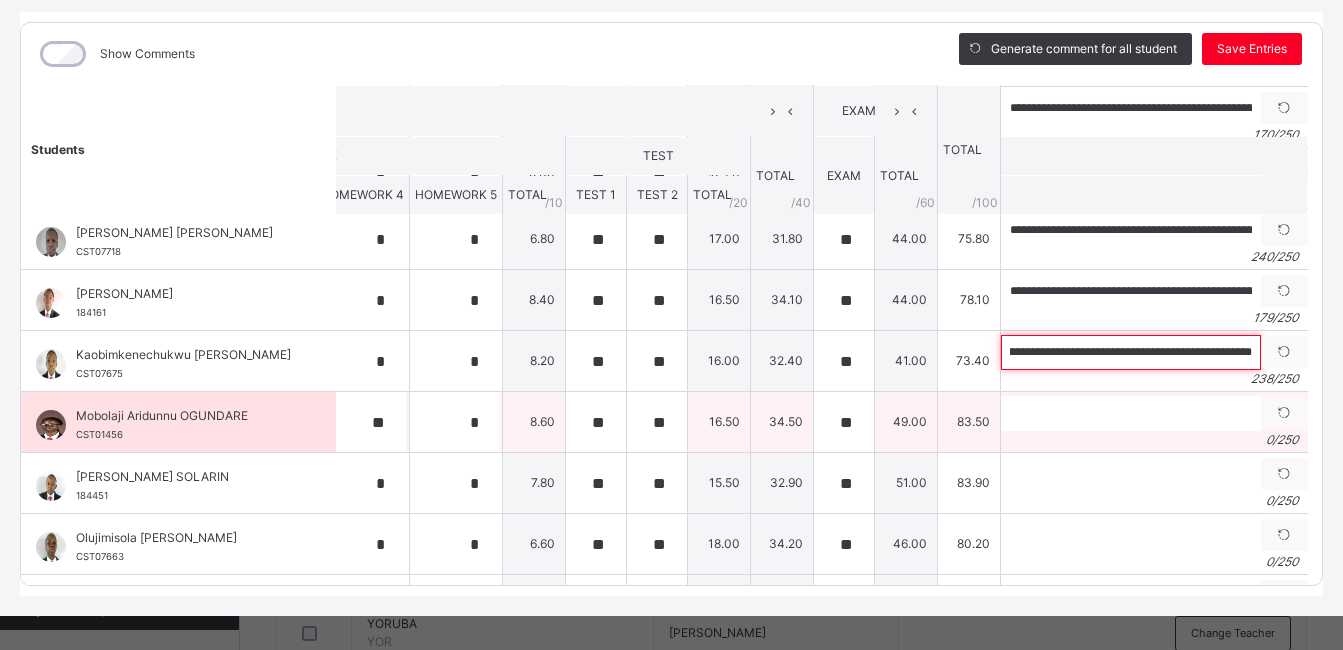 type on "**********" 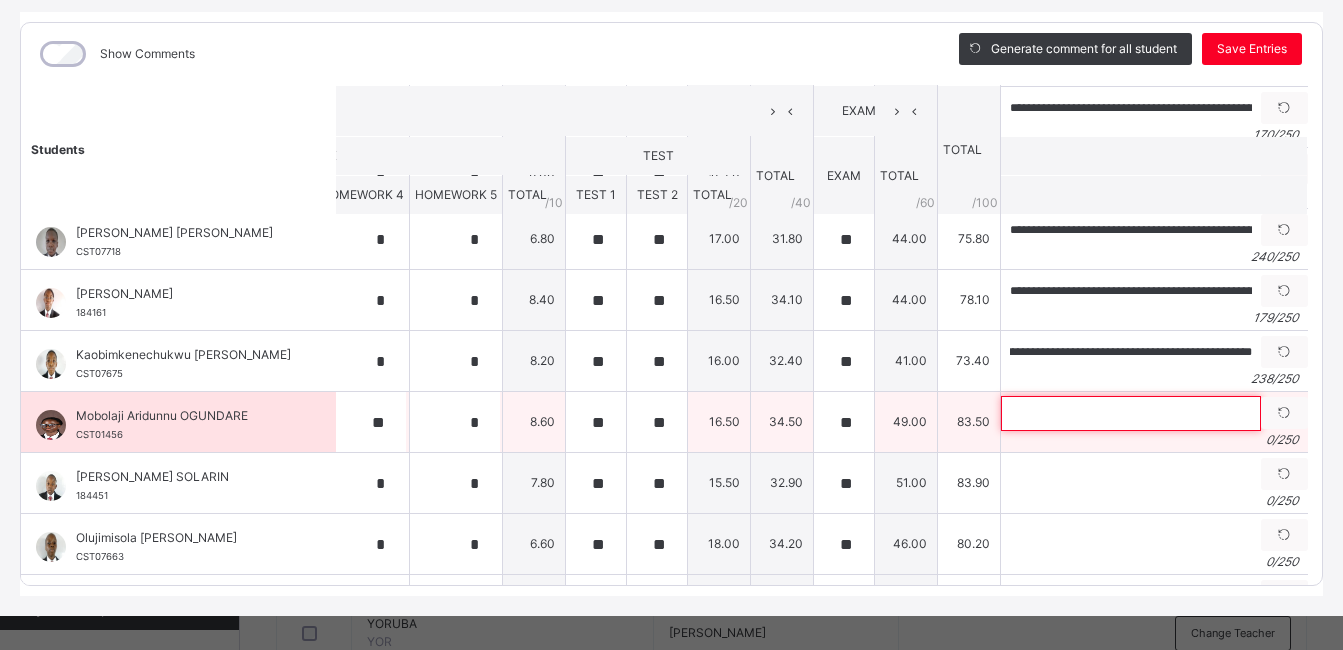 scroll, scrollTop: 0, scrollLeft: 0, axis: both 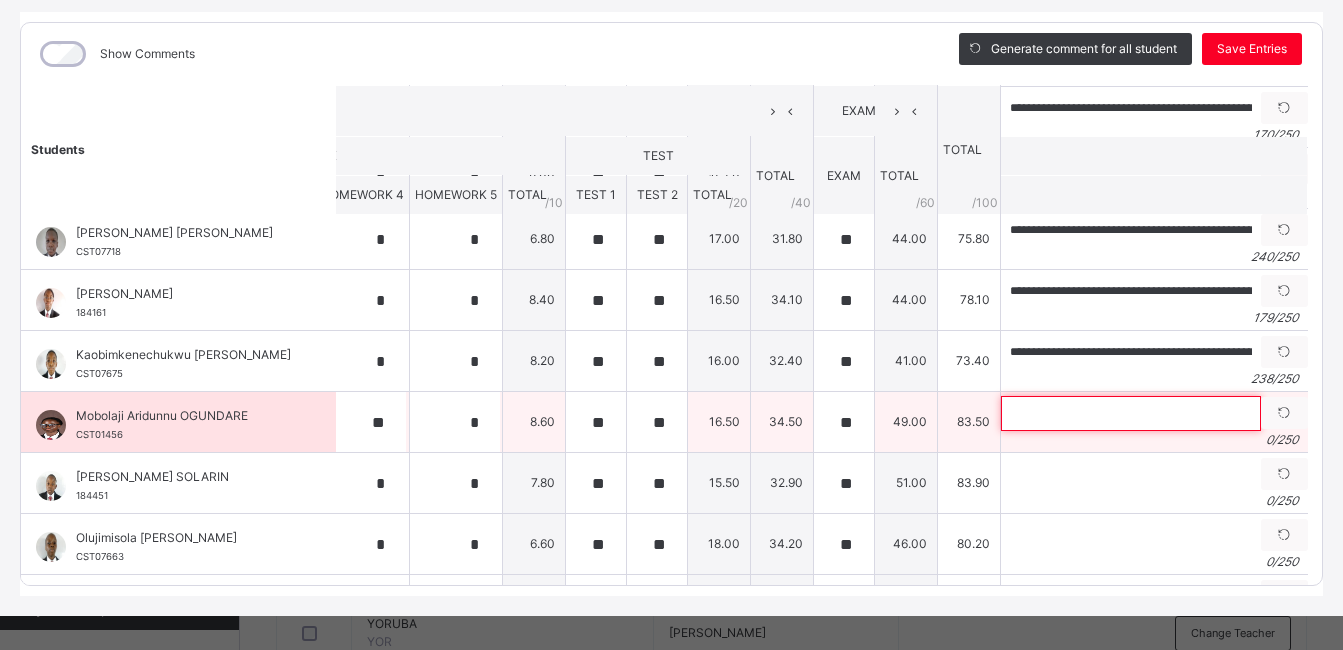click at bounding box center [1131, 413] 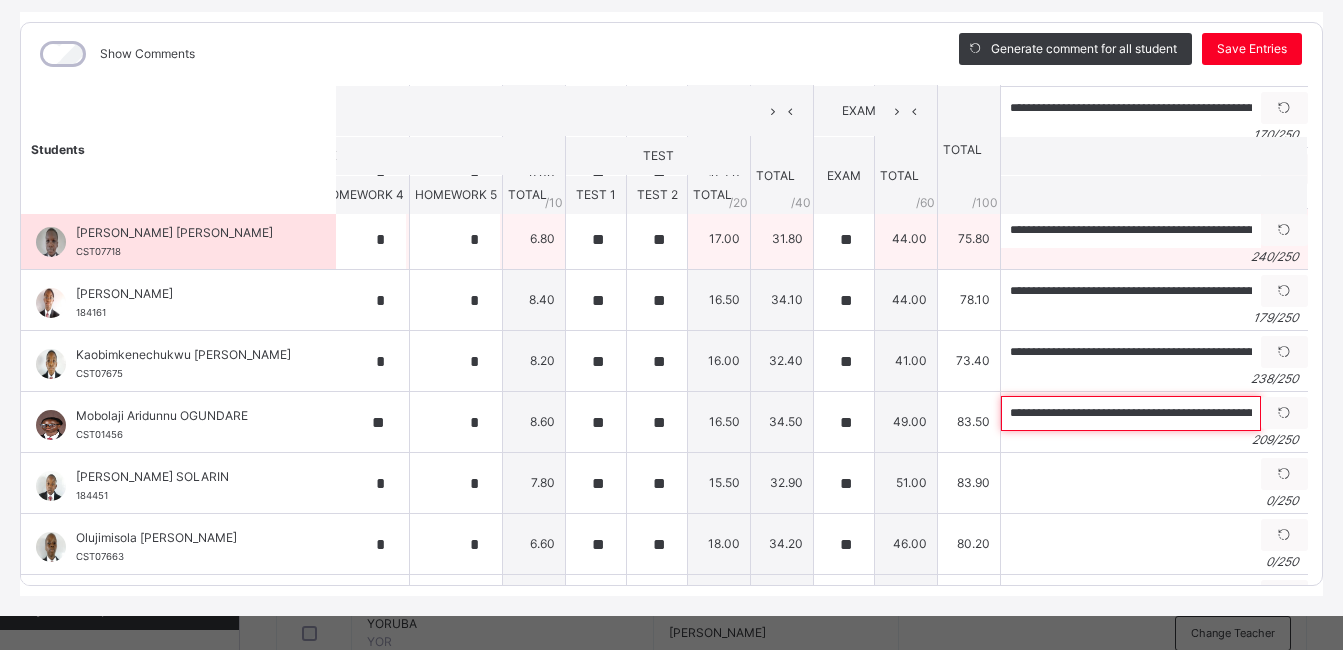 scroll, scrollTop: 0, scrollLeft: 949, axis: horizontal 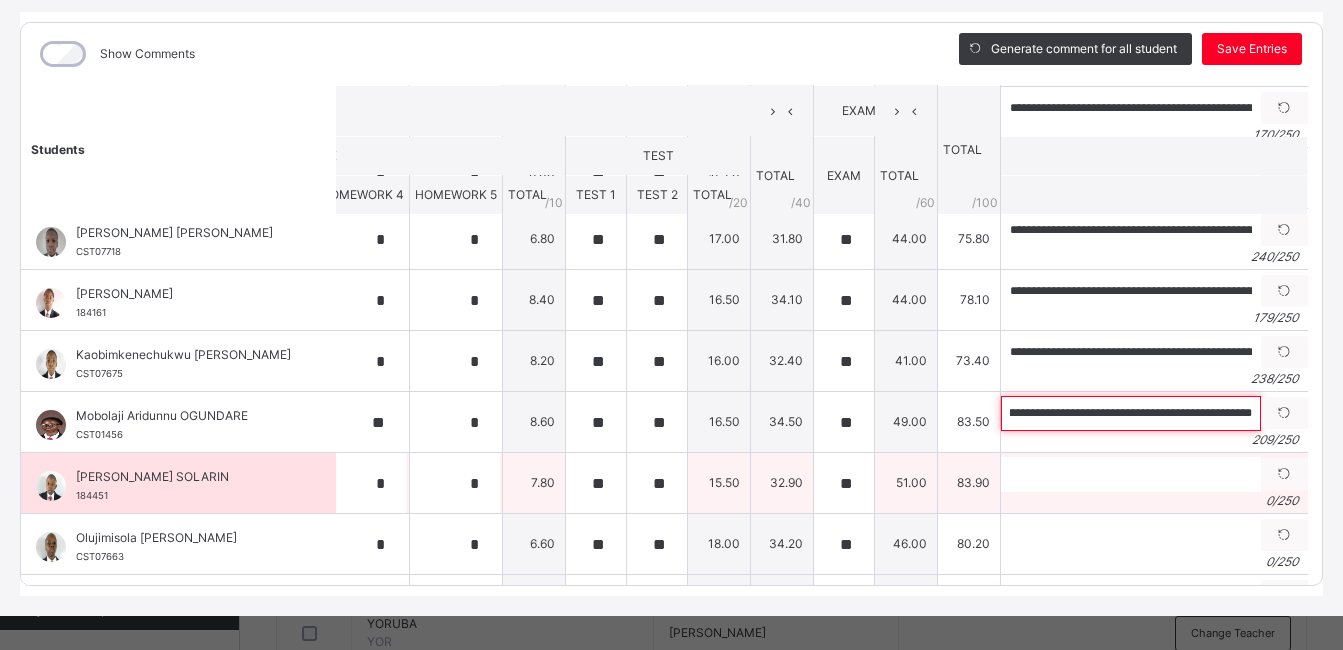 type on "**********" 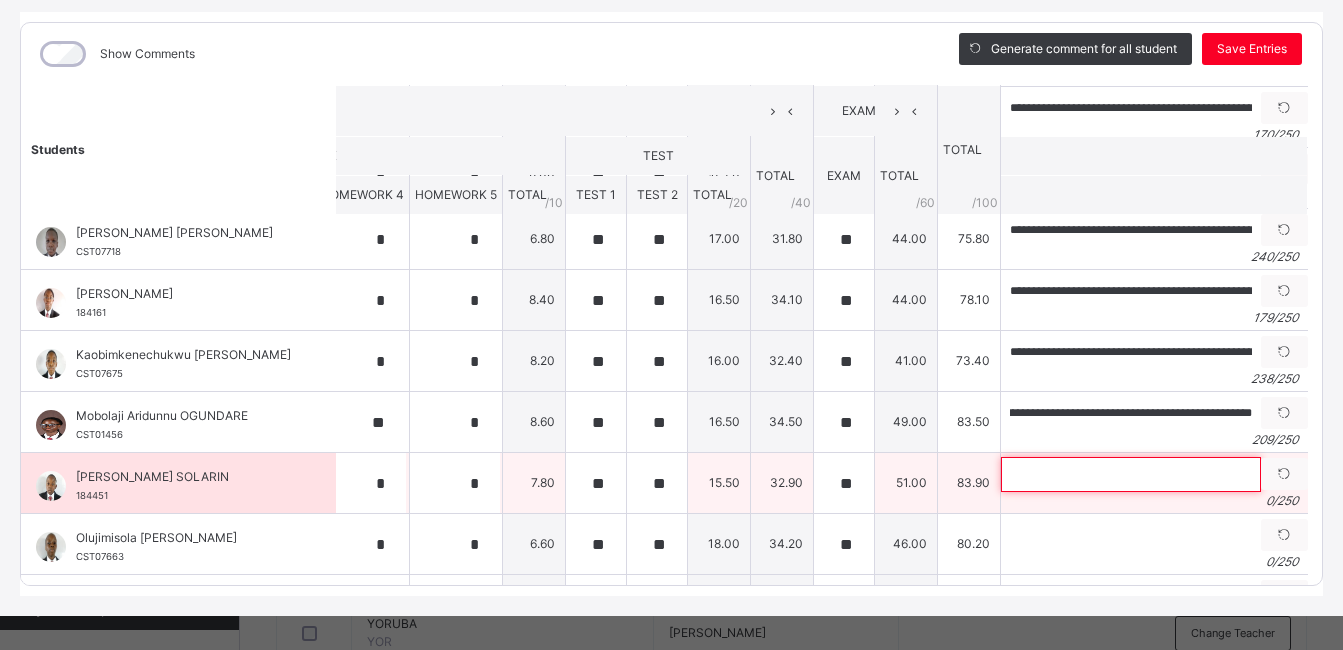 scroll, scrollTop: 0, scrollLeft: 0, axis: both 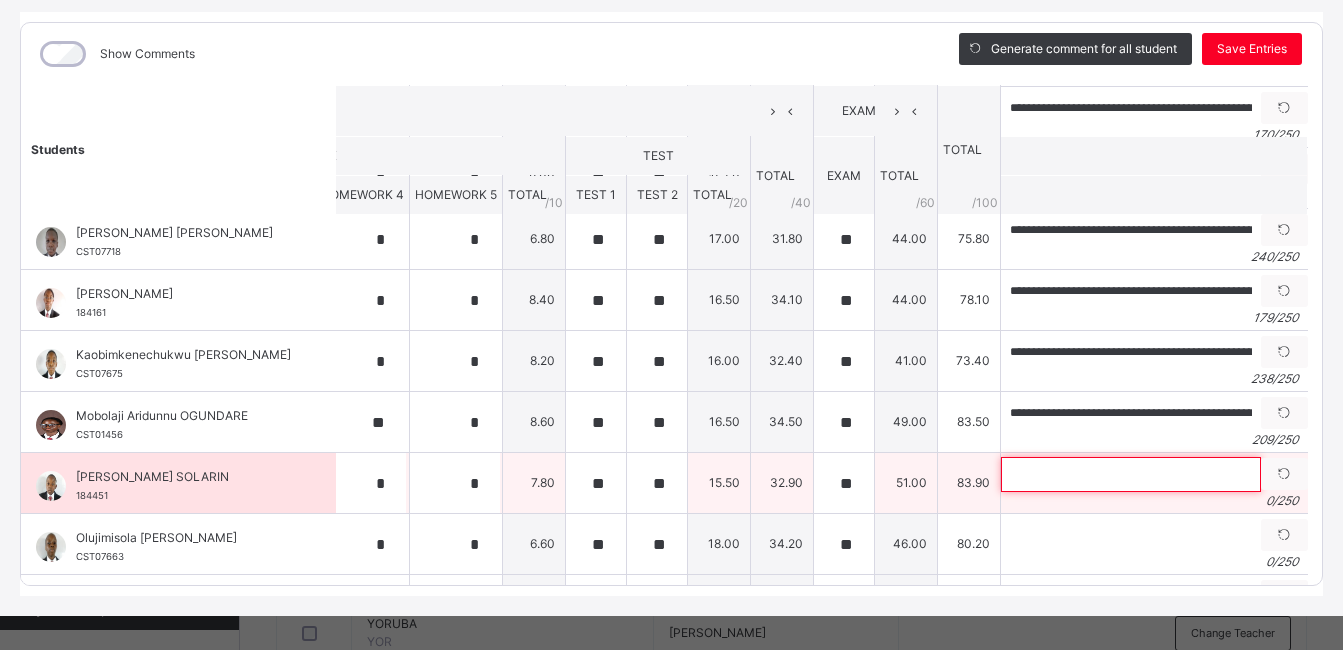 click at bounding box center (1131, 474) 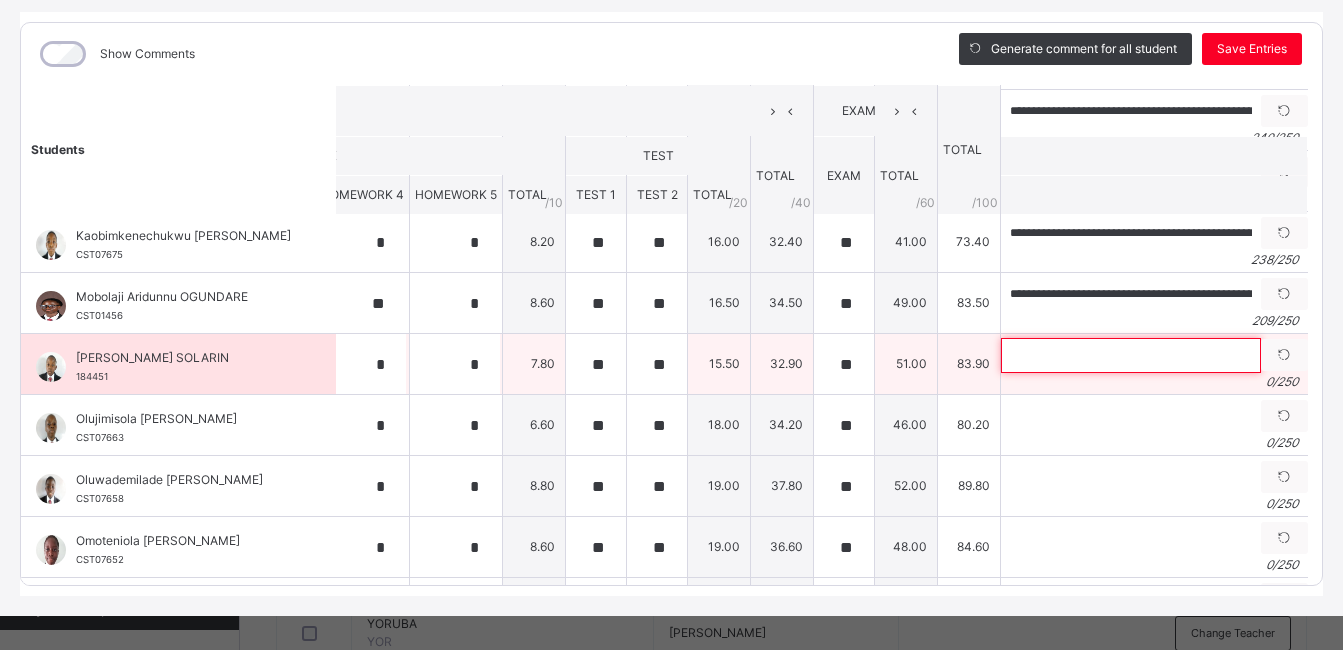 scroll, scrollTop: 410, scrollLeft: 854, axis: both 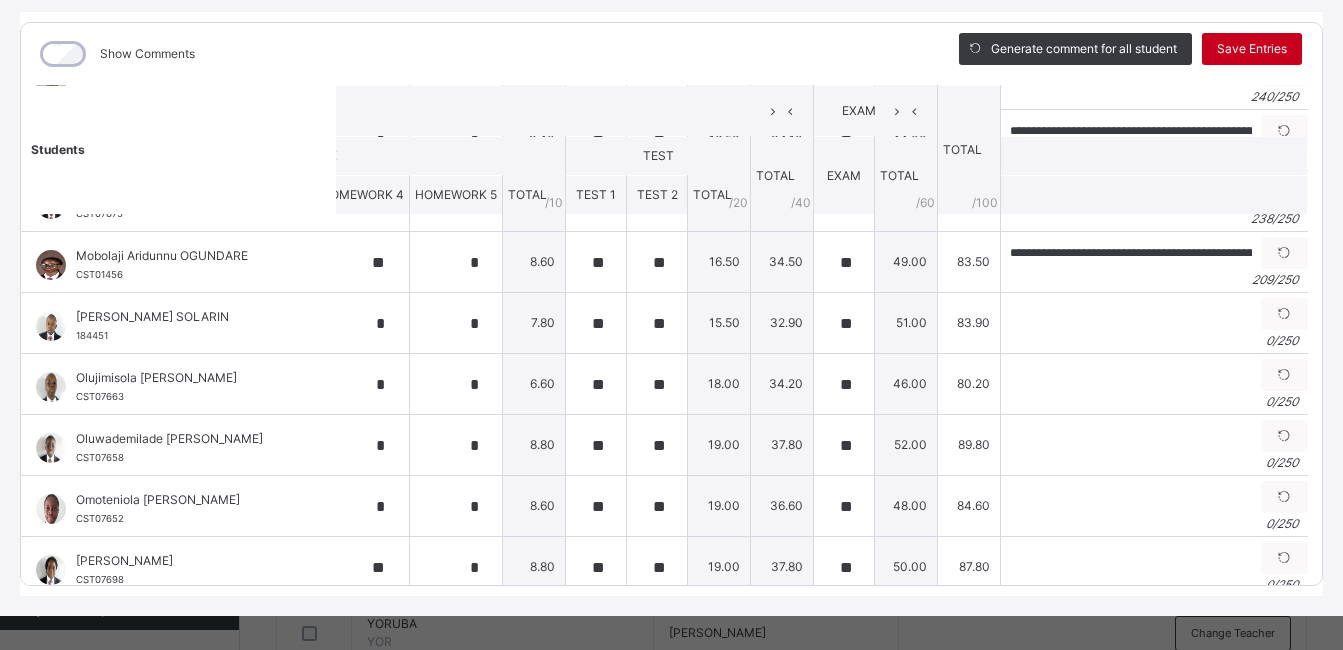 click on "Save Entries" at bounding box center [1252, 49] 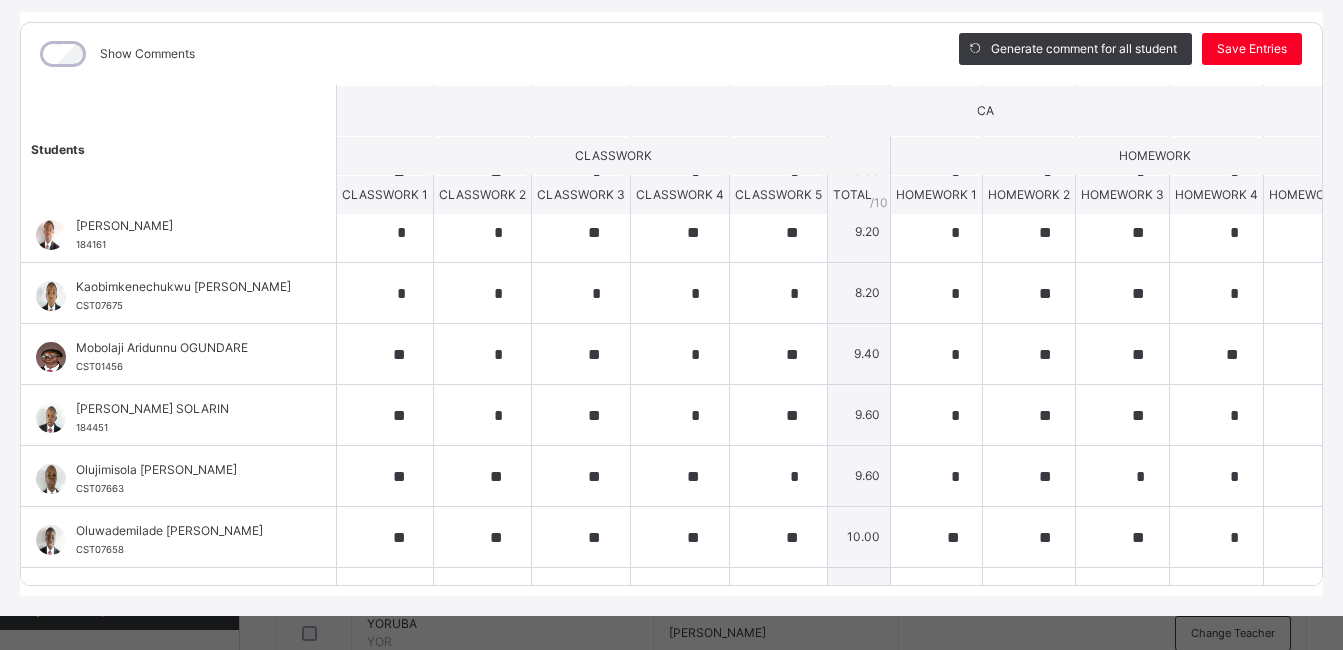 scroll, scrollTop: 438, scrollLeft: 0, axis: vertical 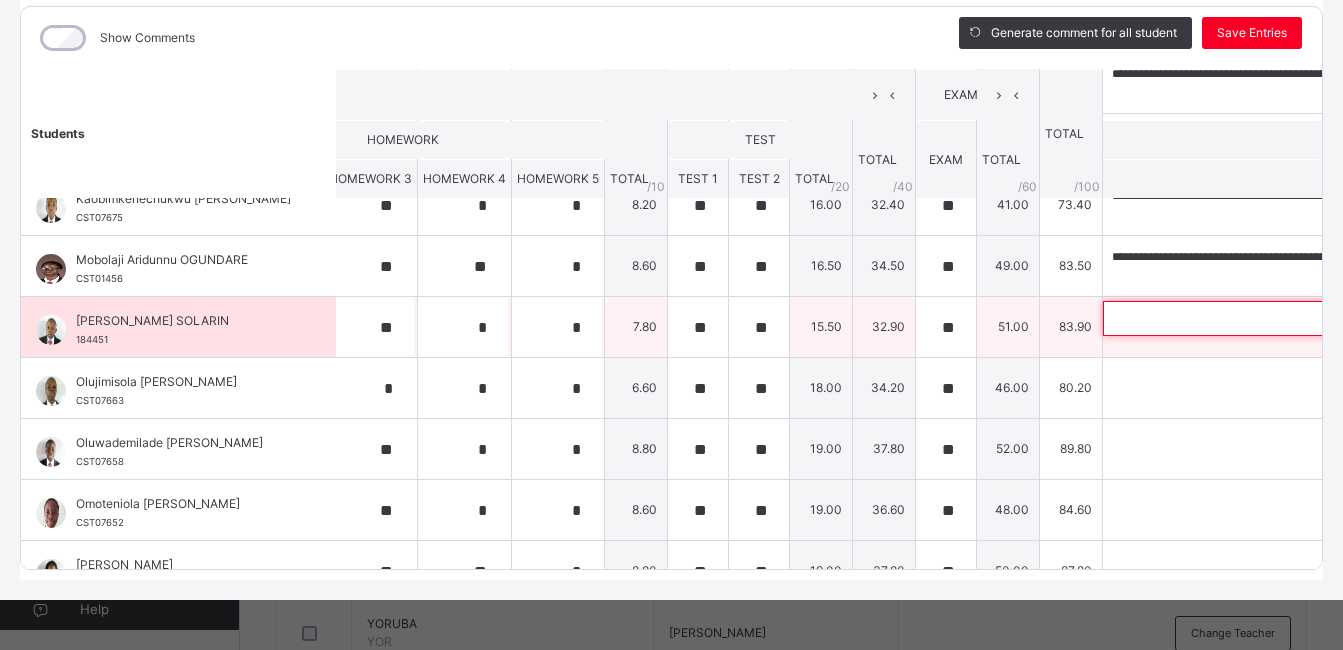 click at bounding box center (1233, 318) 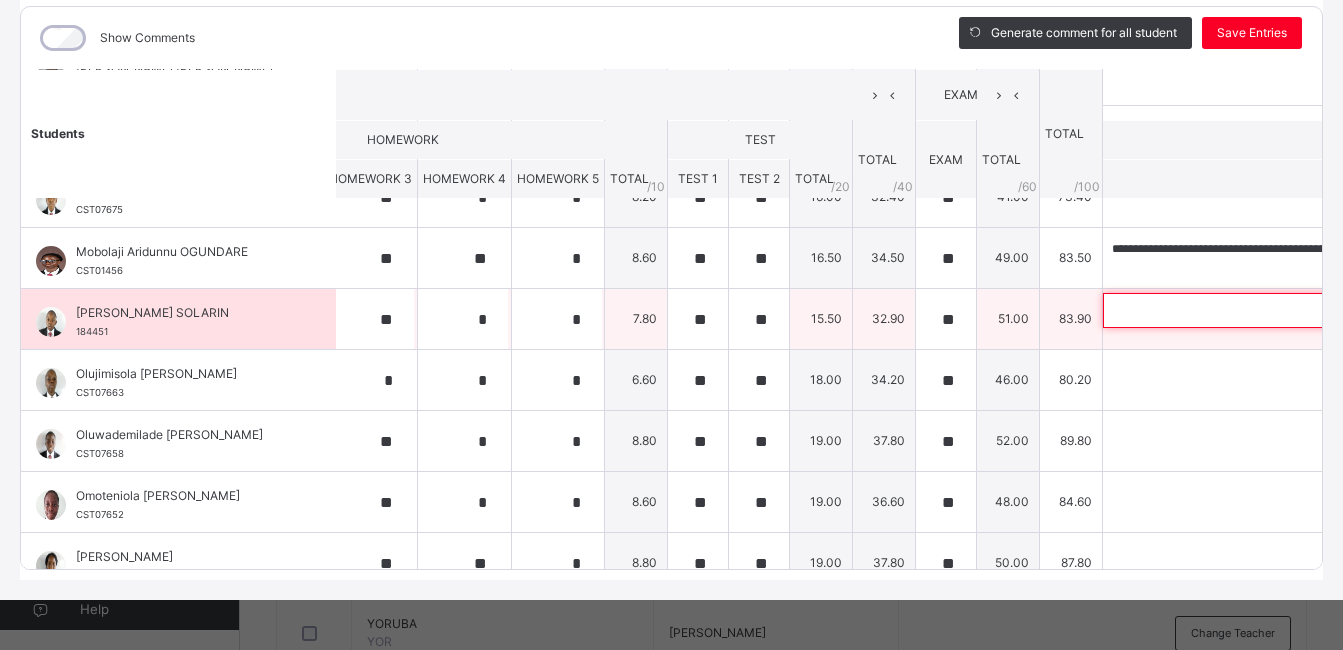 scroll, scrollTop: 398, scrollLeft: 752, axis: both 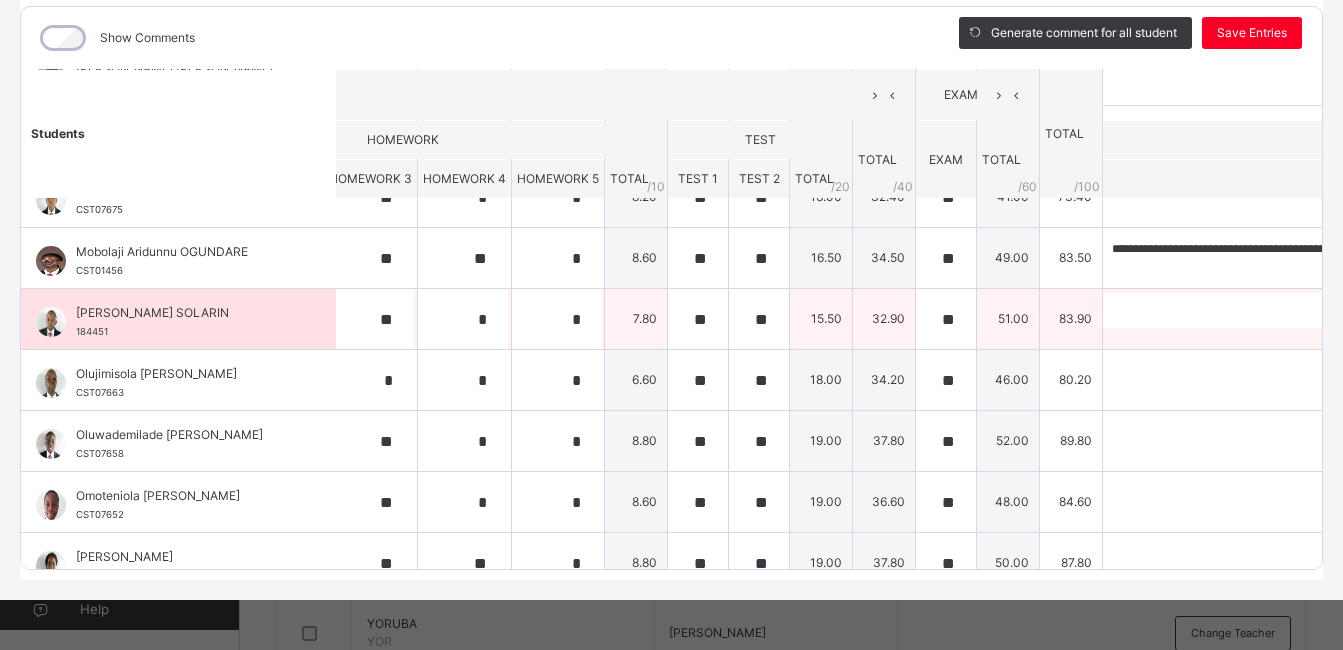 click on "[PERSON_NAME] SOLARIN 184451" at bounding box center [178, 319] 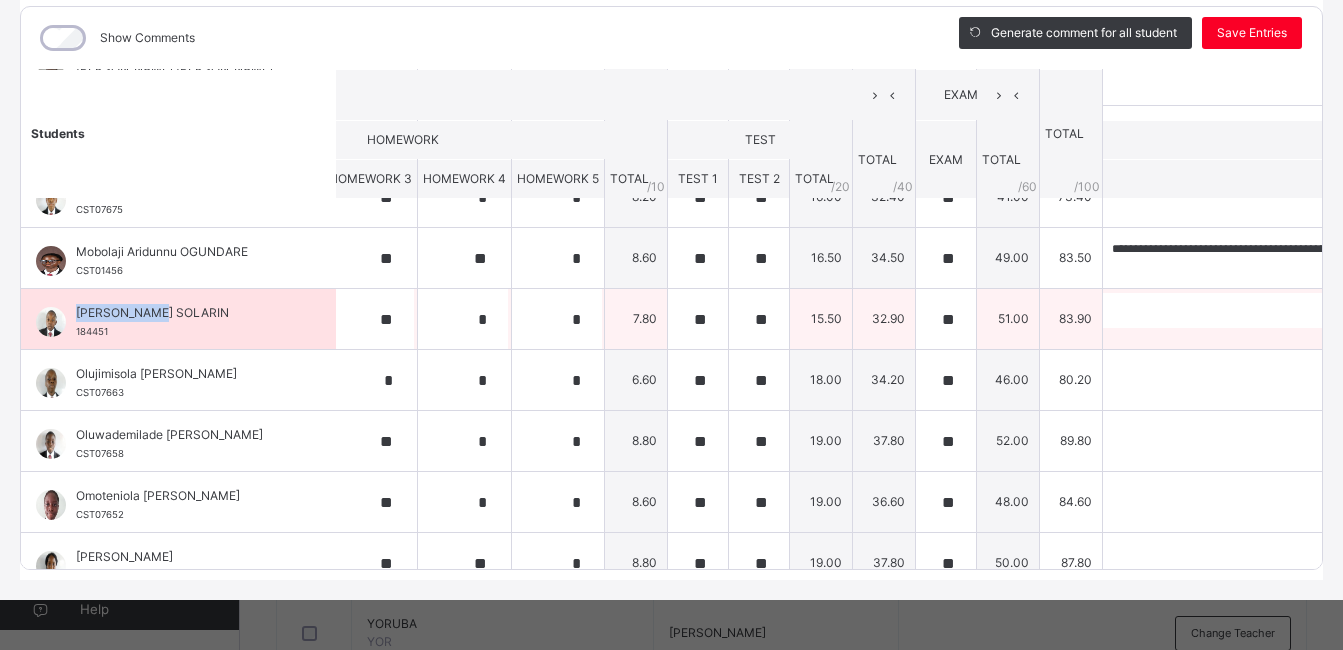 click on "[PERSON_NAME] SOLARIN" at bounding box center (183, 313) 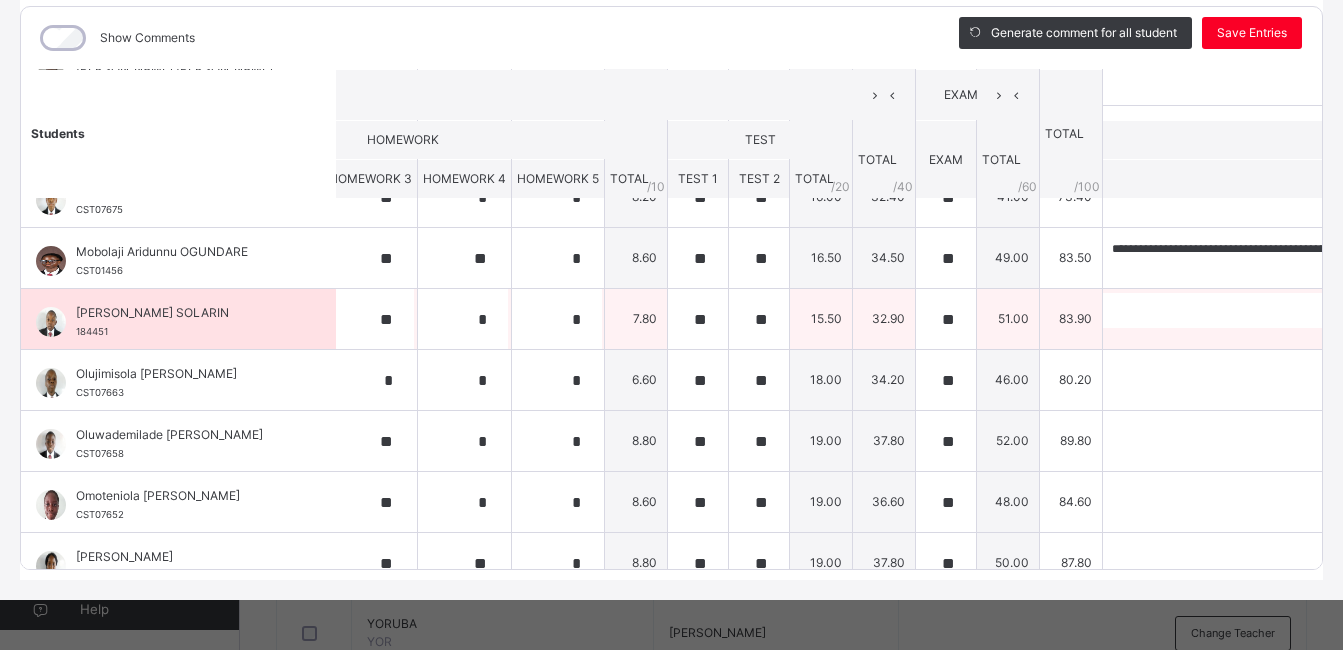 click on "[PERSON_NAME] SOLARIN" at bounding box center (183, 313) 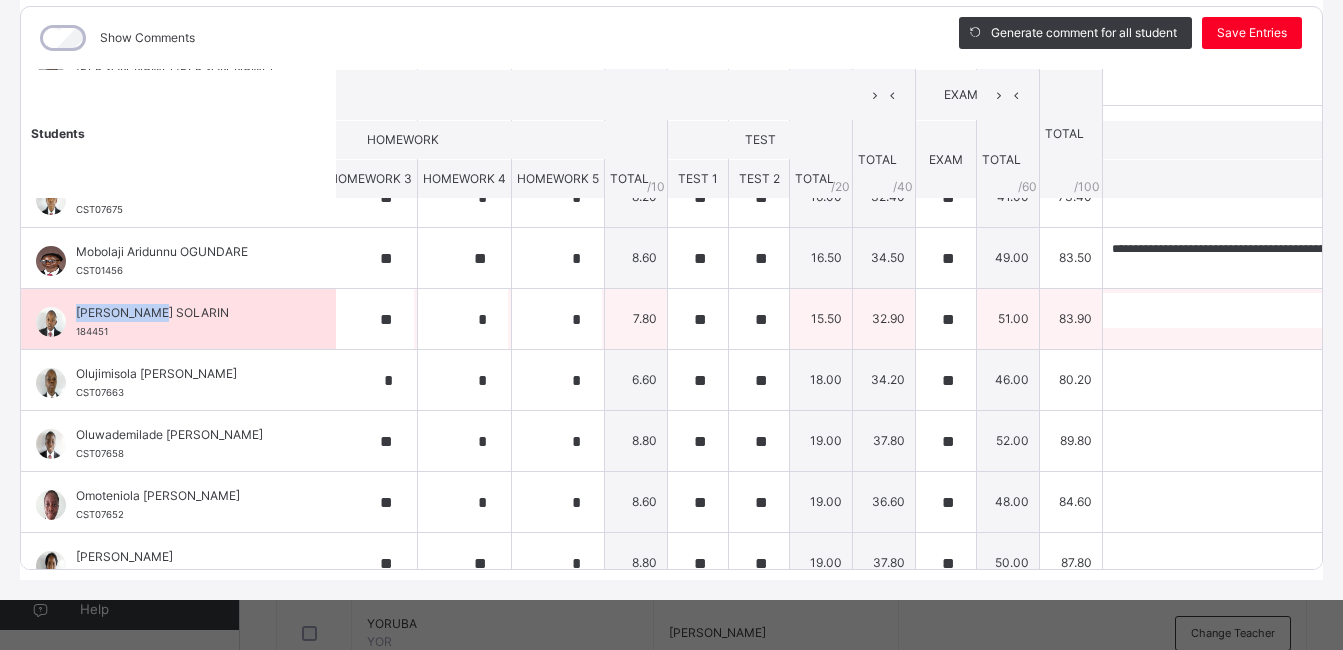 click on "[PERSON_NAME] SOLARIN" at bounding box center [183, 313] 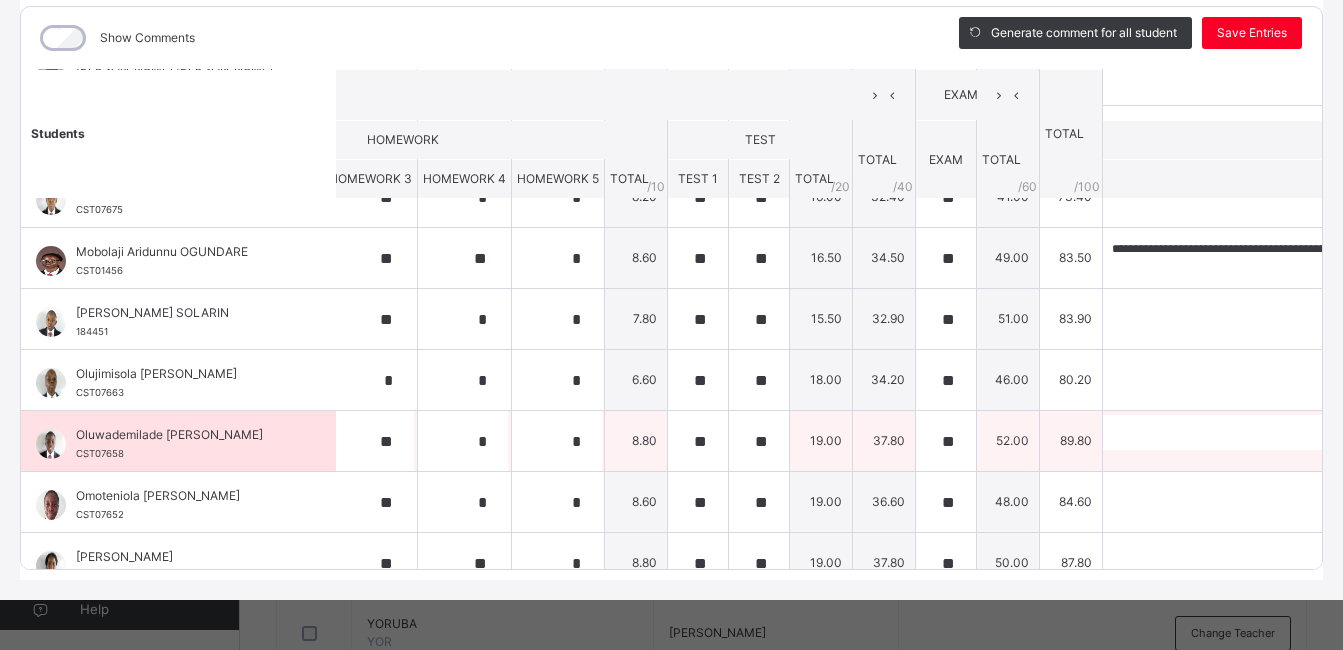 click on "Oluwademilade [PERSON_NAME] CST07658" at bounding box center [178, 441] 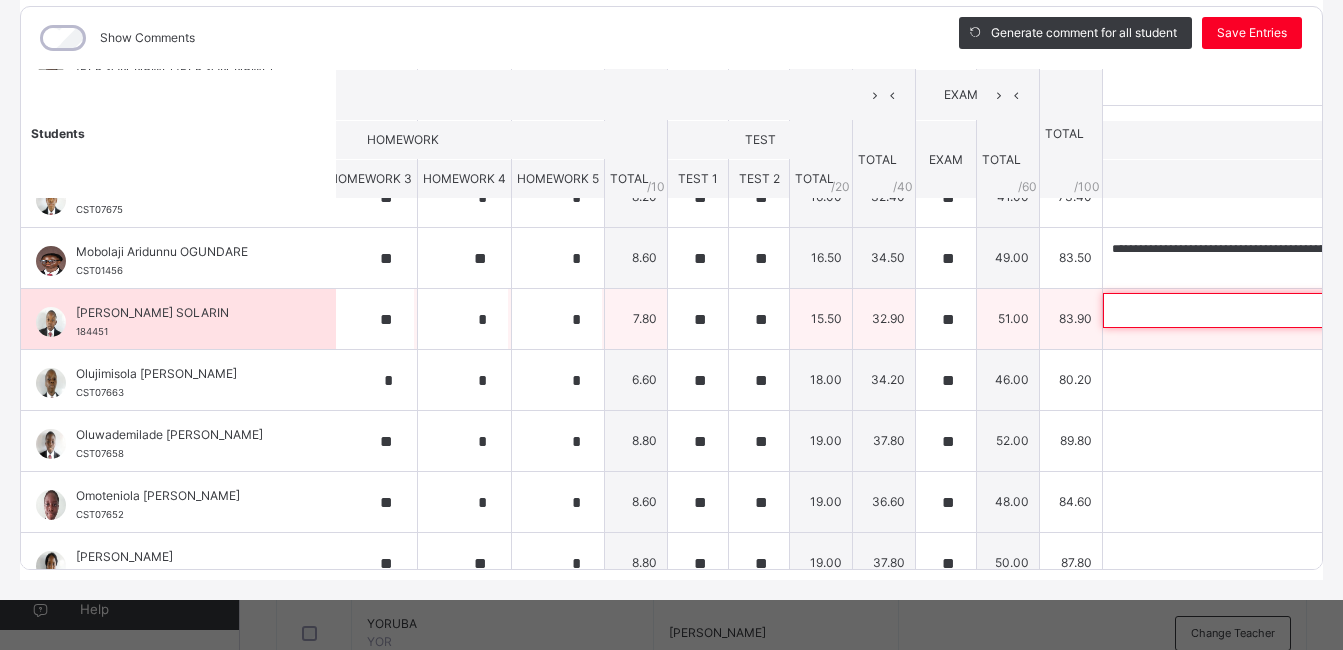 click at bounding box center (1233, 310) 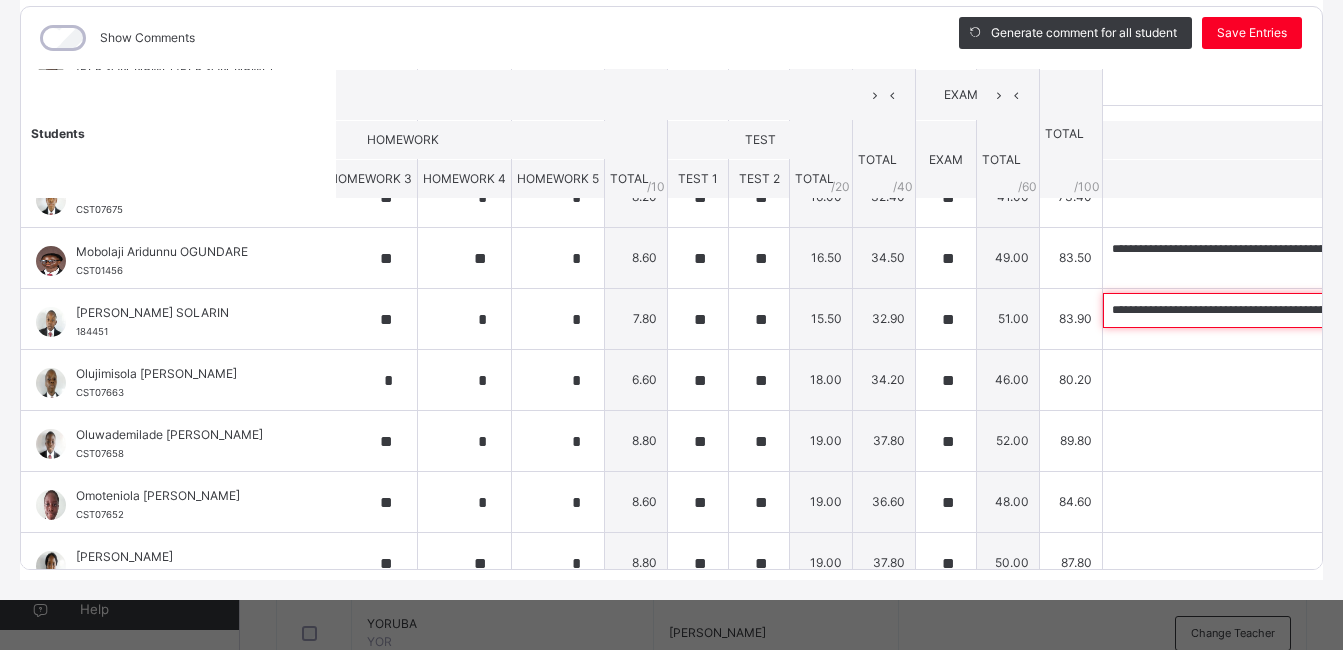 scroll, scrollTop: 0, scrollLeft: 1017, axis: horizontal 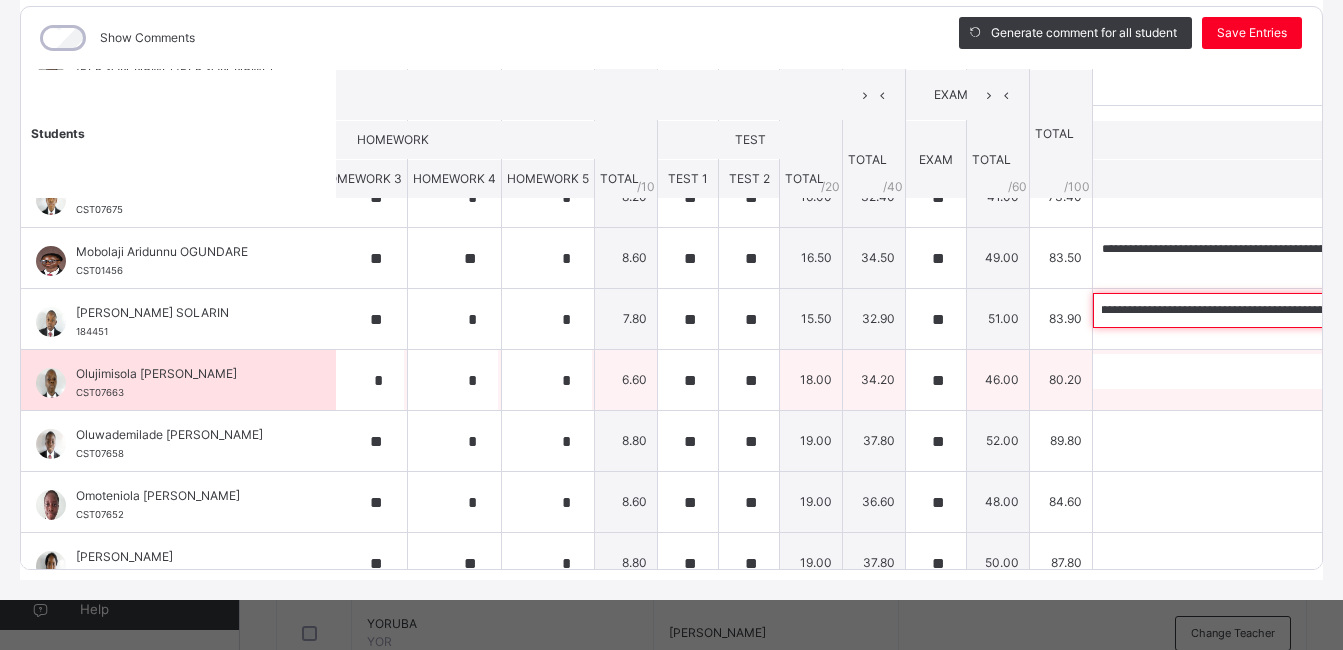 type on "**********" 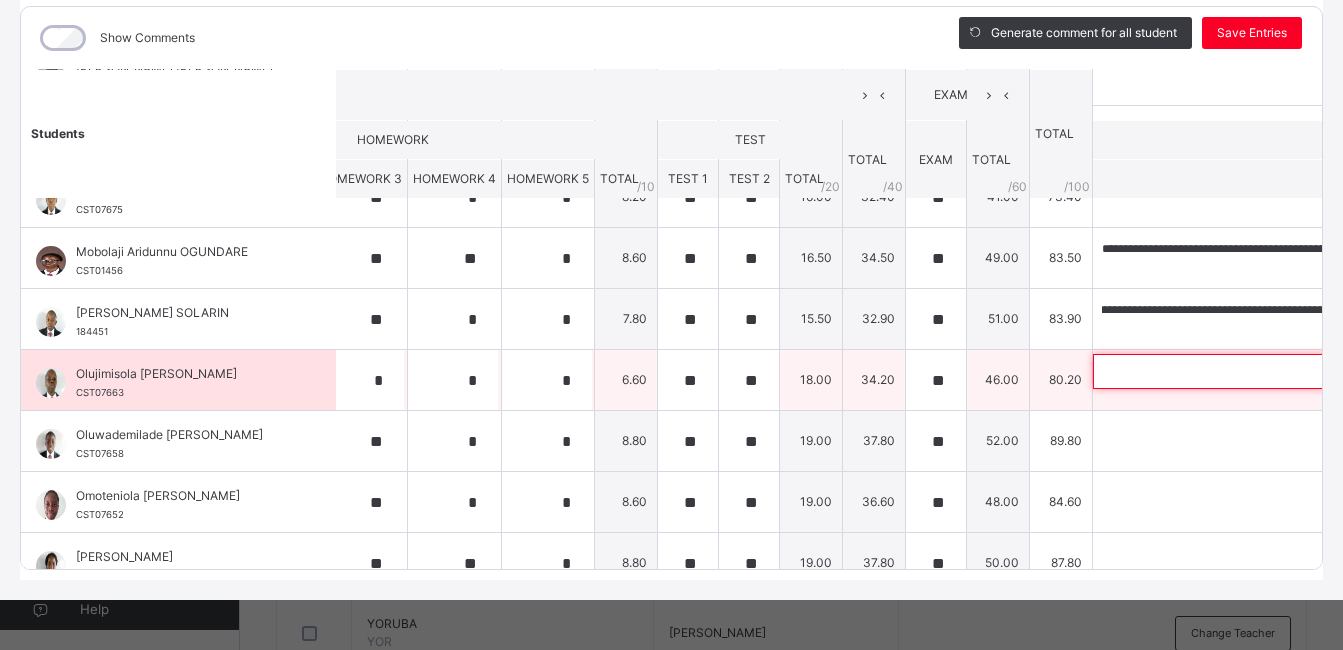 scroll, scrollTop: 0, scrollLeft: 0, axis: both 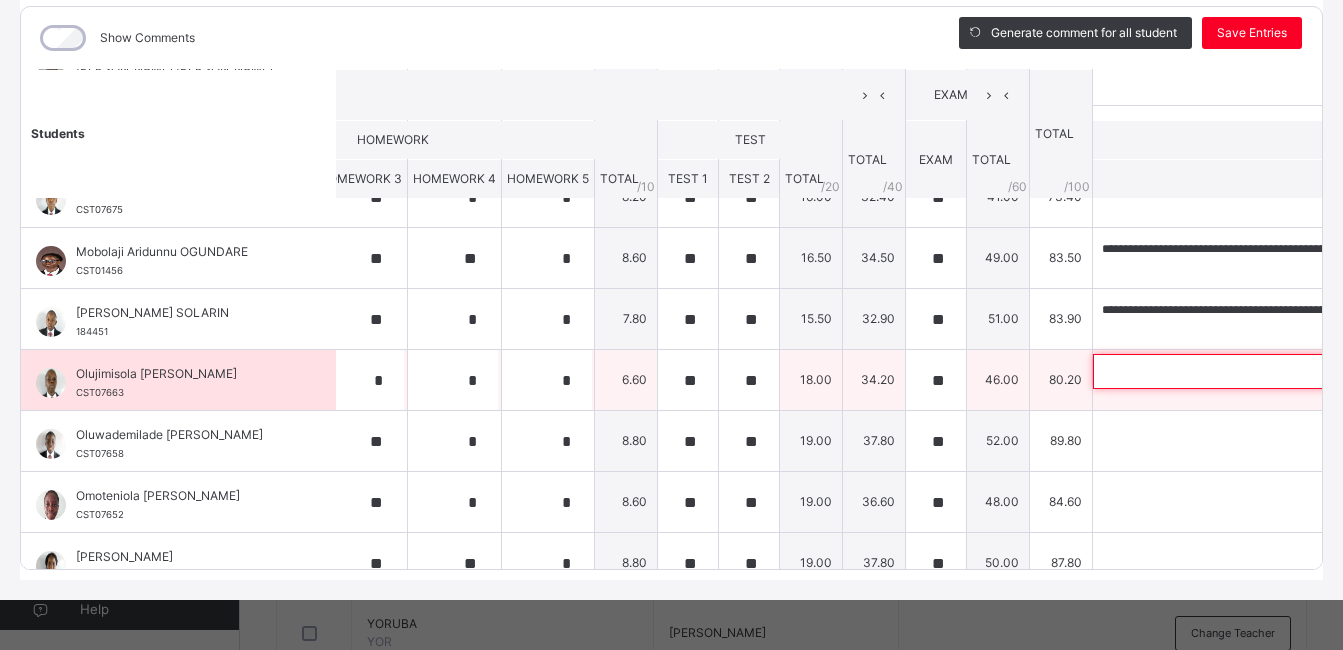 click at bounding box center [1223, 371] 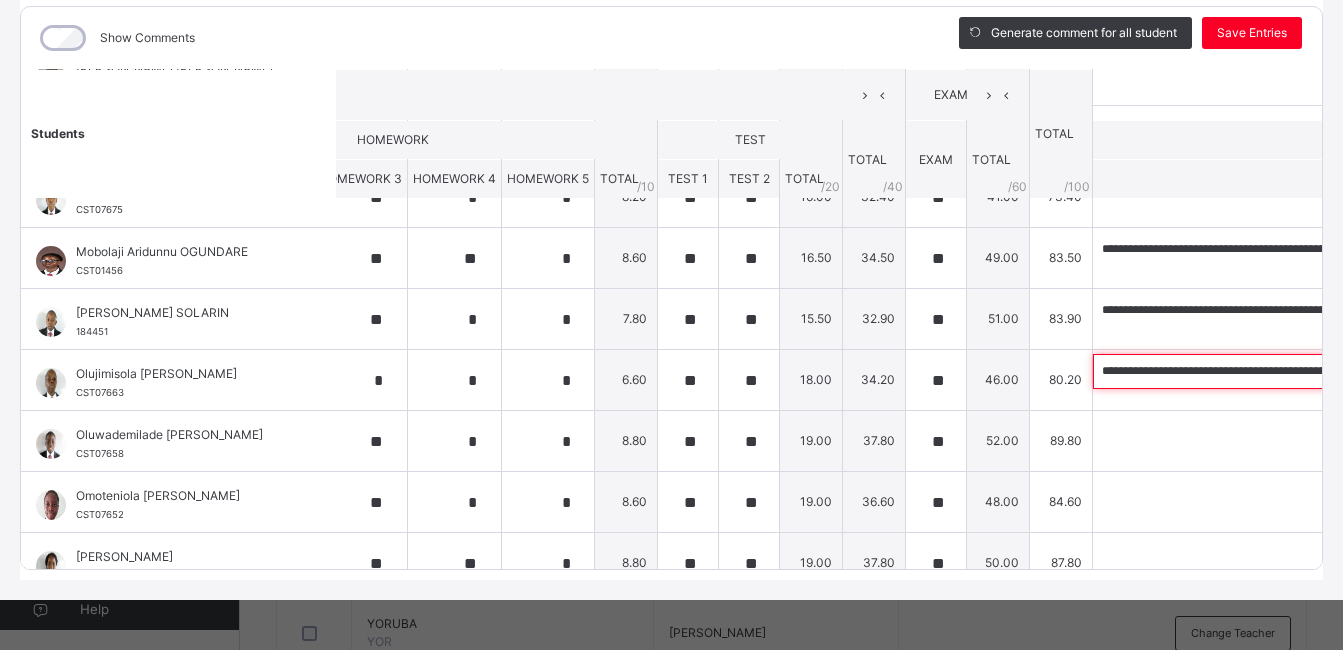 scroll, scrollTop: 0, scrollLeft: 847, axis: horizontal 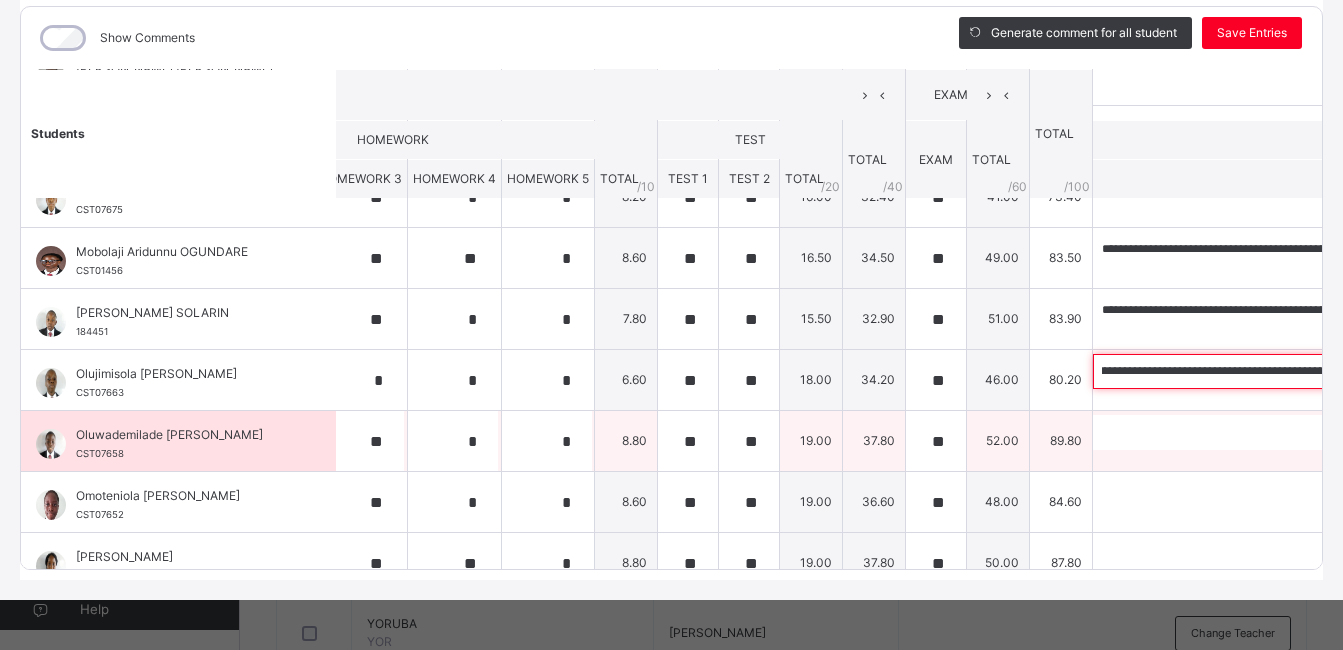 type on "**********" 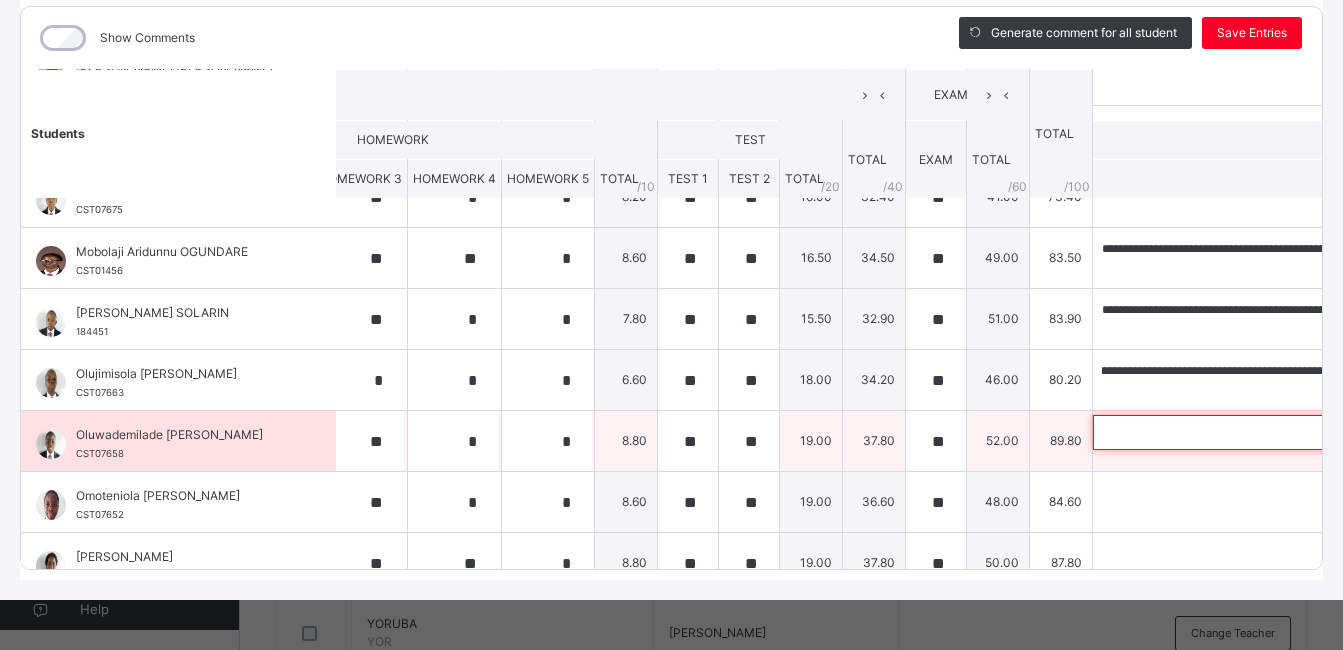 scroll, scrollTop: 0, scrollLeft: 0, axis: both 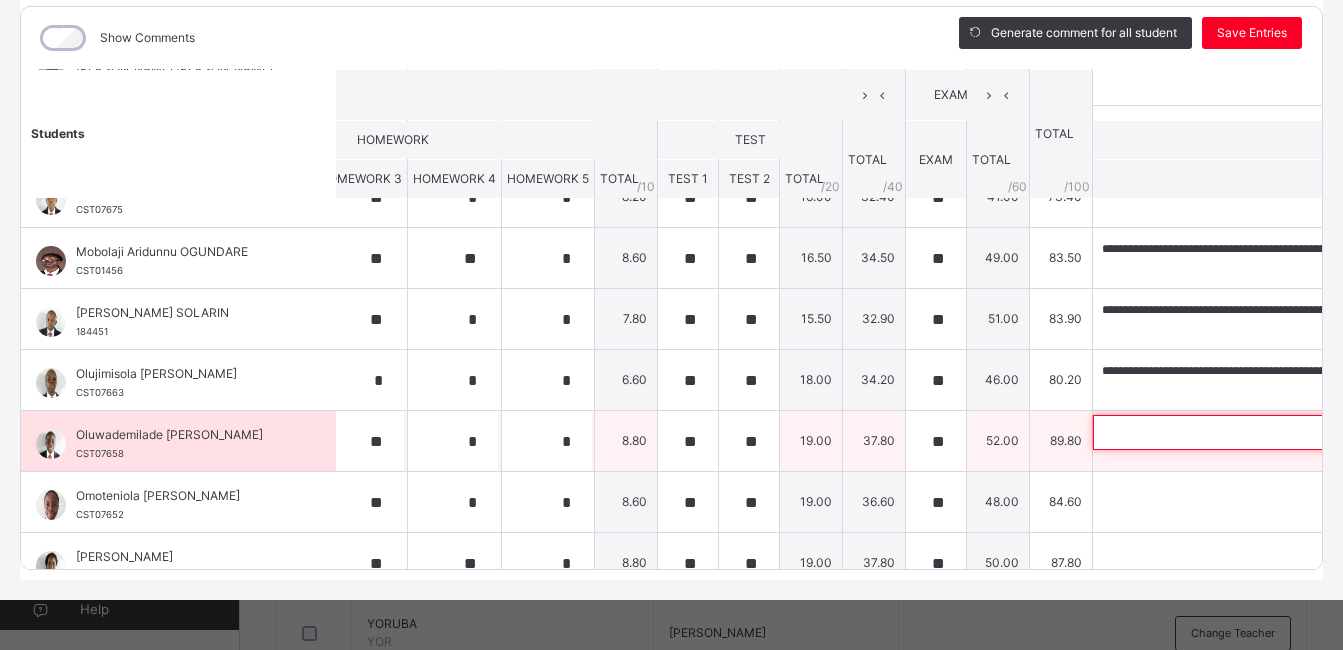 click at bounding box center (1223, 432) 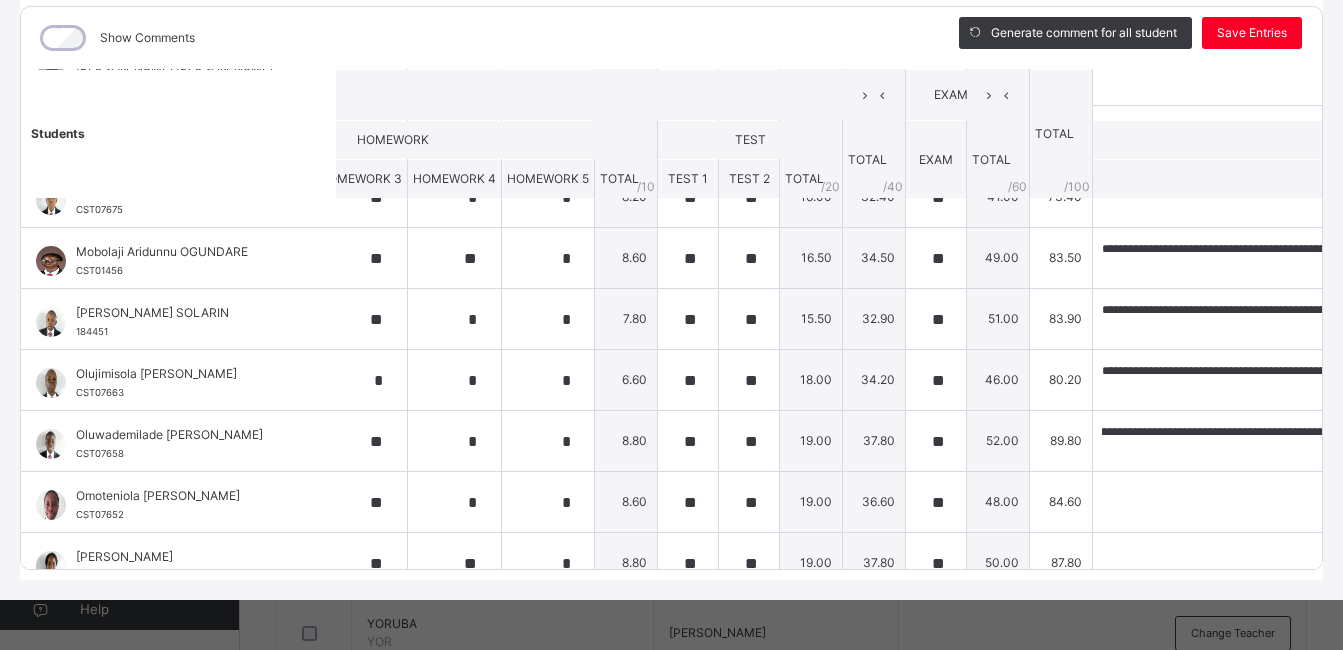 scroll, scrollTop: 0, scrollLeft: 0, axis: both 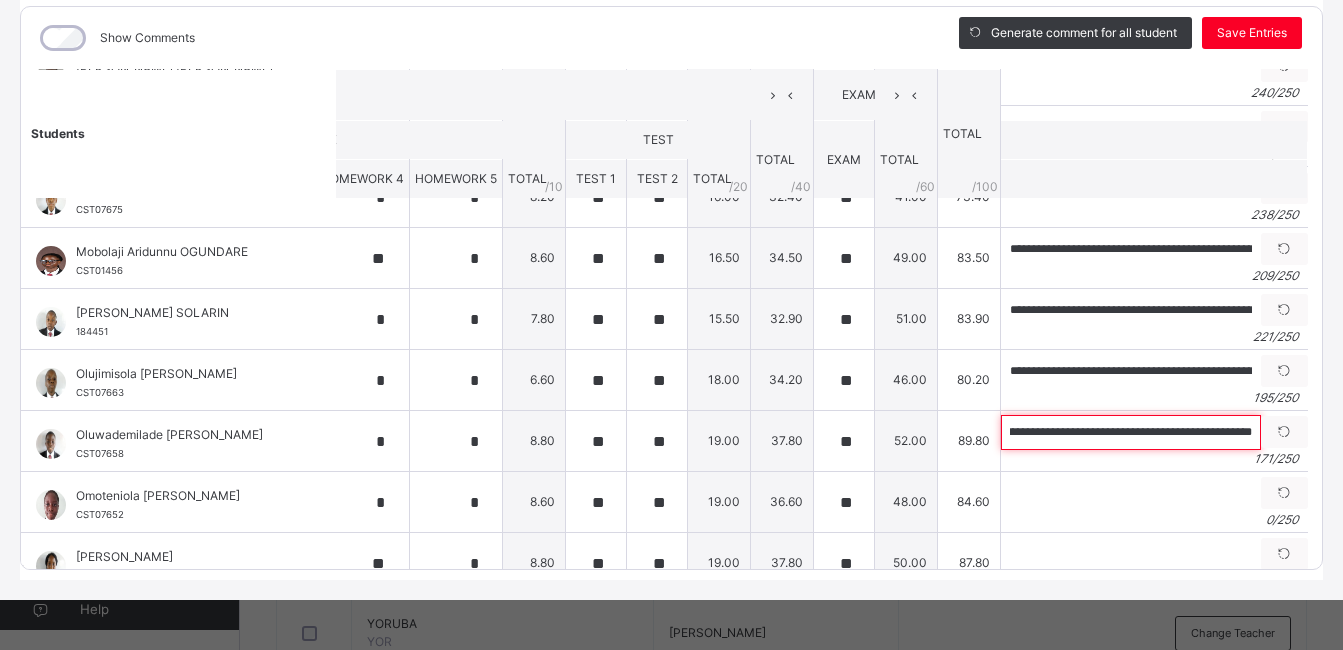 drag, startPoint x: 1079, startPoint y: 412, endPoint x: 1310, endPoint y: 417, distance: 231.05411 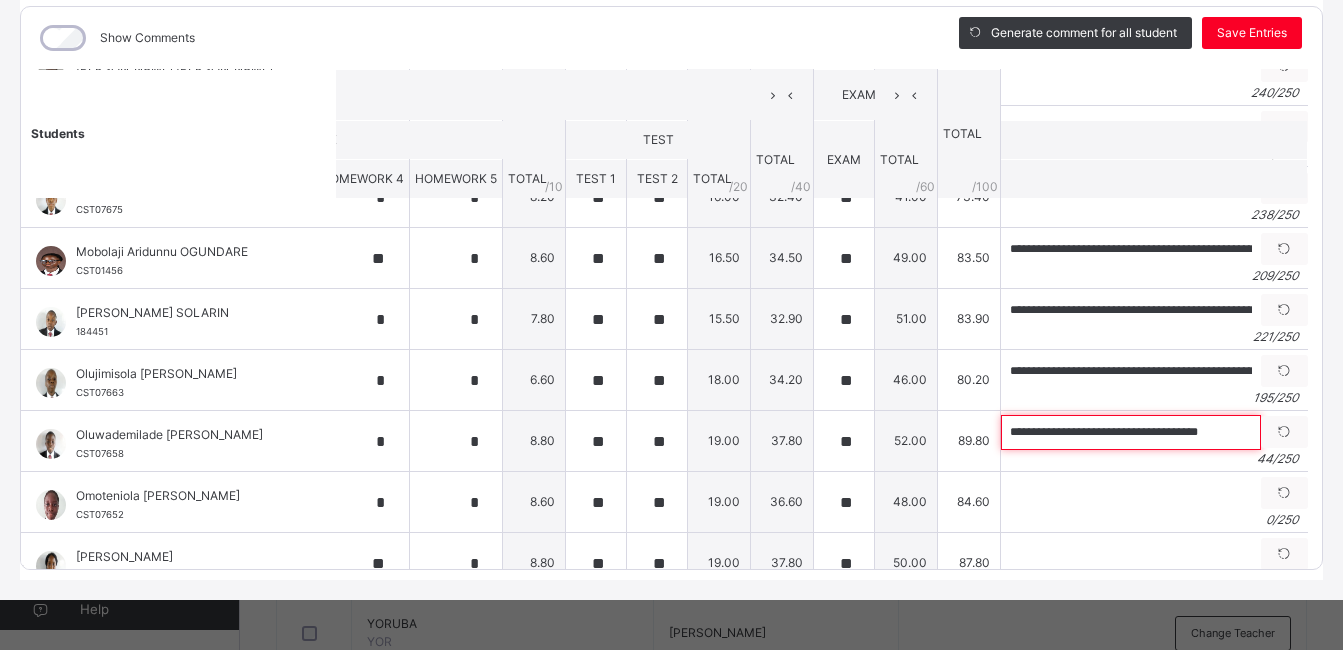 scroll, scrollTop: 0, scrollLeft: 0, axis: both 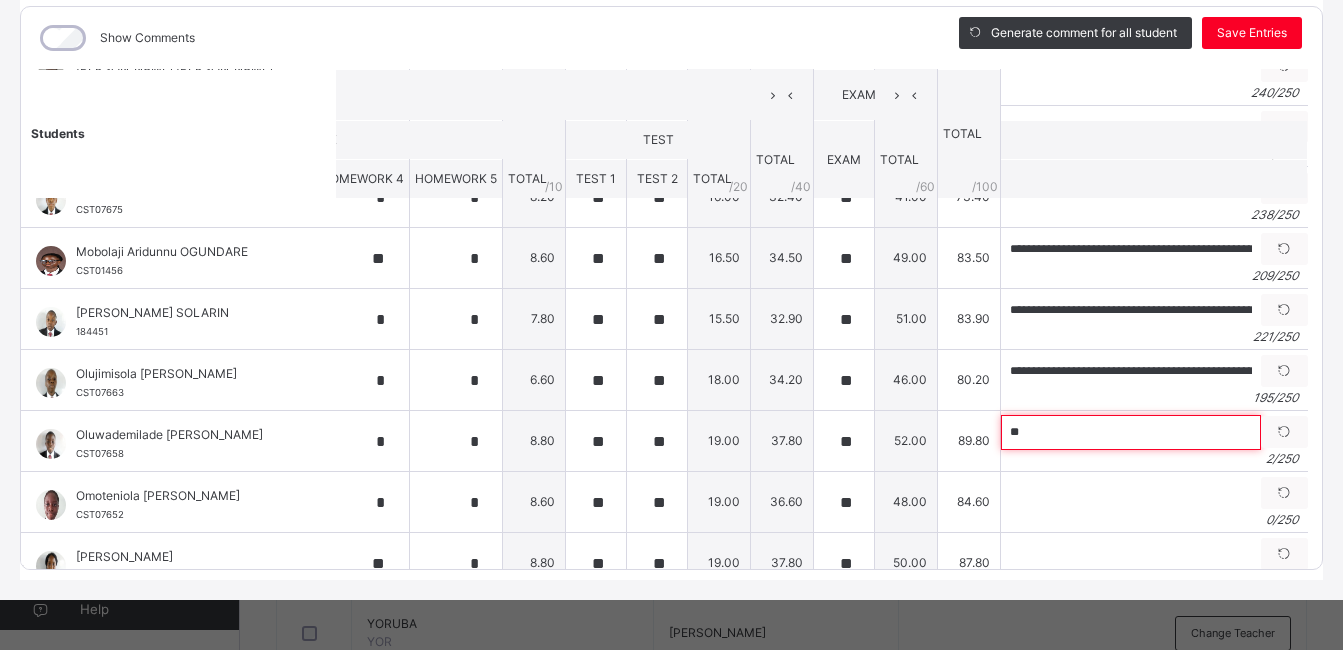 type on "*" 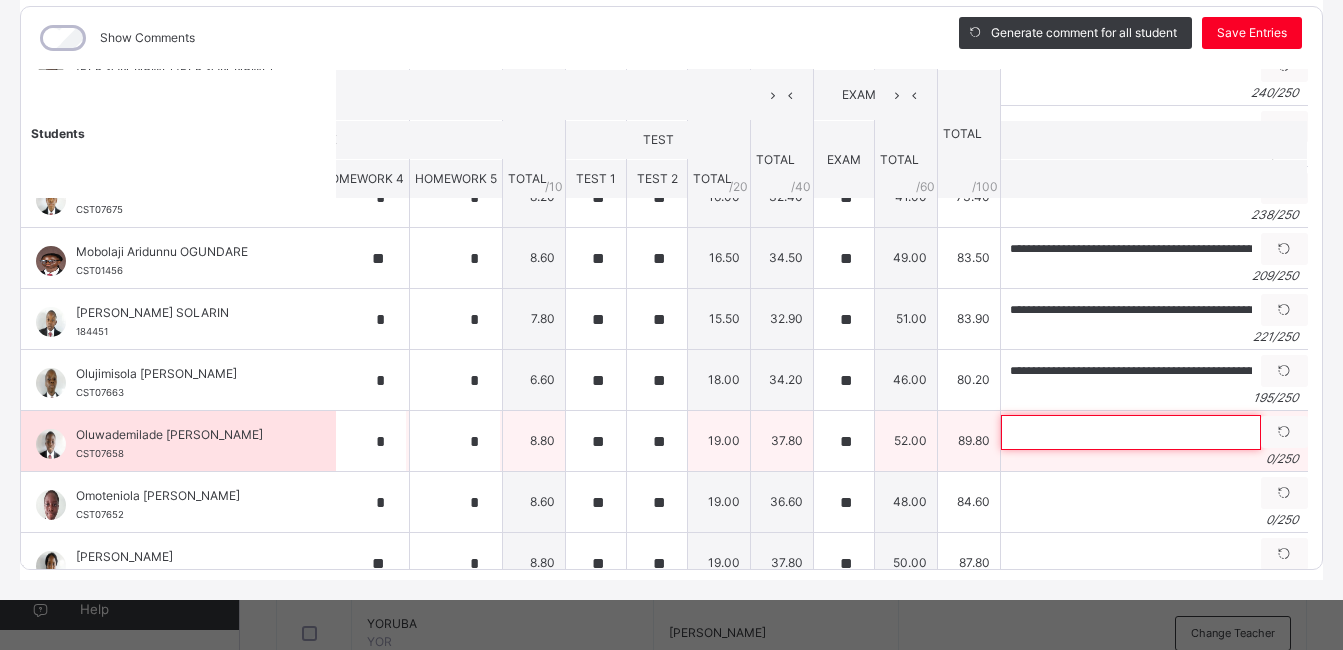 click at bounding box center (1131, 432) 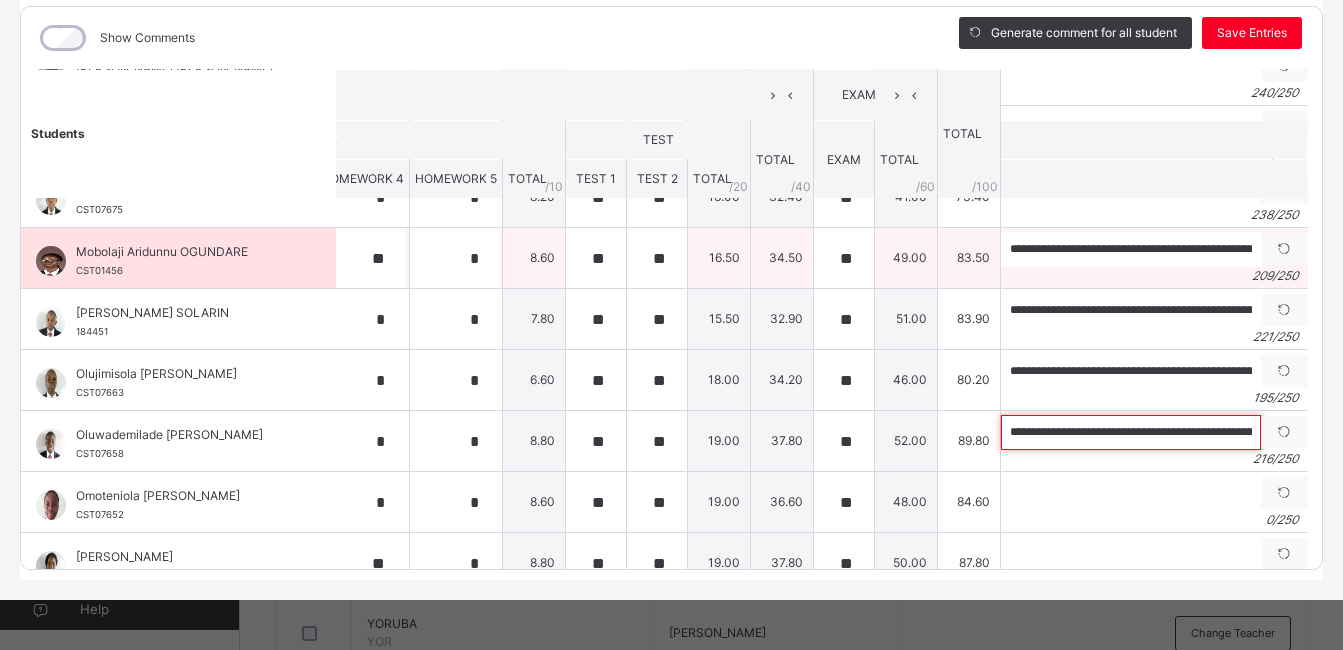scroll, scrollTop: 0, scrollLeft: 976, axis: horizontal 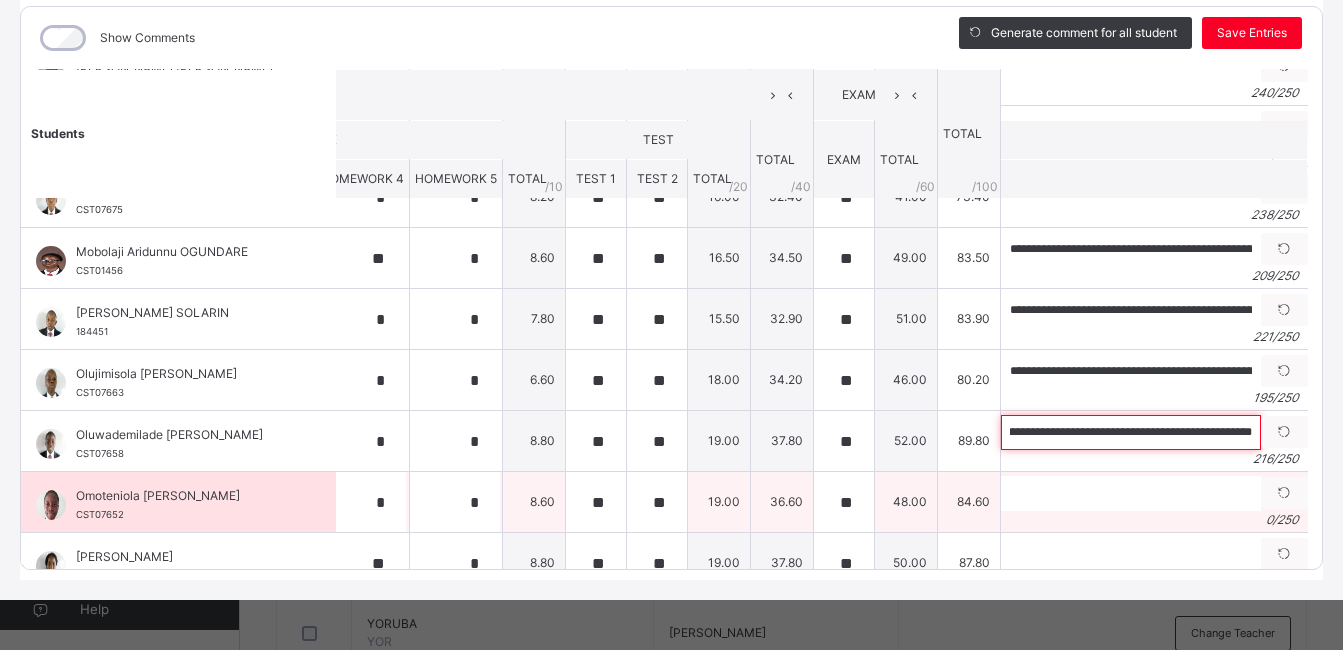 type on "**********" 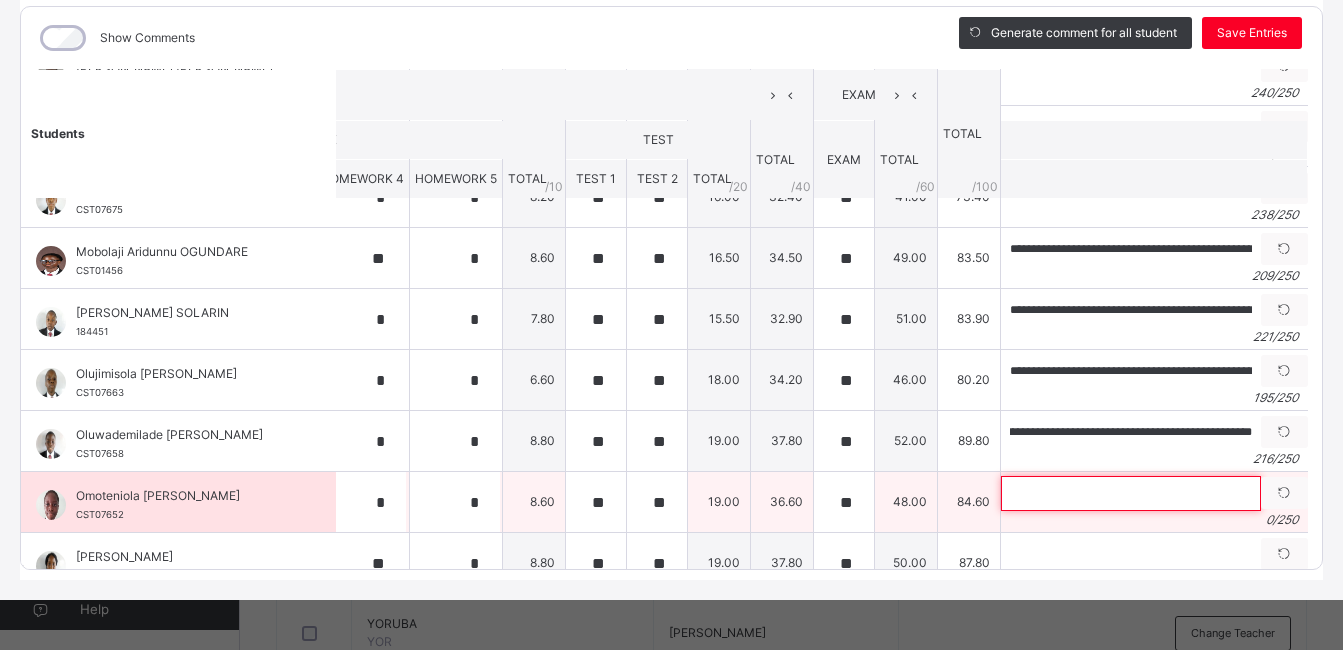 scroll, scrollTop: 0, scrollLeft: 0, axis: both 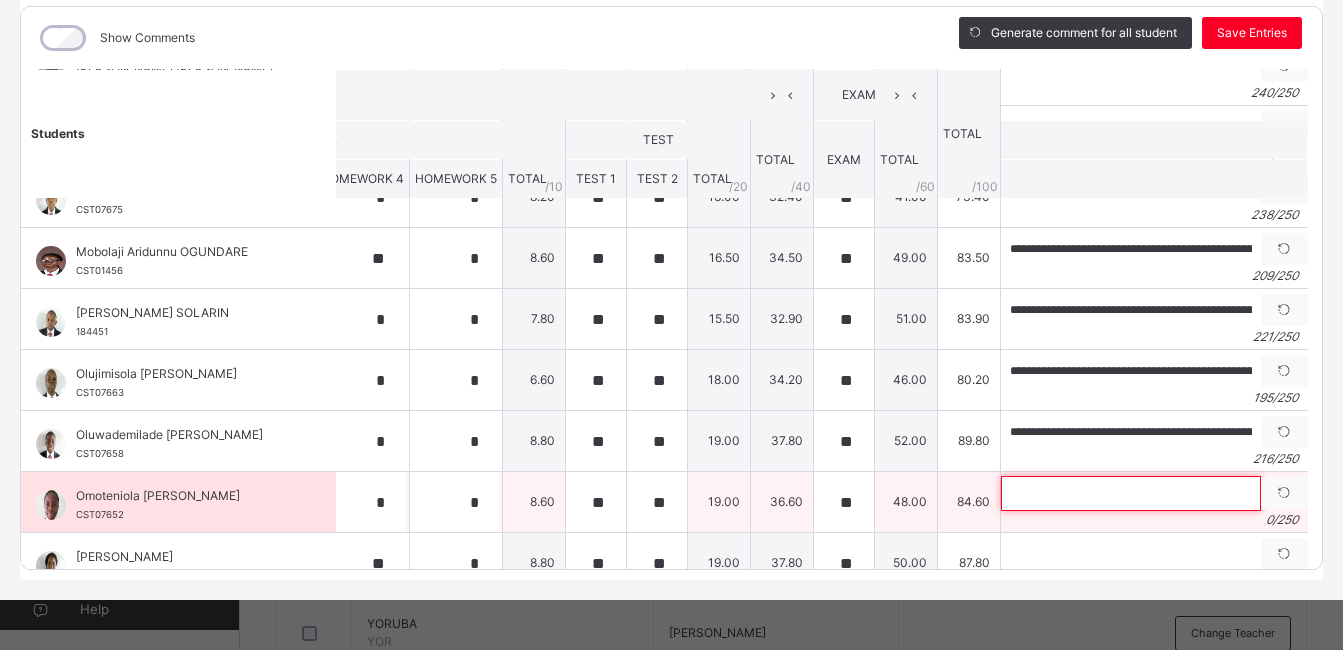 click at bounding box center [1131, 493] 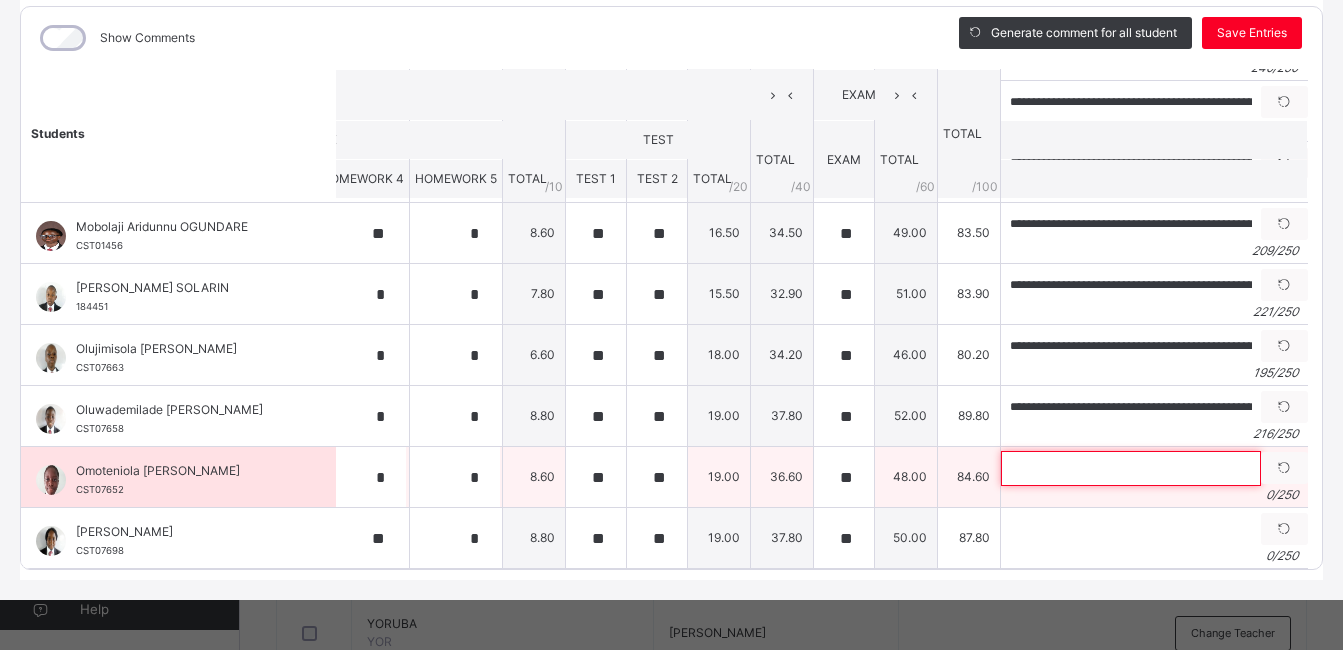 click at bounding box center [1131, 468] 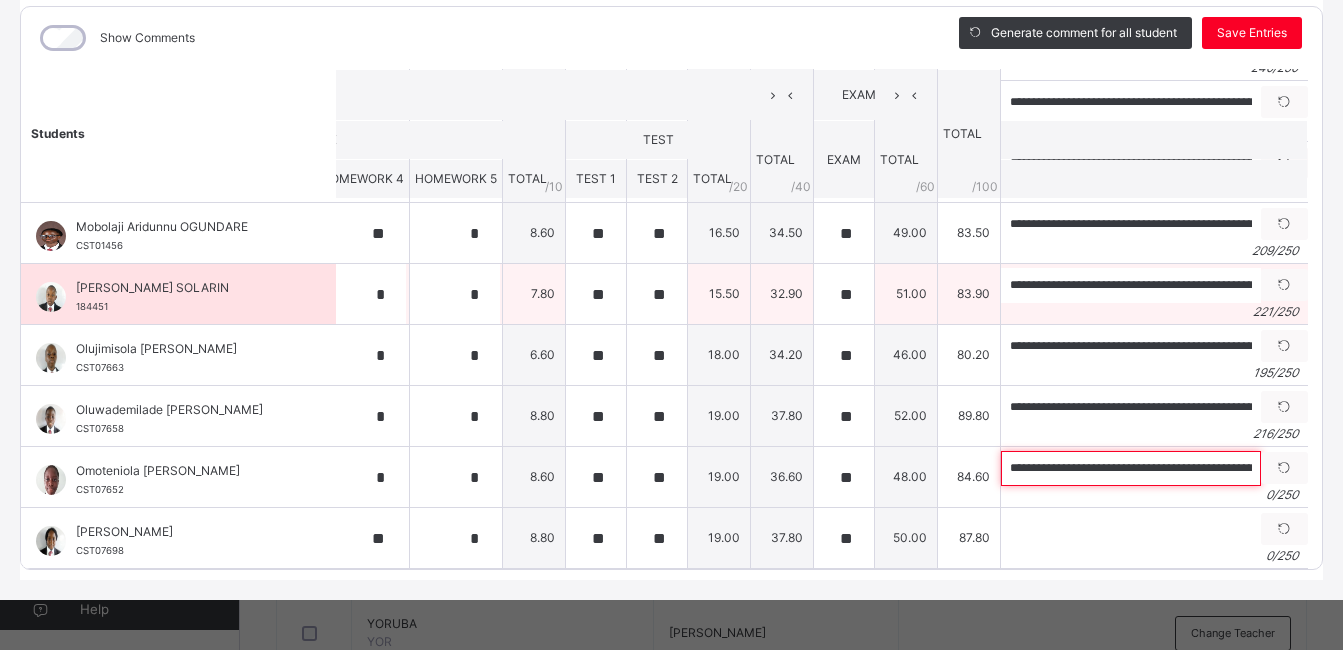 scroll, scrollTop: 0, scrollLeft: 948, axis: horizontal 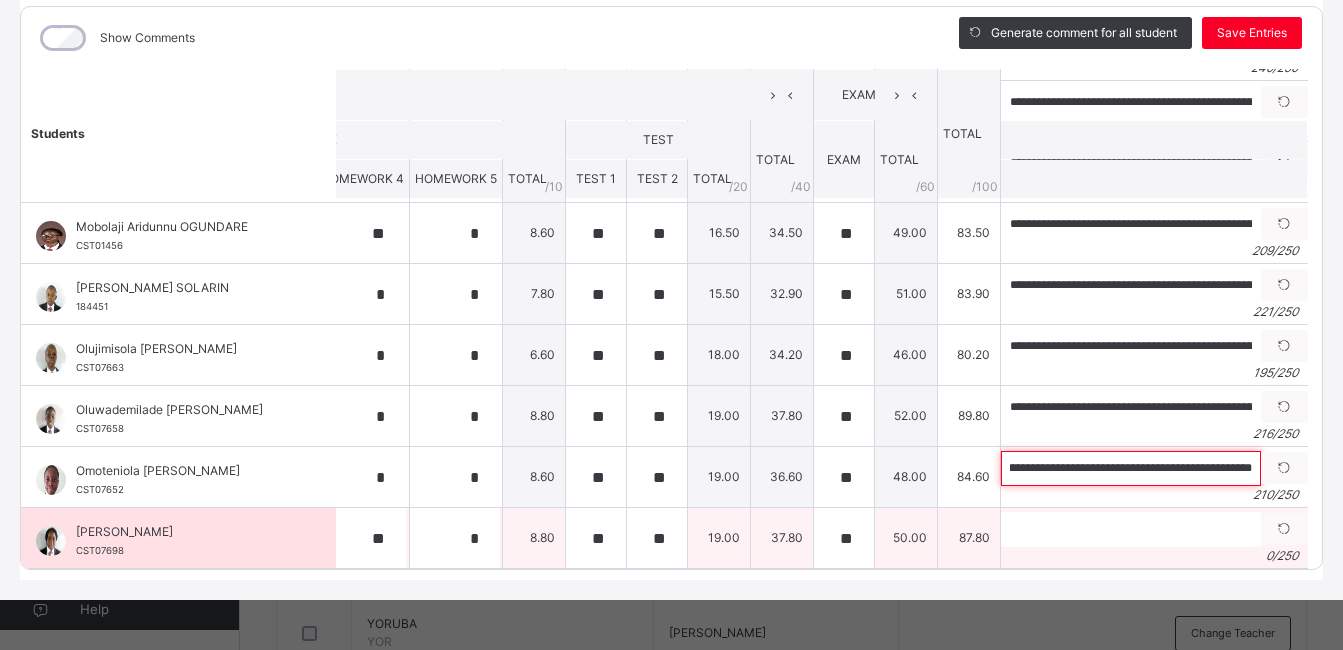 type on "**********" 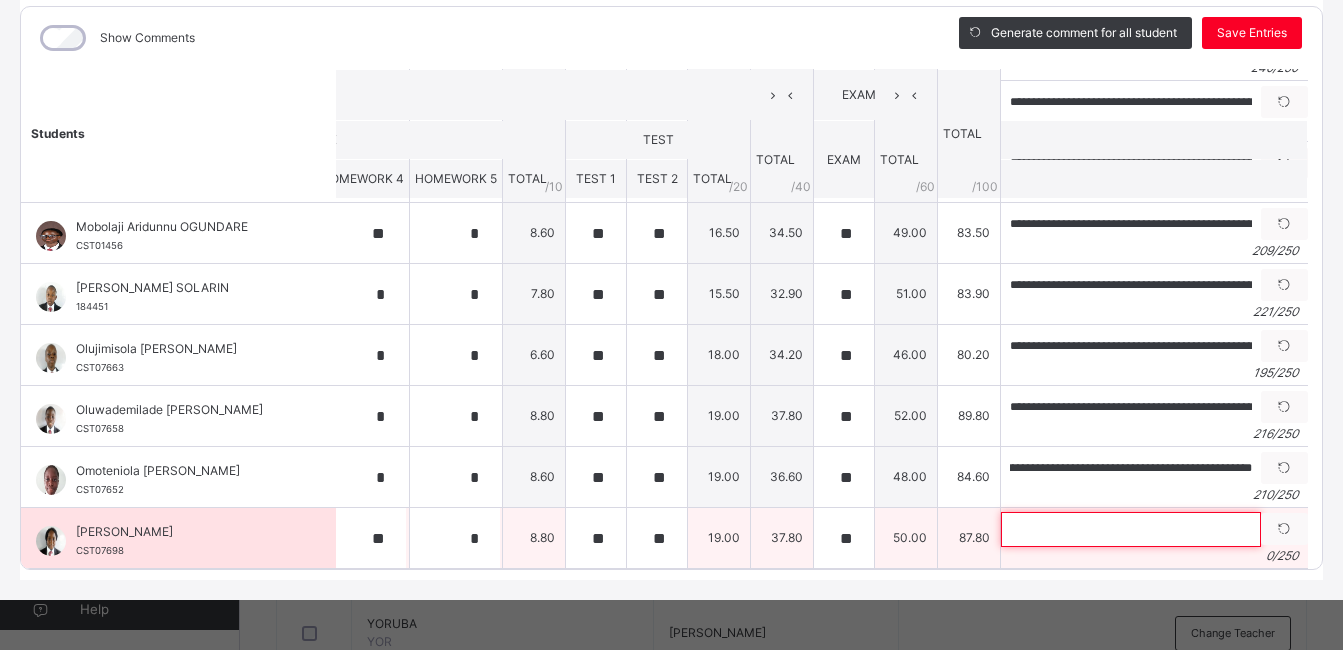 scroll, scrollTop: 0, scrollLeft: 0, axis: both 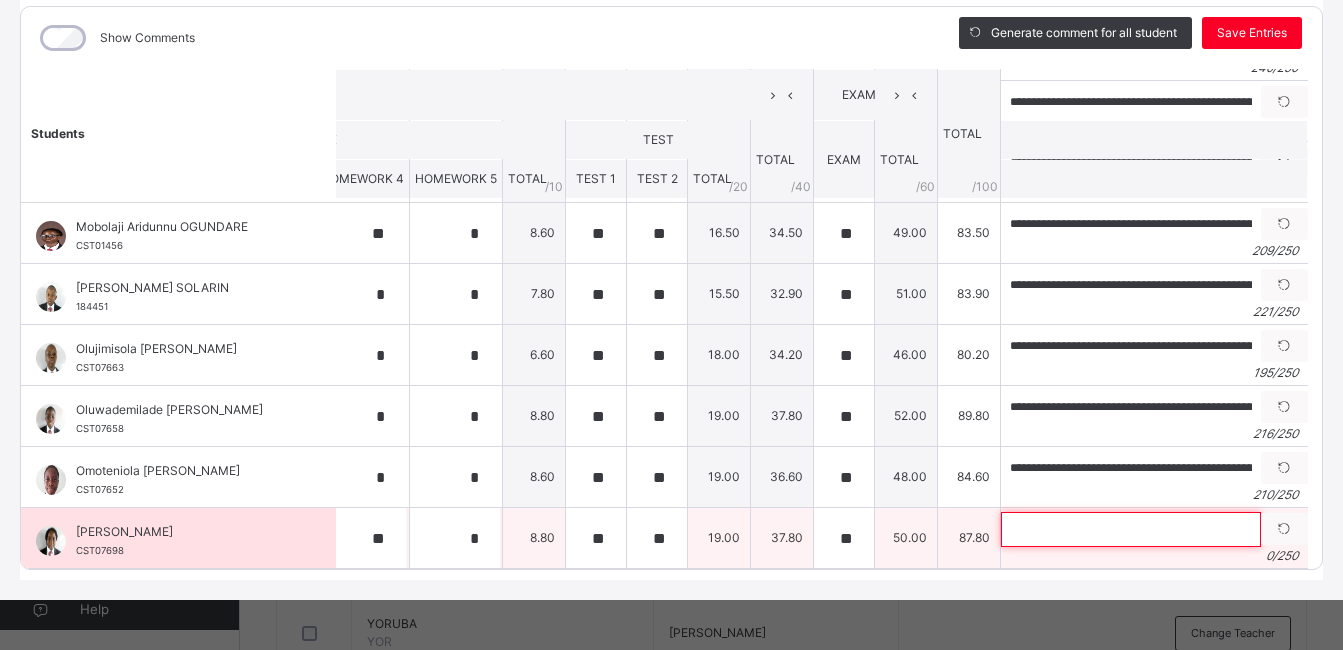 click at bounding box center (1131, 529) 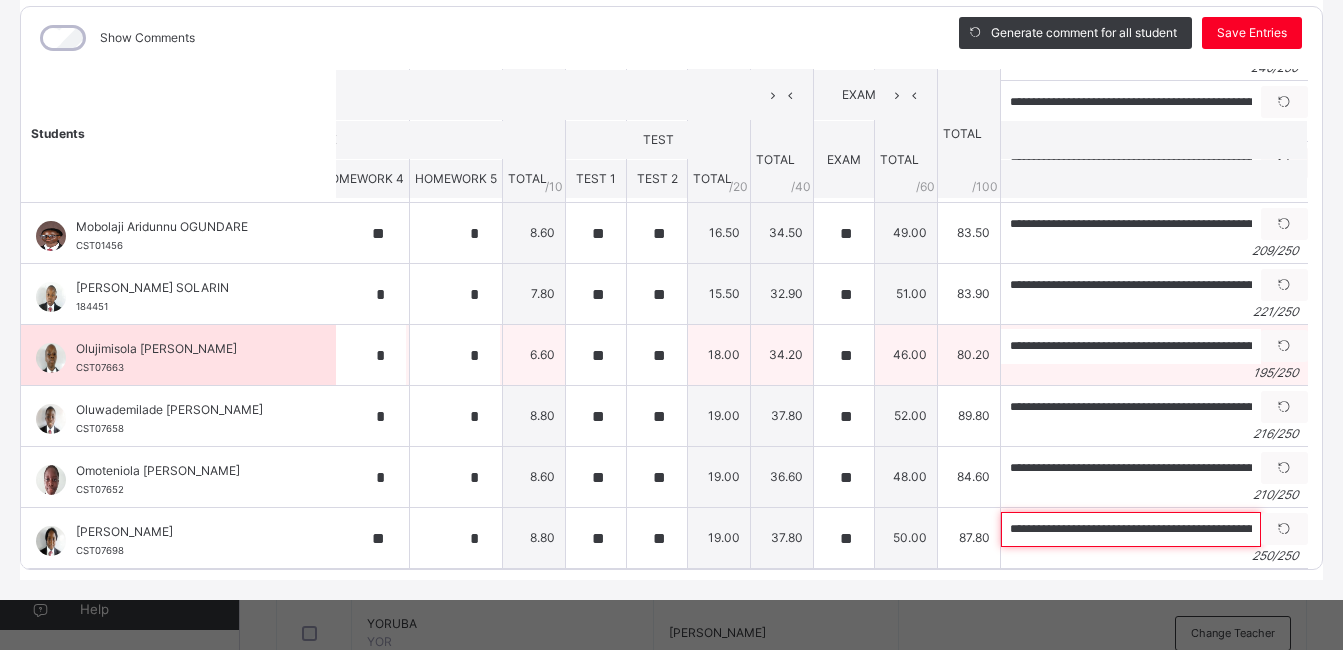 scroll, scrollTop: 0, scrollLeft: 1176, axis: horizontal 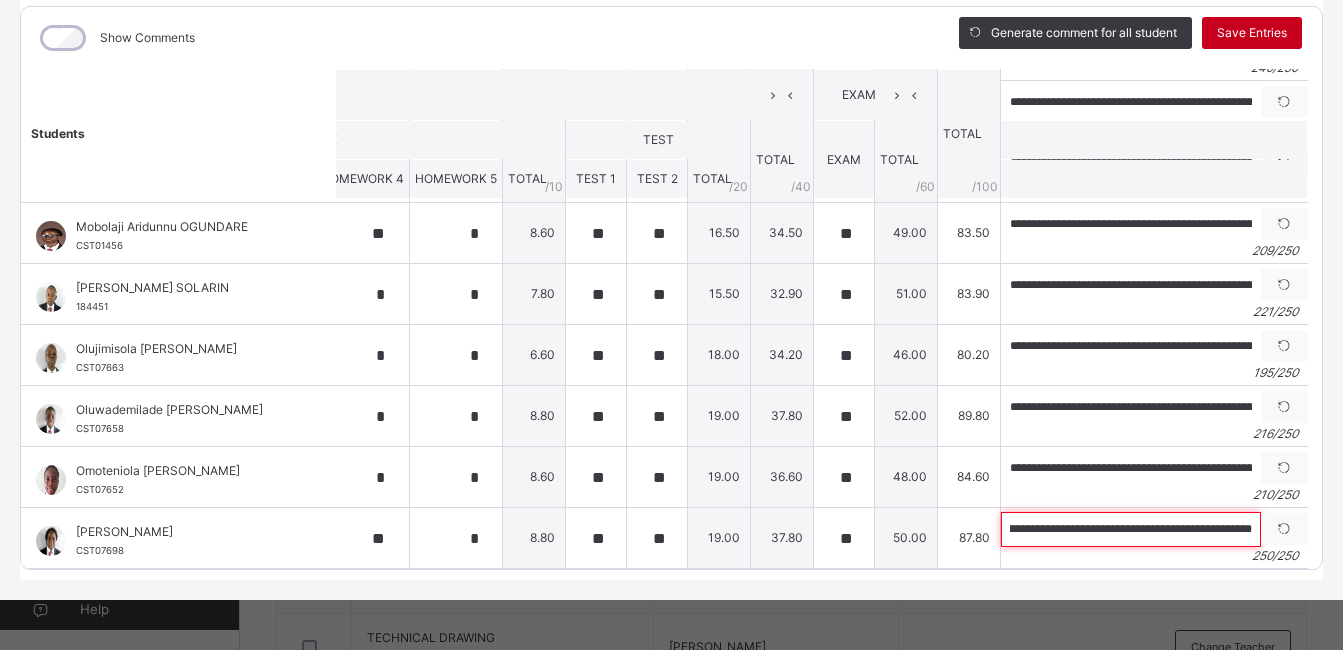 type on "**********" 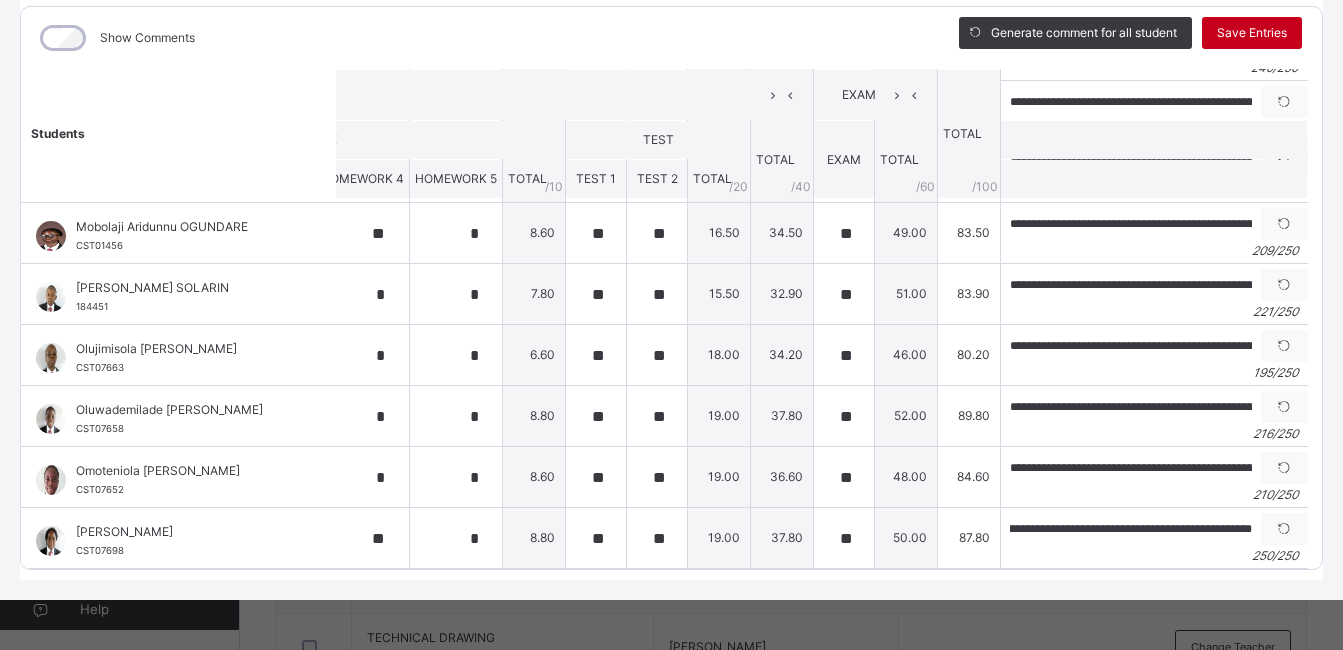 click on "Save Entries" at bounding box center (1252, 33) 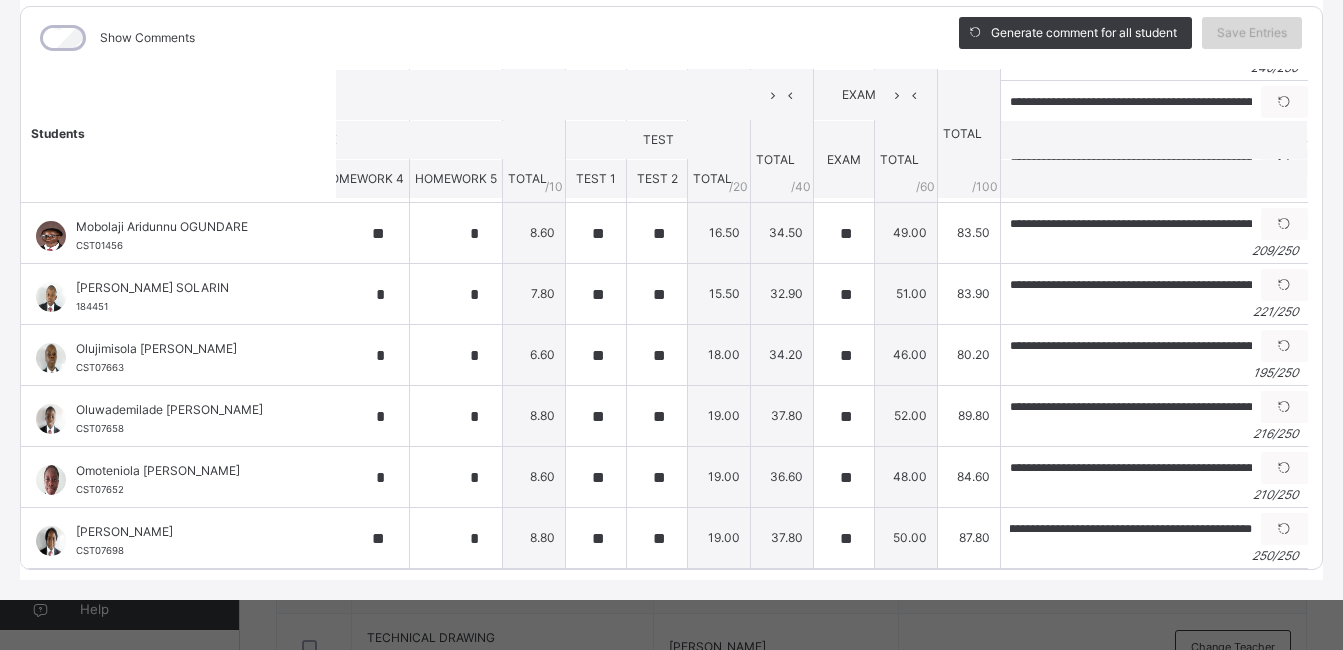 scroll, scrollTop: 0, scrollLeft: 0, axis: both 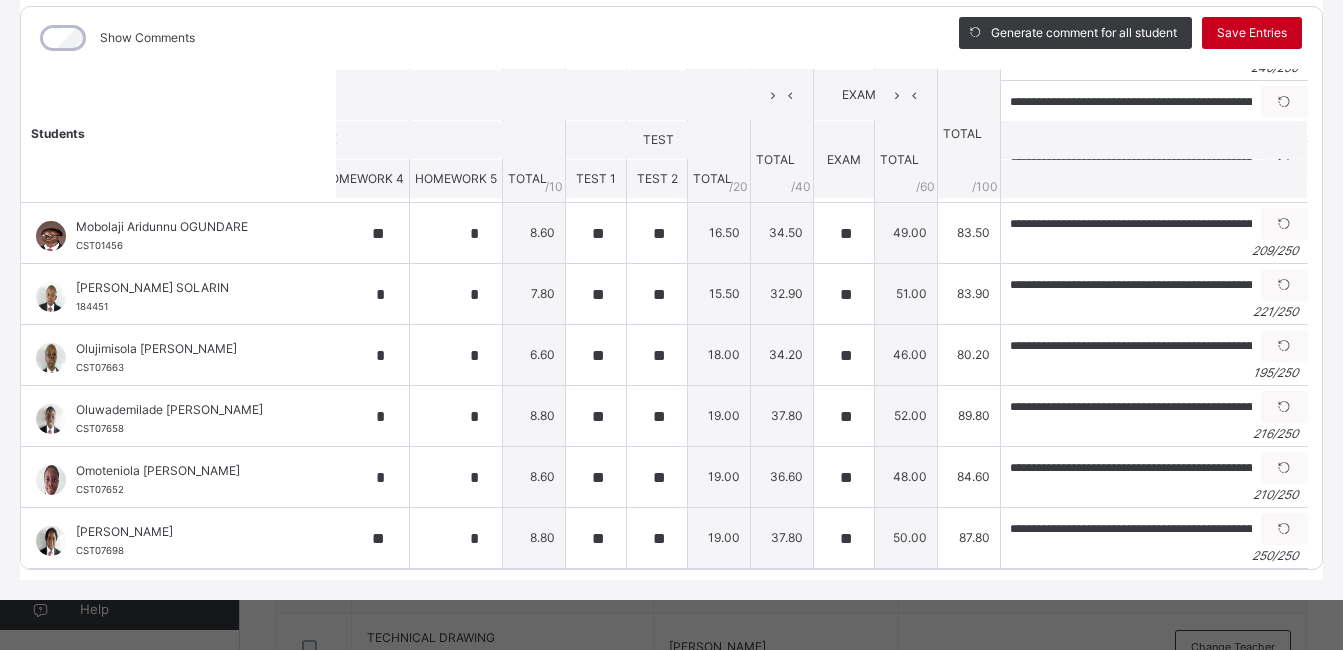 click on "Save Entries" at bounding box center (1252, 33) 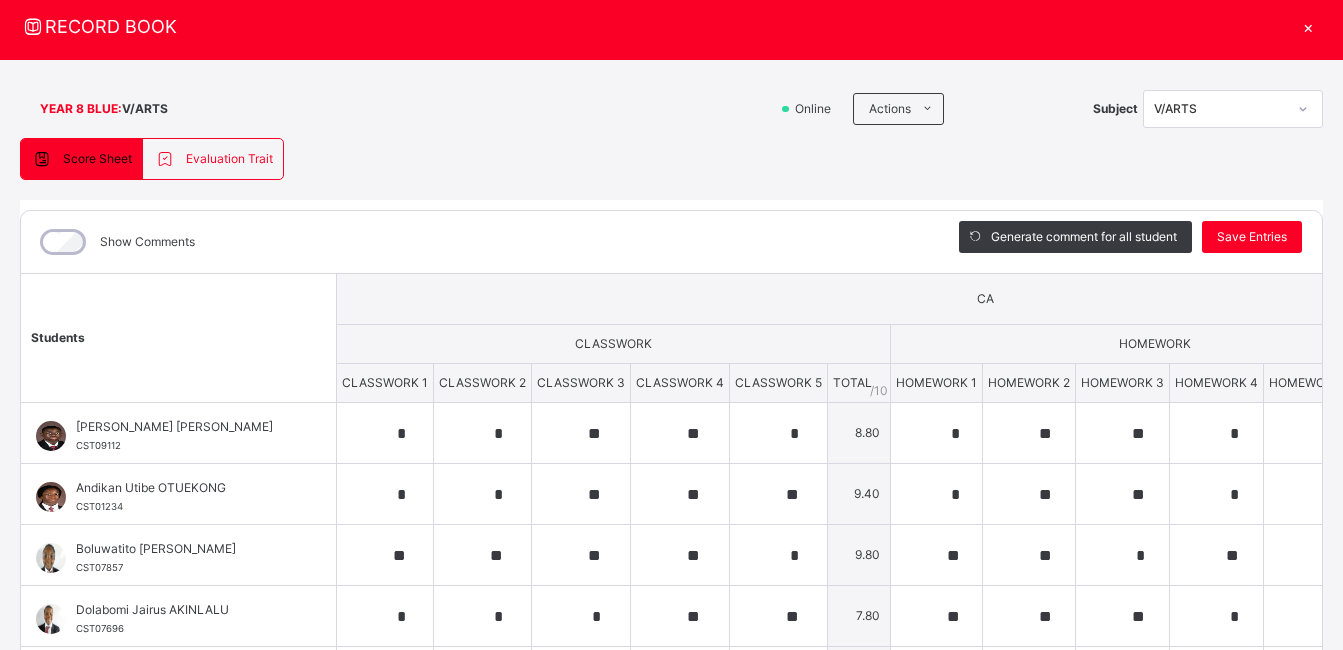 scroll, scrollTop: 56, scrollLeft: 6, axis: both 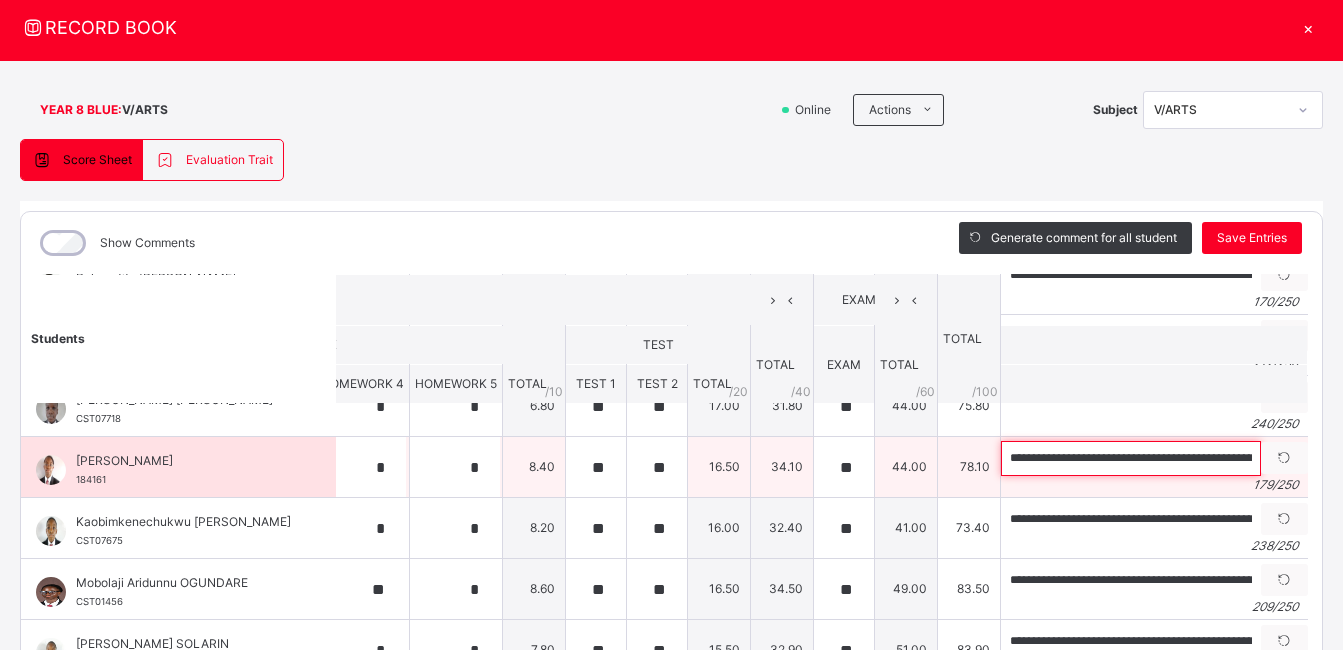 click on "**********" at bounding box center [1131, 458] 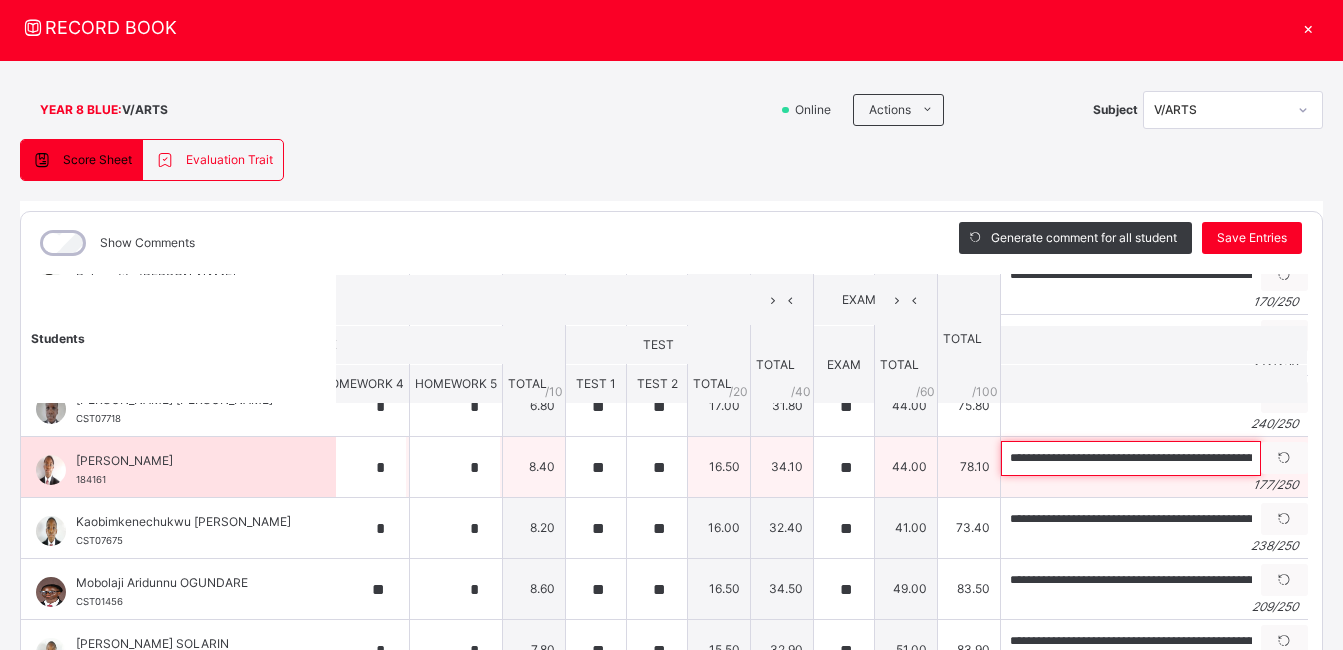 click on "**********" at bounding box center (1131, 458) 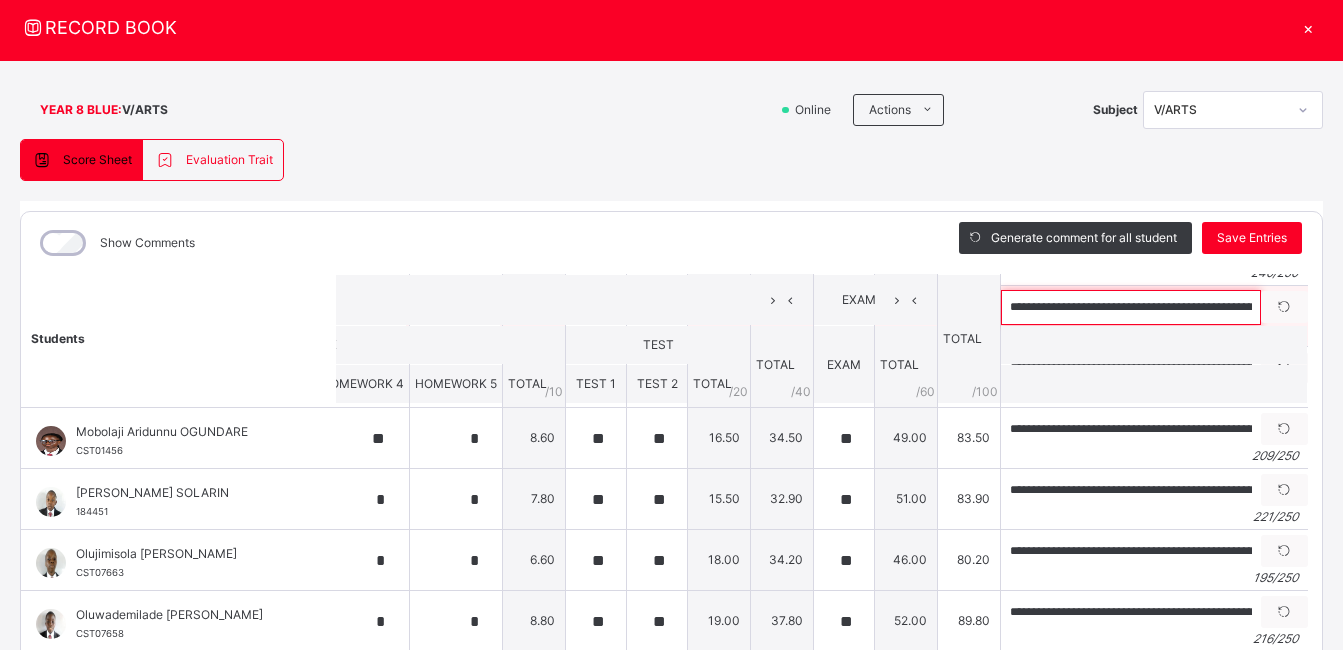 scroll, scrollTop: 438, scrollLeft: 854, axis: both 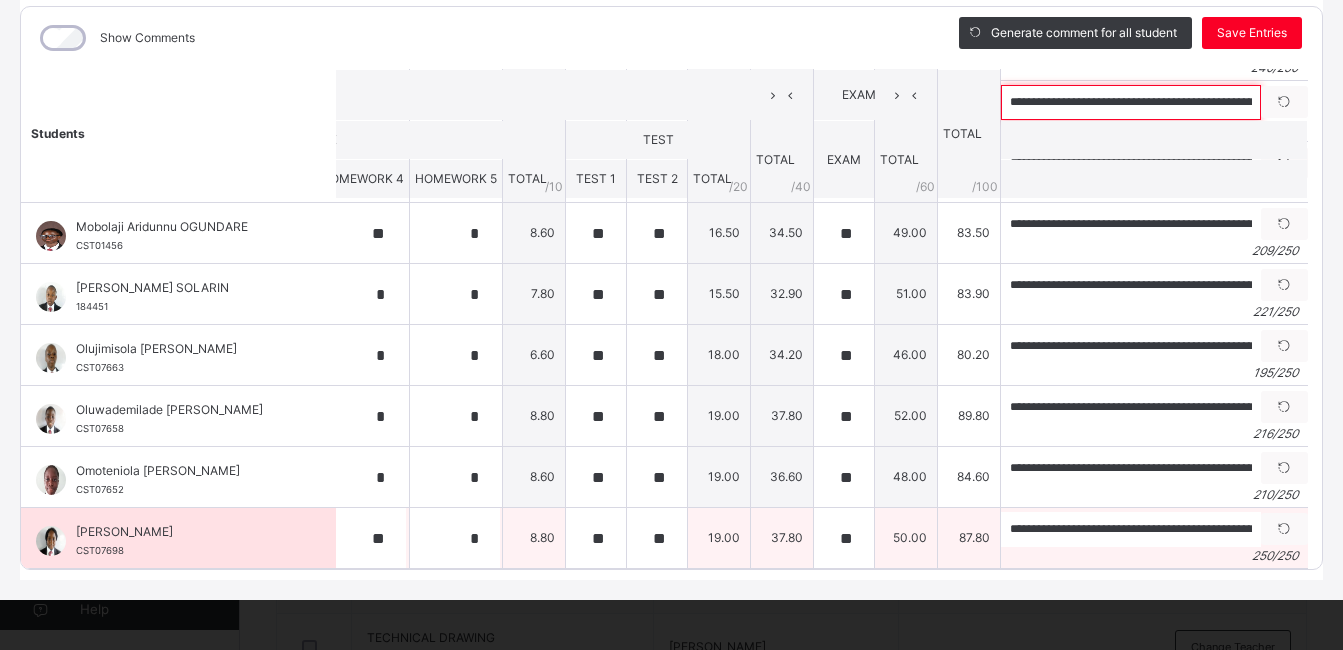 type on "**********" 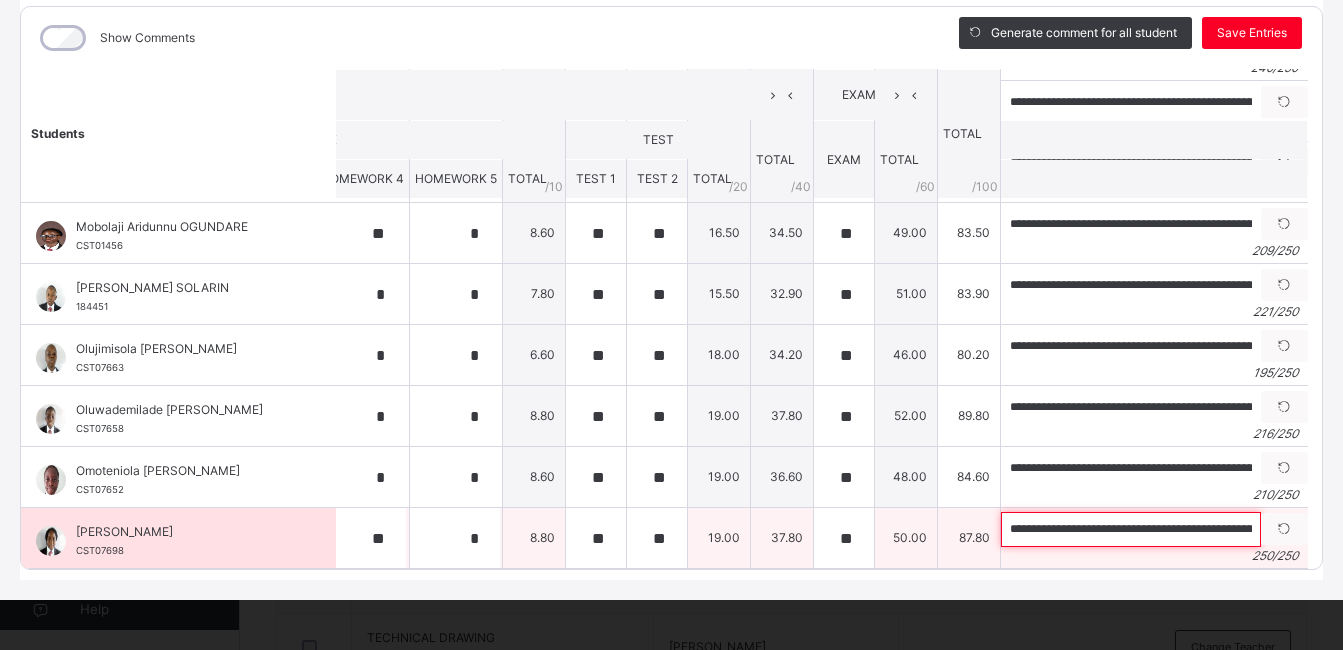 click on "**********" at bounding box center (1131, 529) 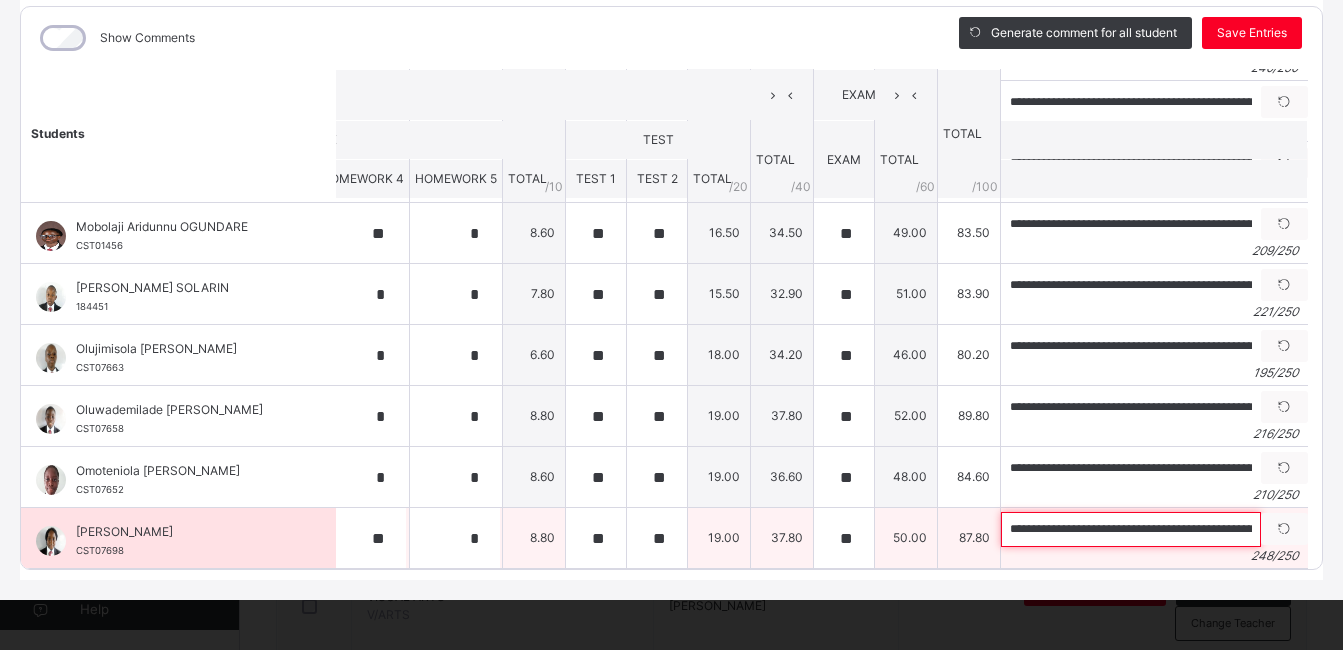 scroll, scrollTop: 1300, scrollLeft: 0, axis: vertical 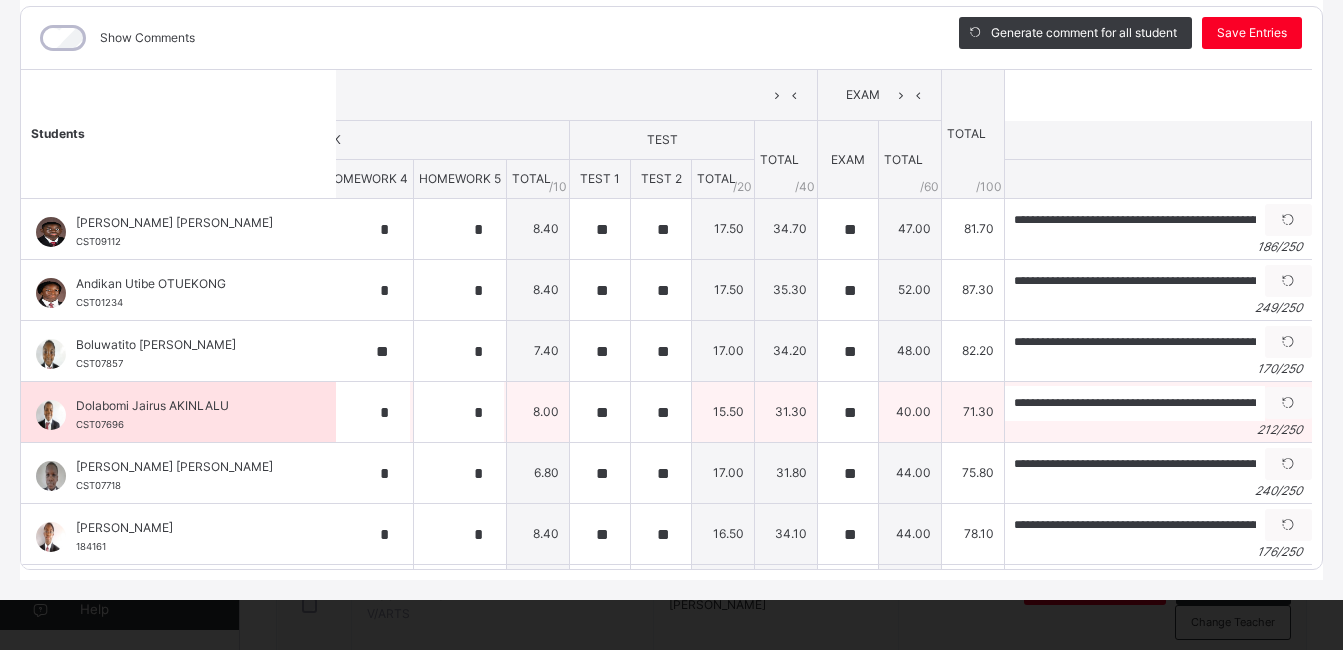 type on "**********" 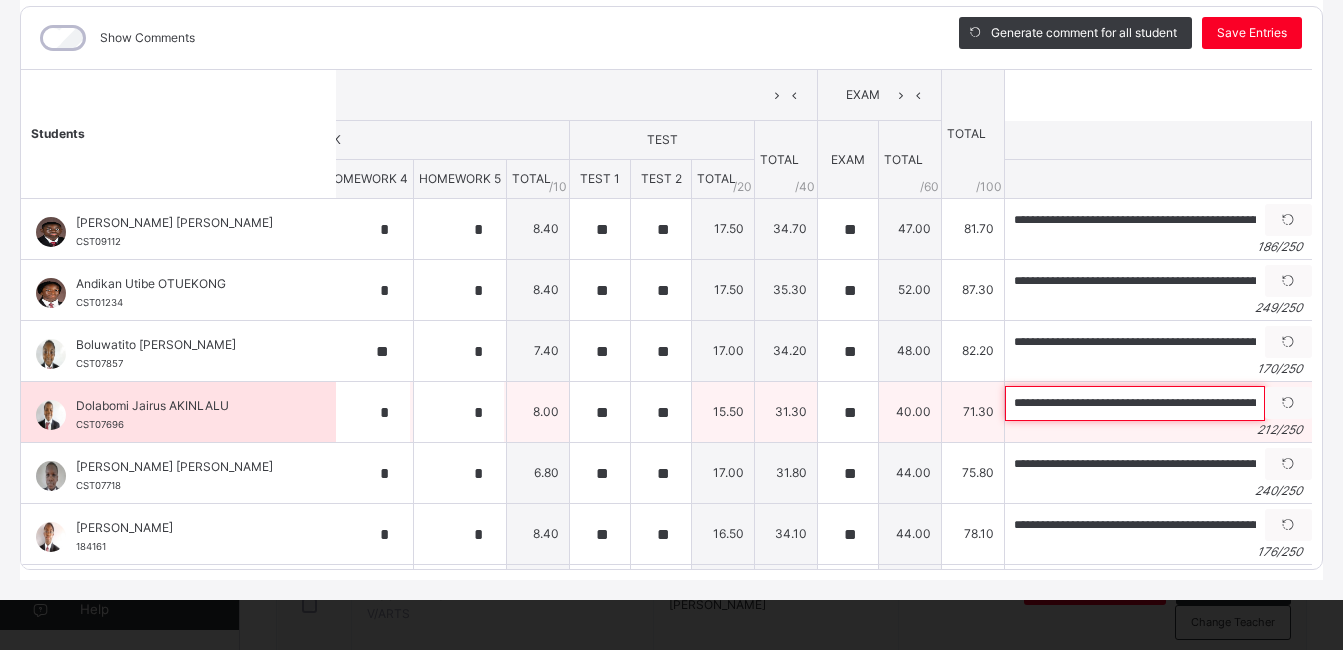click on "**********" at bounding box center (1135, 403) 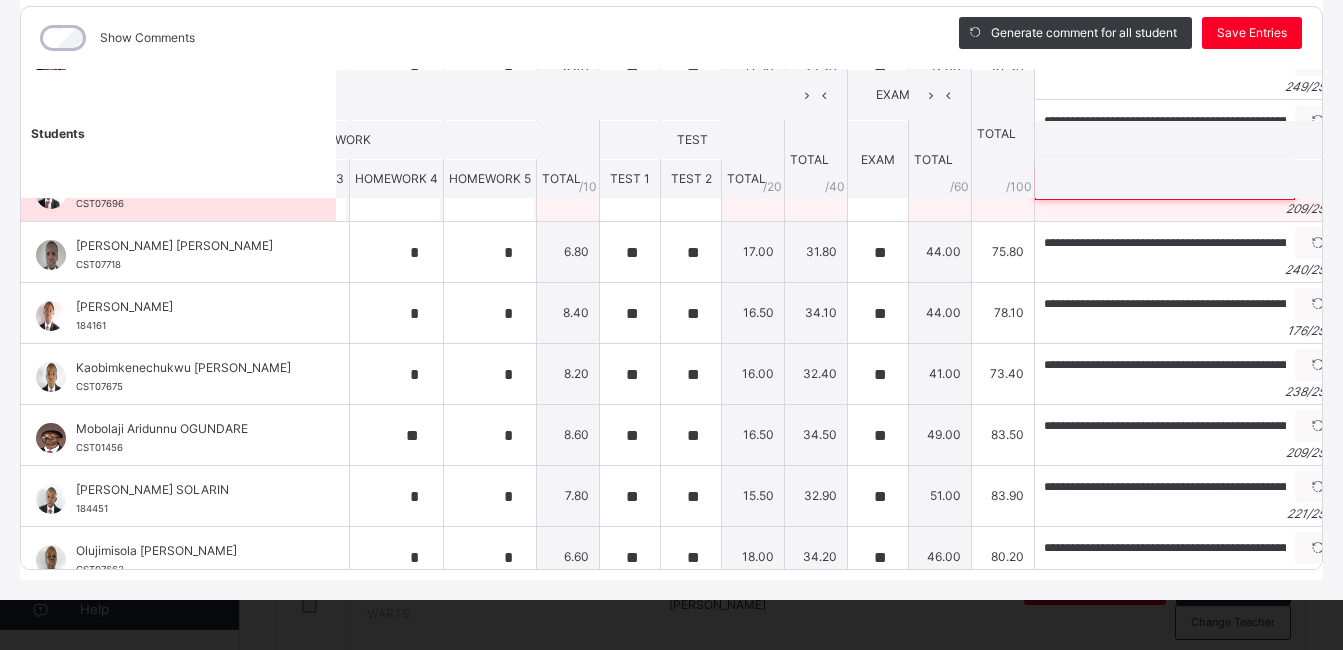 scroll, scrollTop: 438, scrollLeft: 849, axis: both 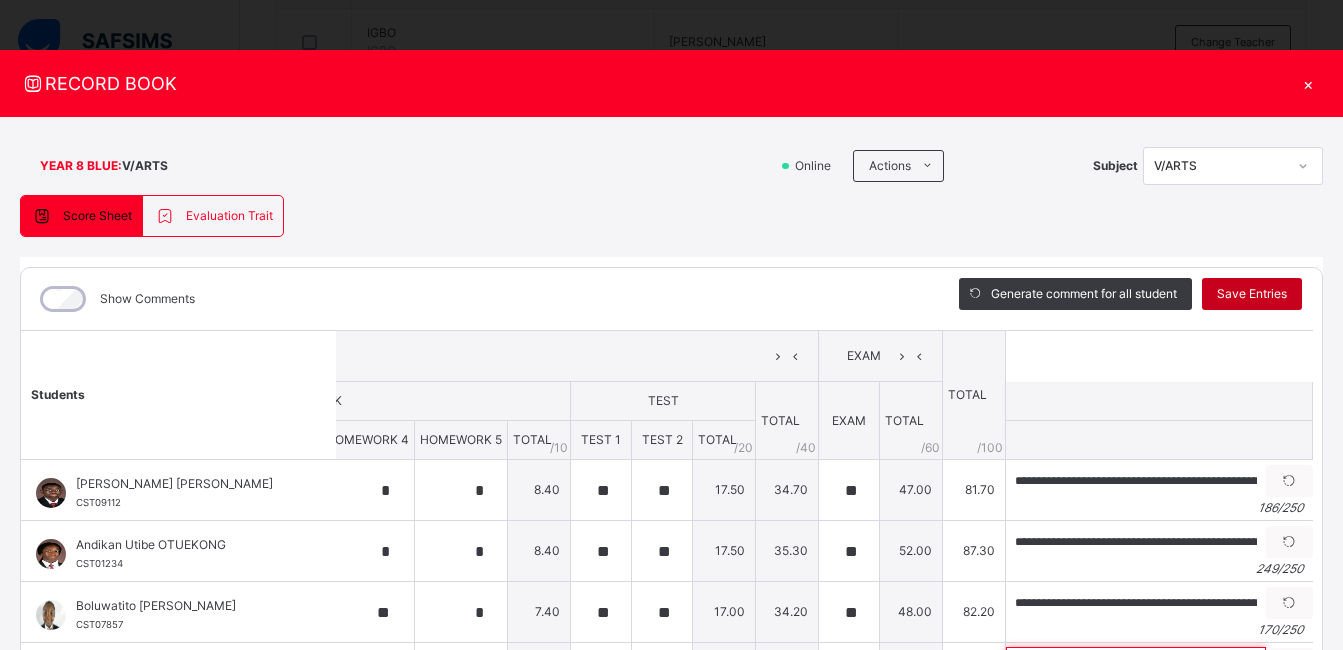 type on "**********" 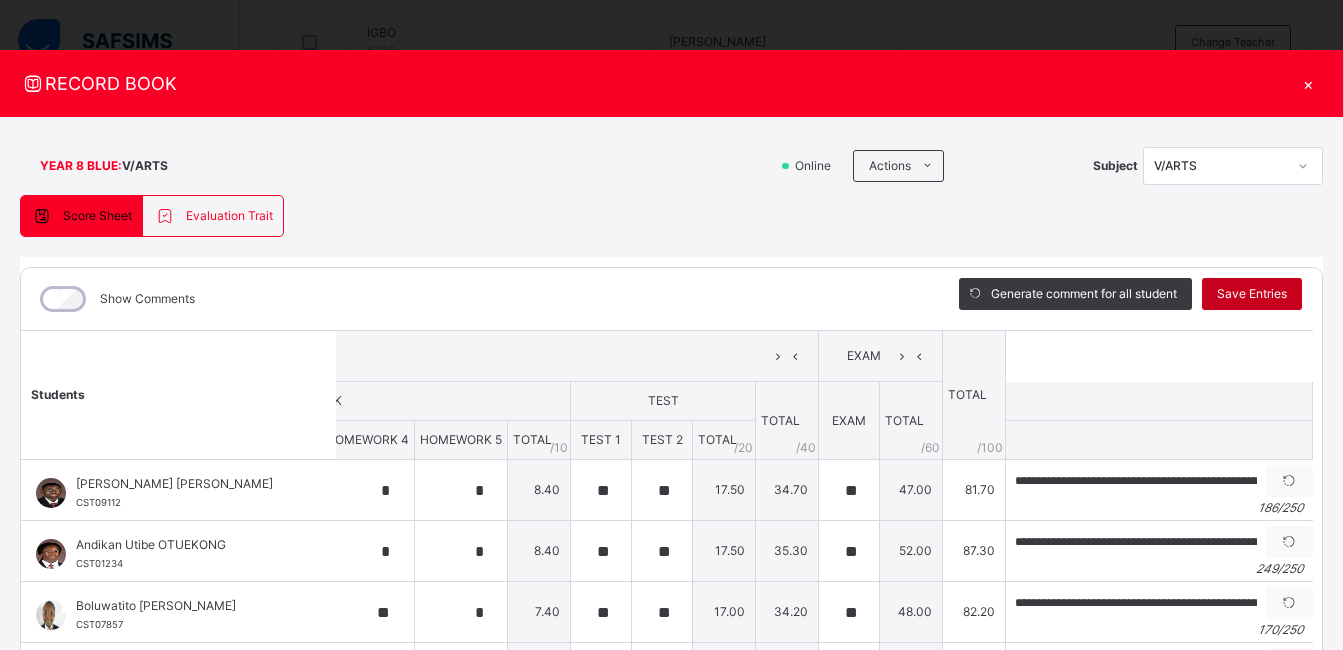 click on "Save Entries" at bounding box center [1252, 294] 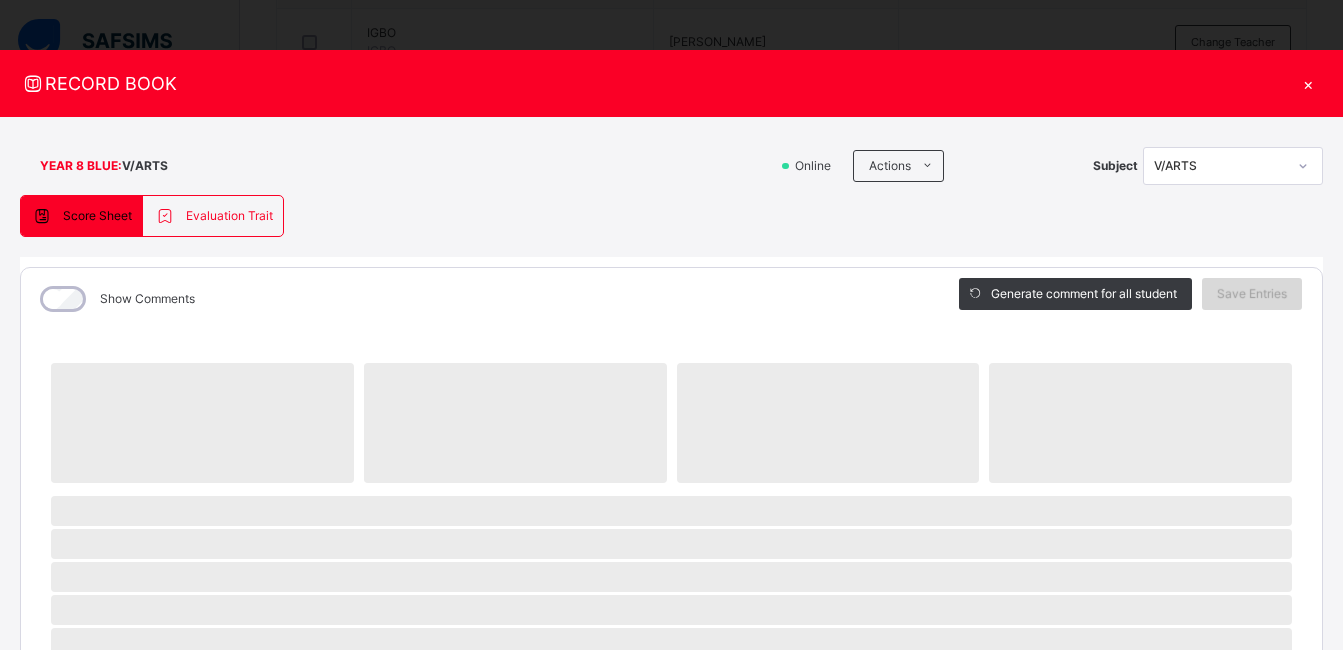 scroll, scrollTop: 0, scrollLeft: 0, axis: both 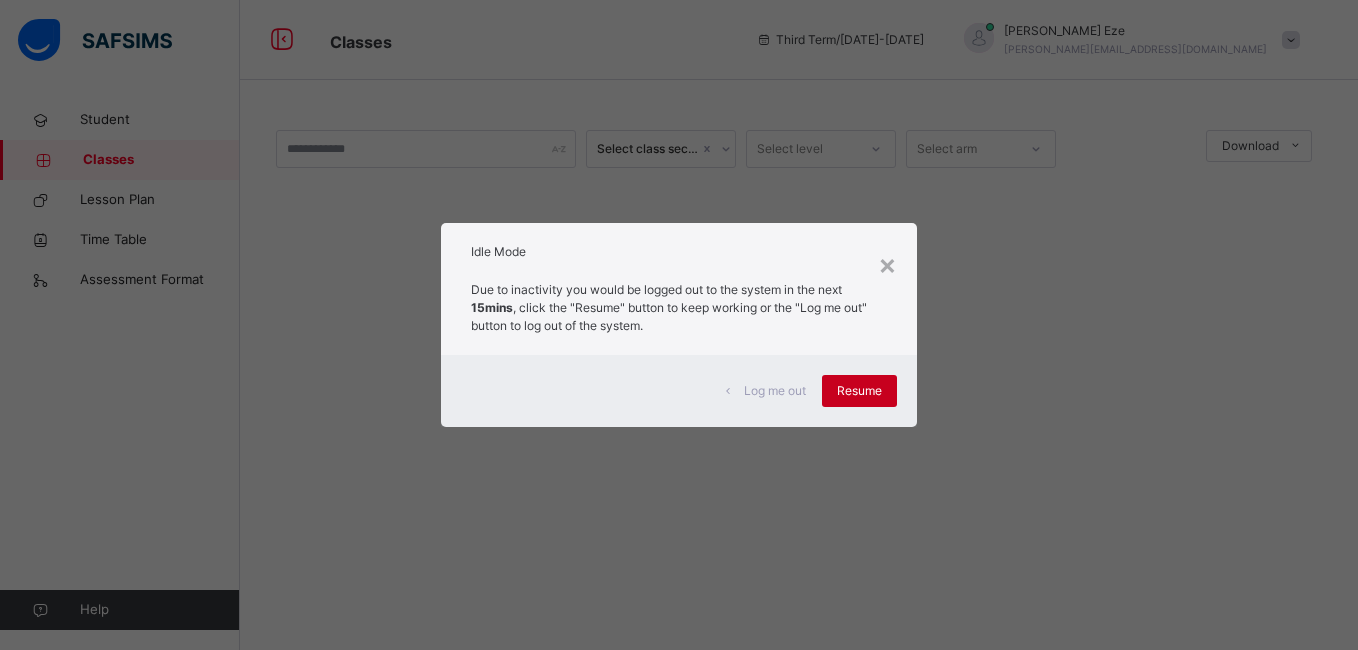 click on "Resume" at bounding box center [859, 391] 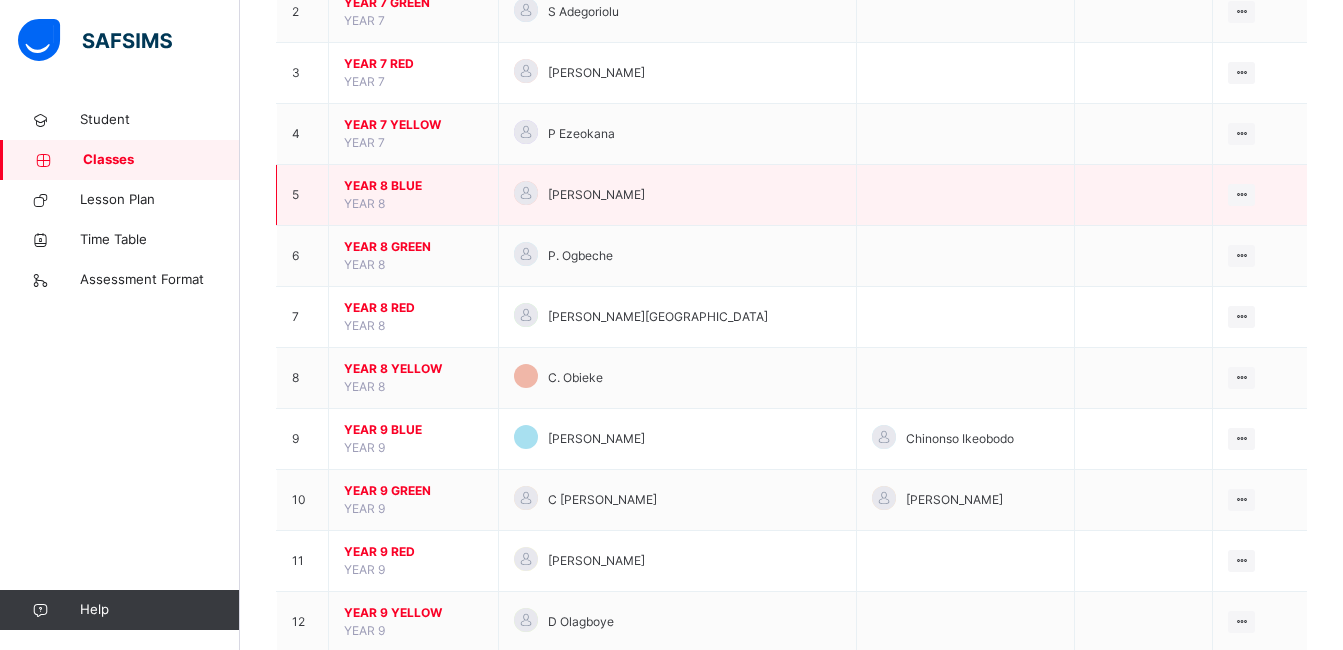 scroll, scrollTop: 320, scrollLeft: 0, axis: vertical 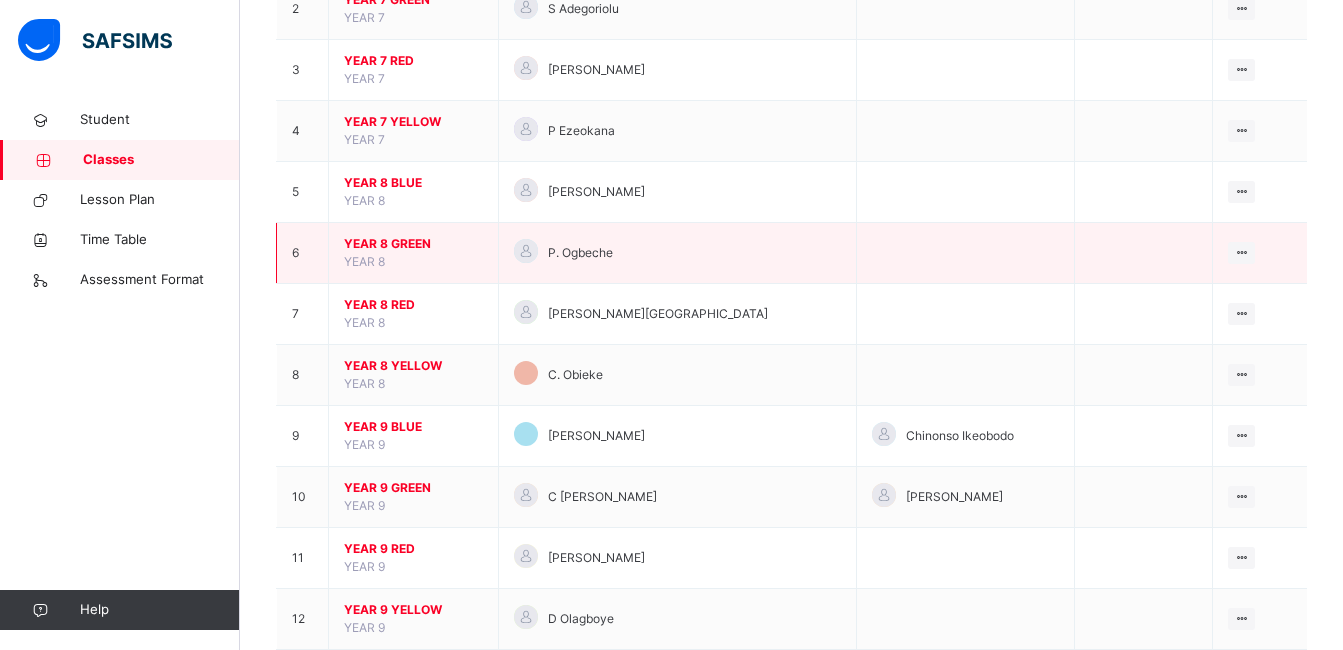 click at bounding box center (966, 253) 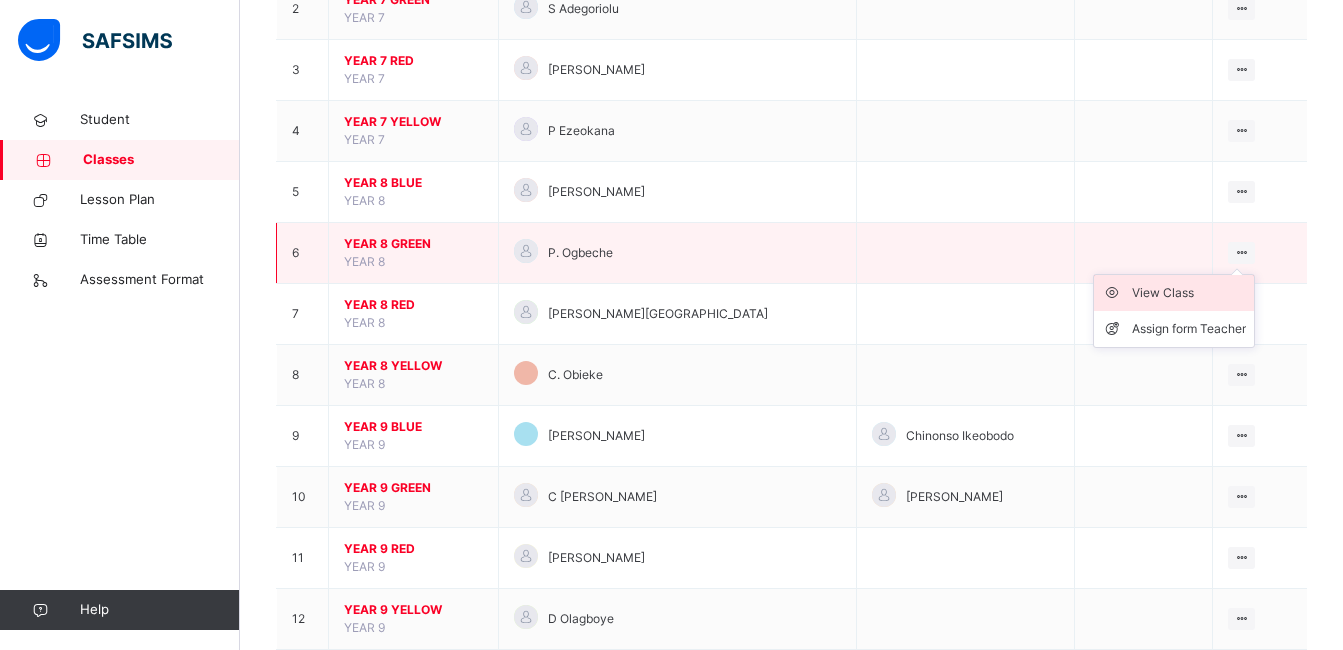 click on "View Class" at bounding box center [1189, 293] 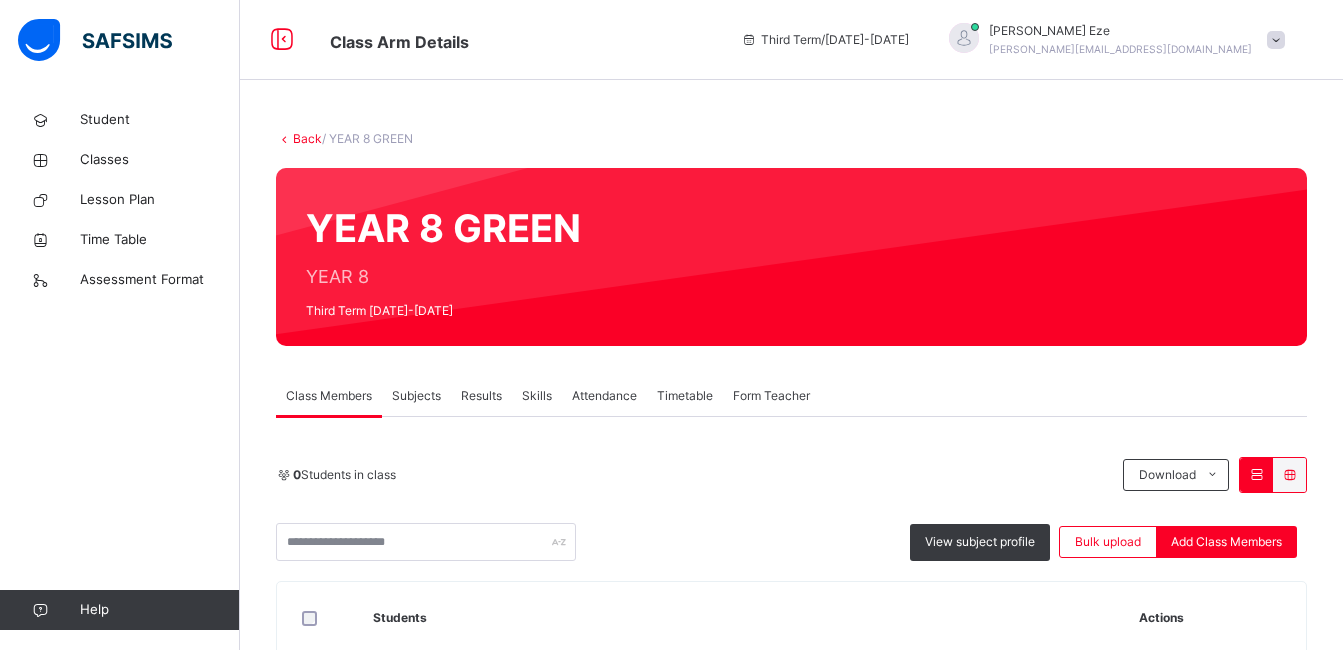 click on "Subjects" at bounding box center [416, 396] 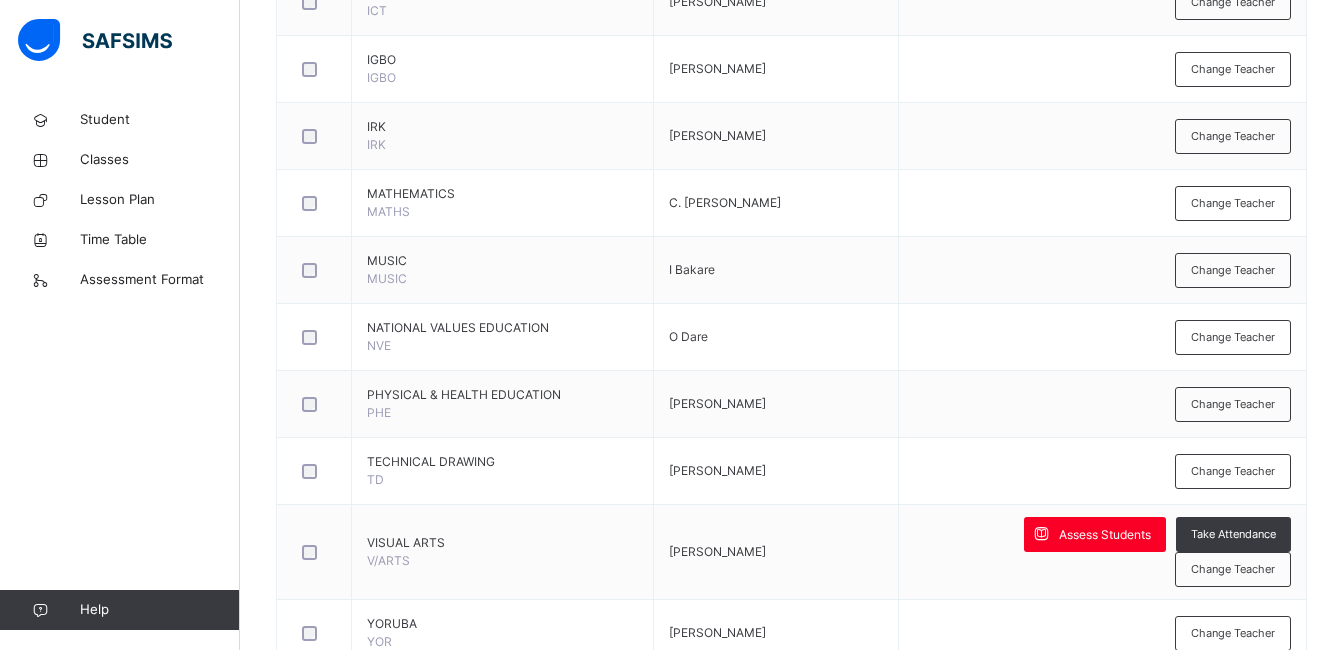 scroll, scrollTop: 1354, scrollLeft: 0, axis: vertical 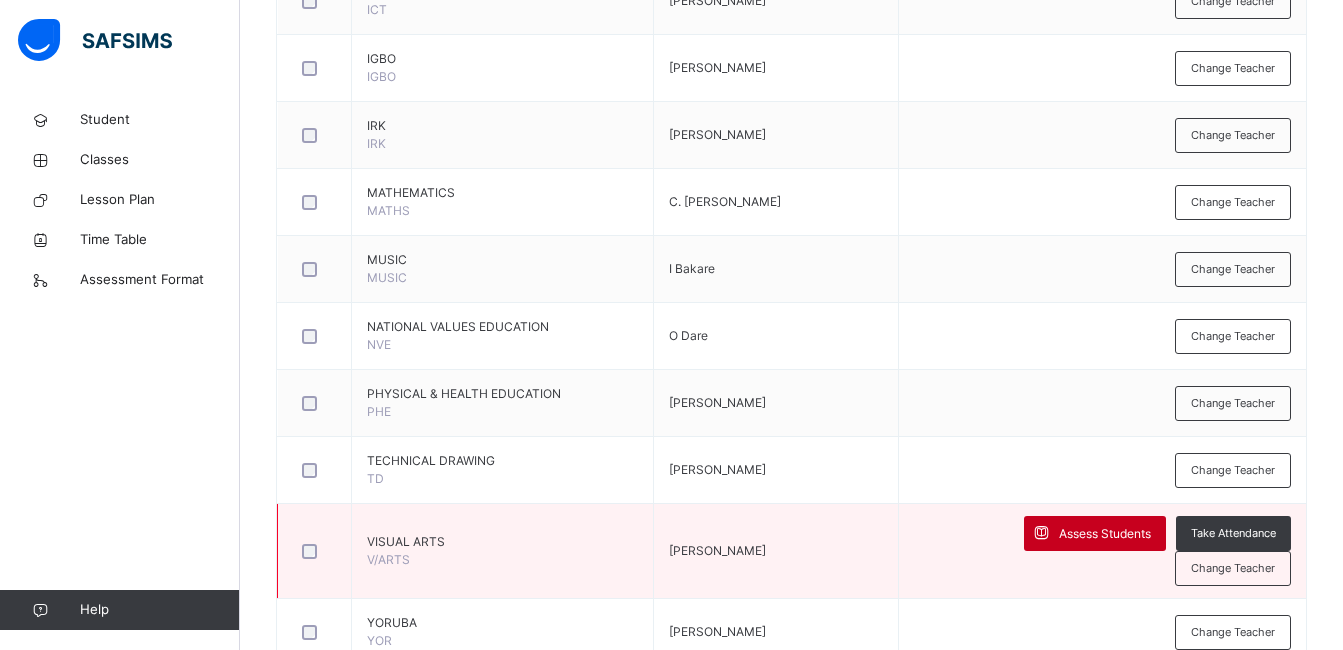 click on "Assess Students" at bounding box center (1105, 534) 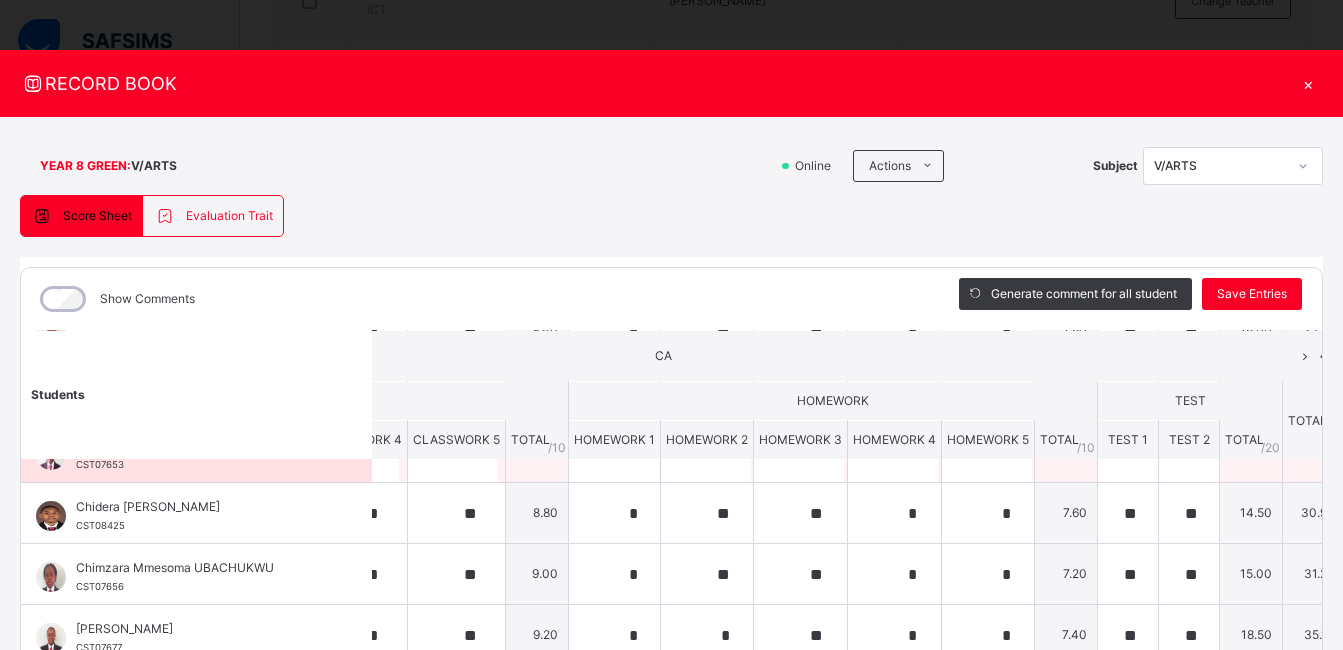 scroll, scrollTop: 221, scrollLeft: 533, axis: both 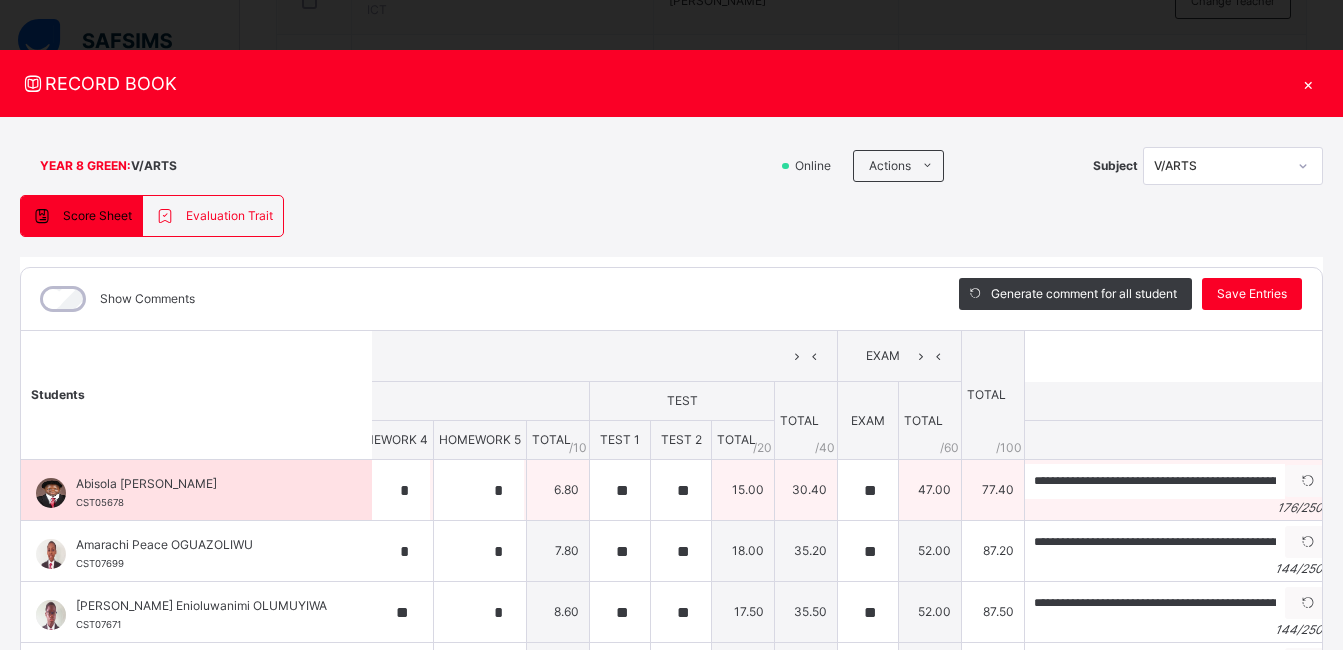 click on "176 / 250" at bounding box center [1178, 508] 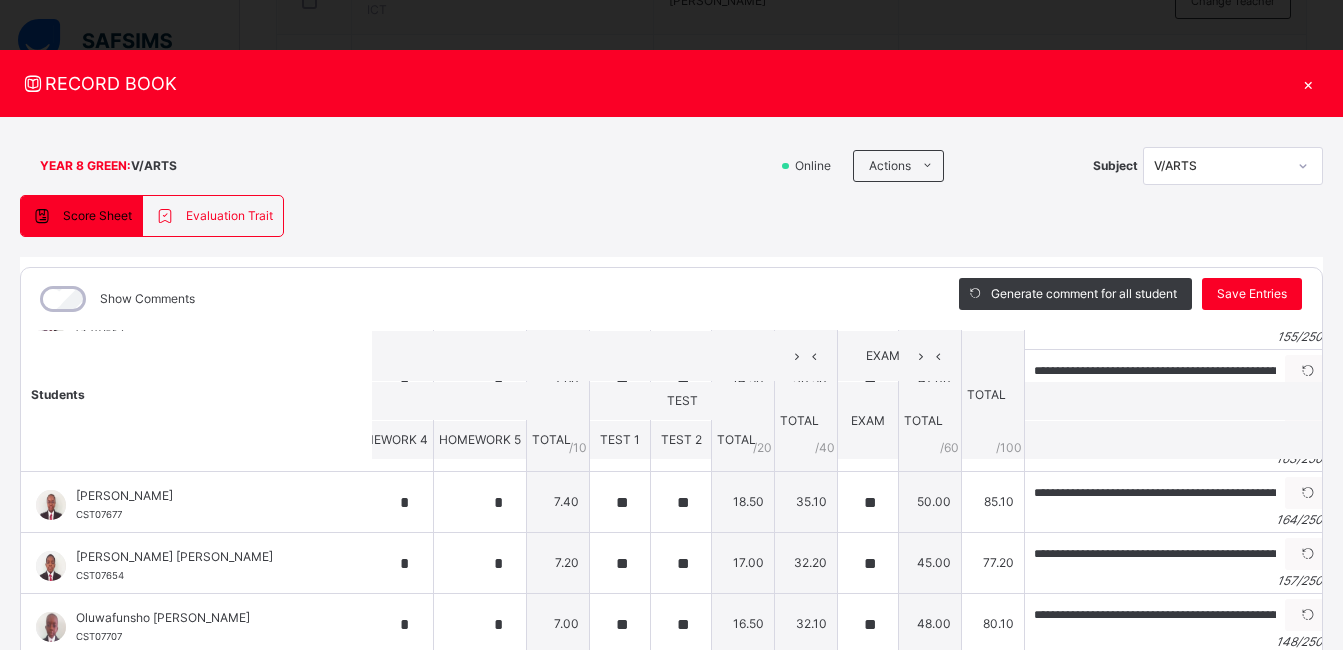 scroll, scrollTop: 438, scrollLeft: 866, axis: both 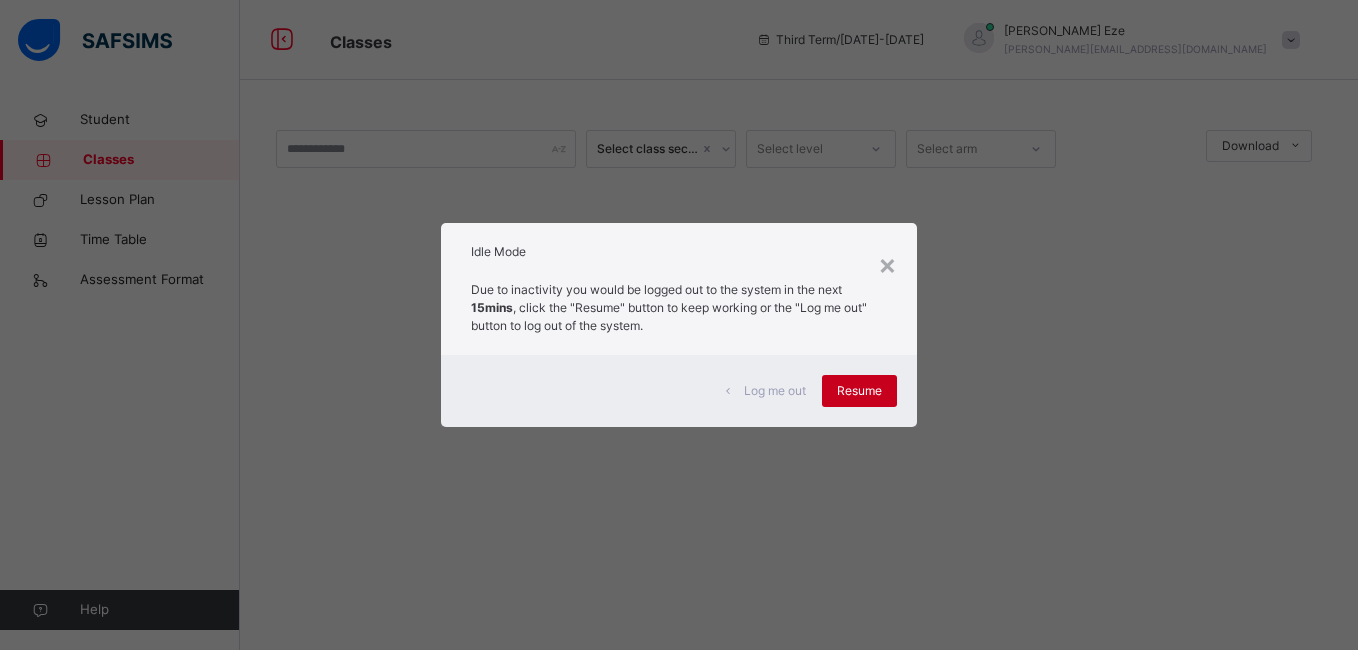 click on "Resume" at bounding box center [859, 391] 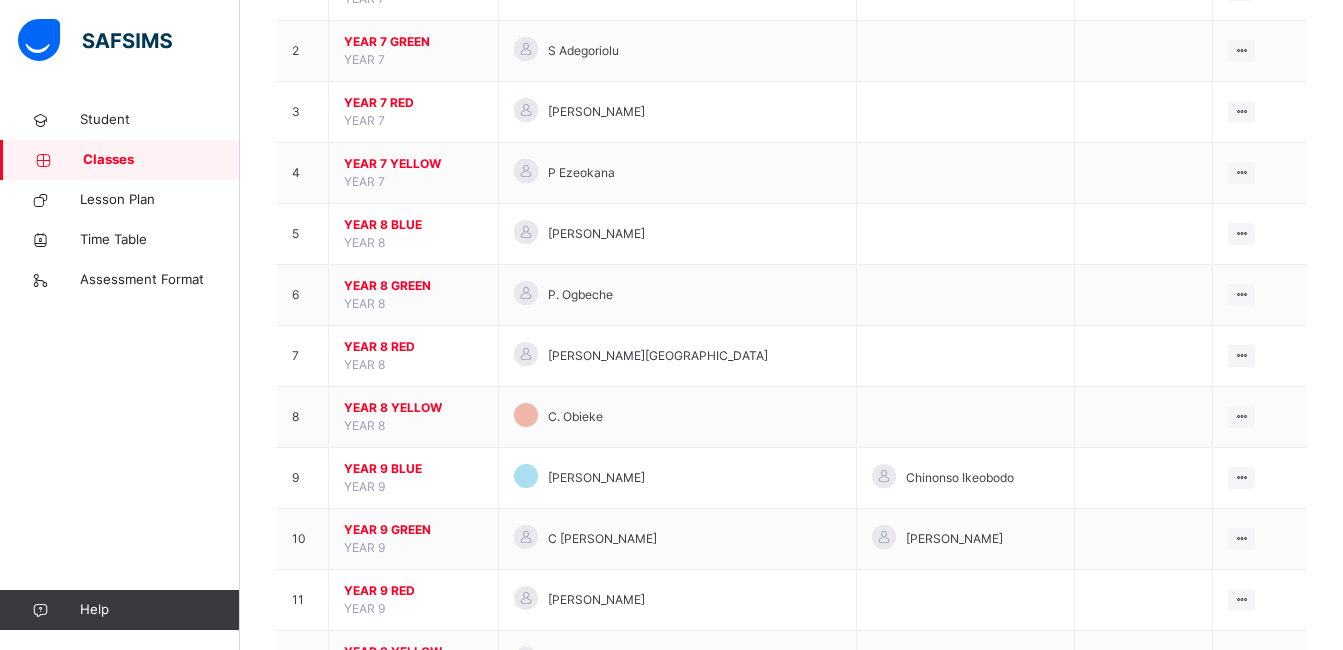 scroll, scrollTop: 277, scrollLeft: 0, axis: vertical 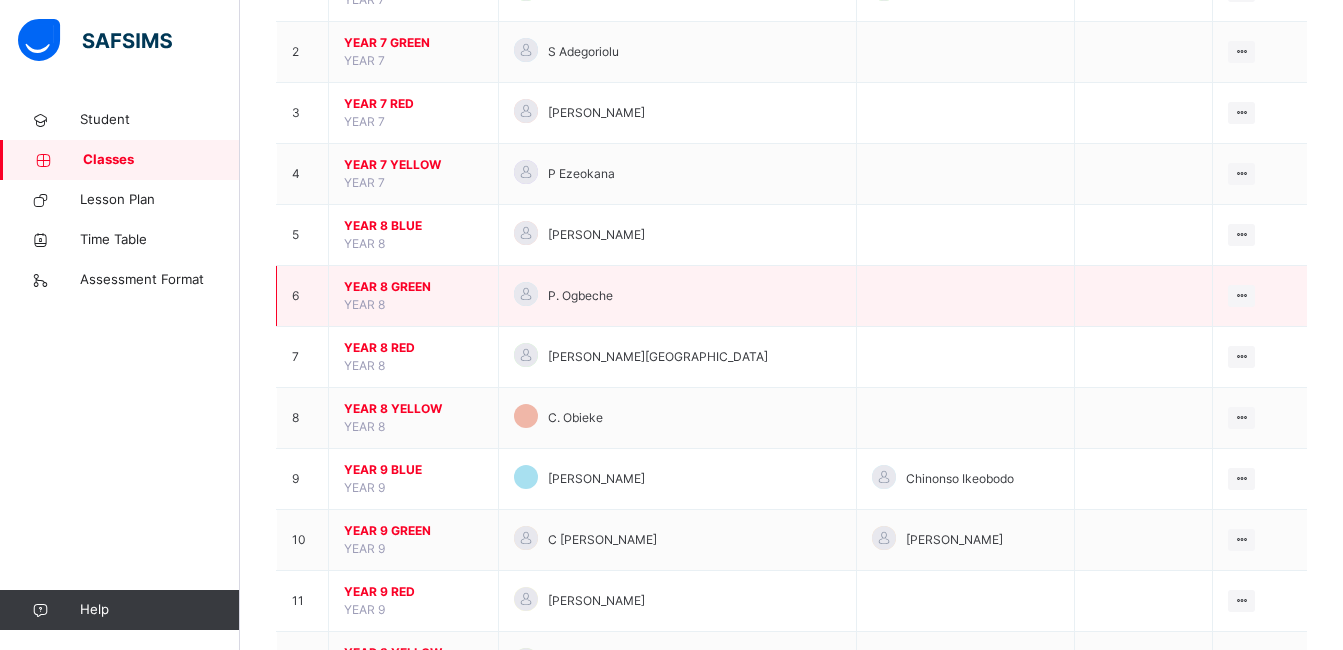 click at bounding box center [966, 296] 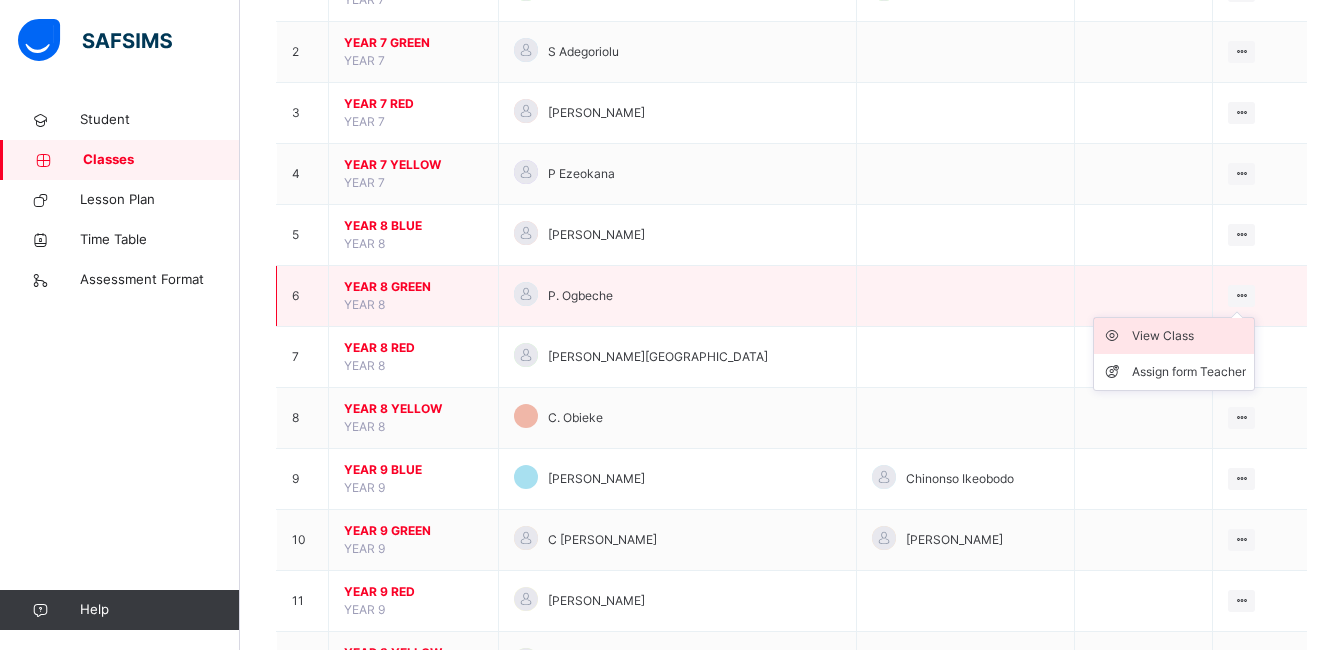 click on "View Class" at bounding box center [1189, 336] 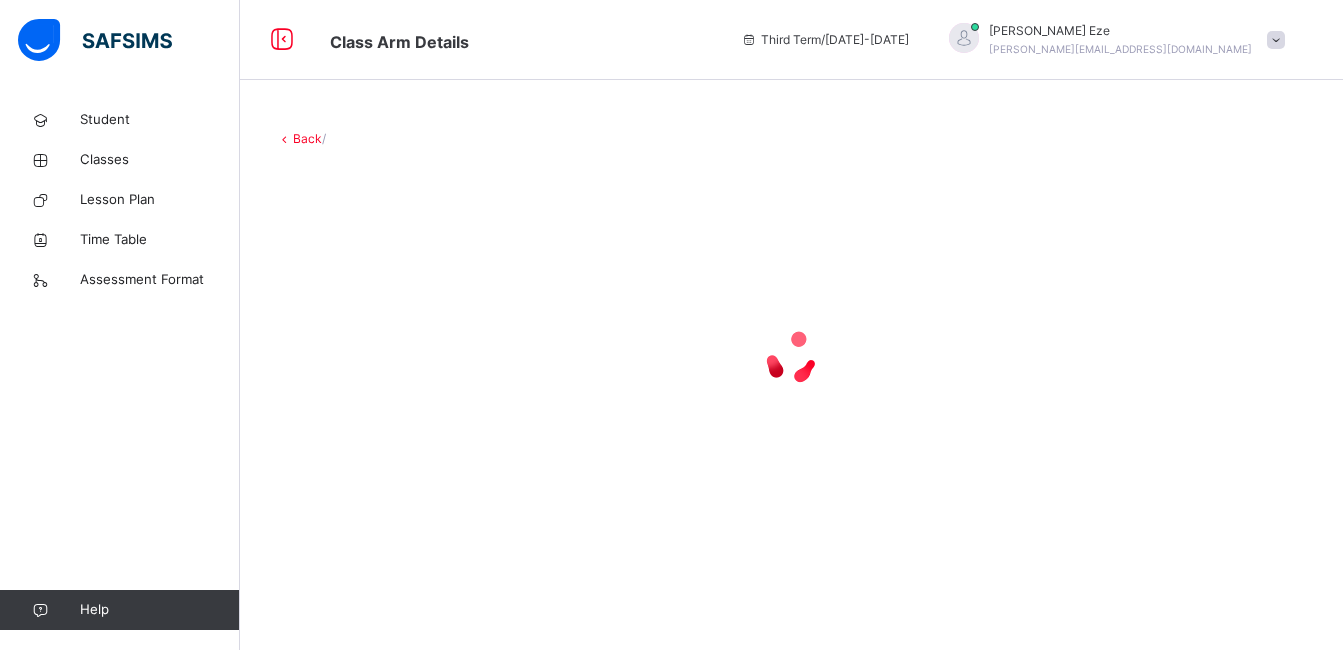scroll, scrollTop: 0, scrollLeft: 0, axis: both 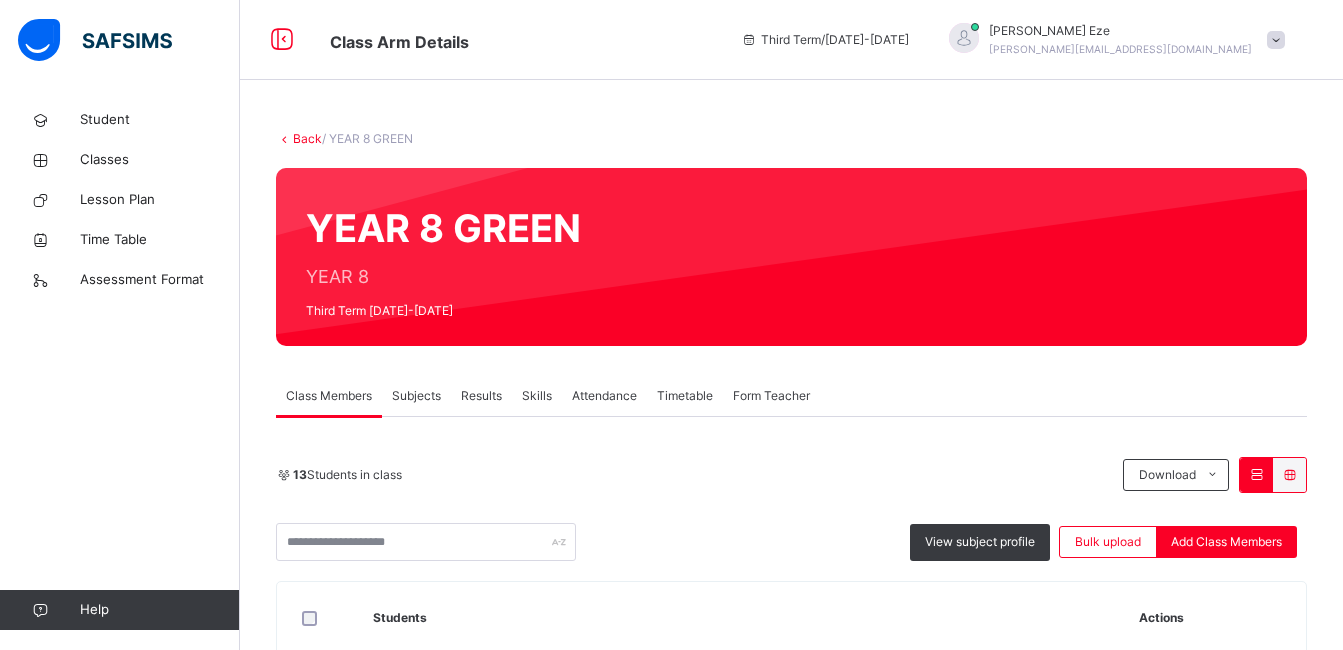 click on "Subjects" at bounding box center (416, 396) 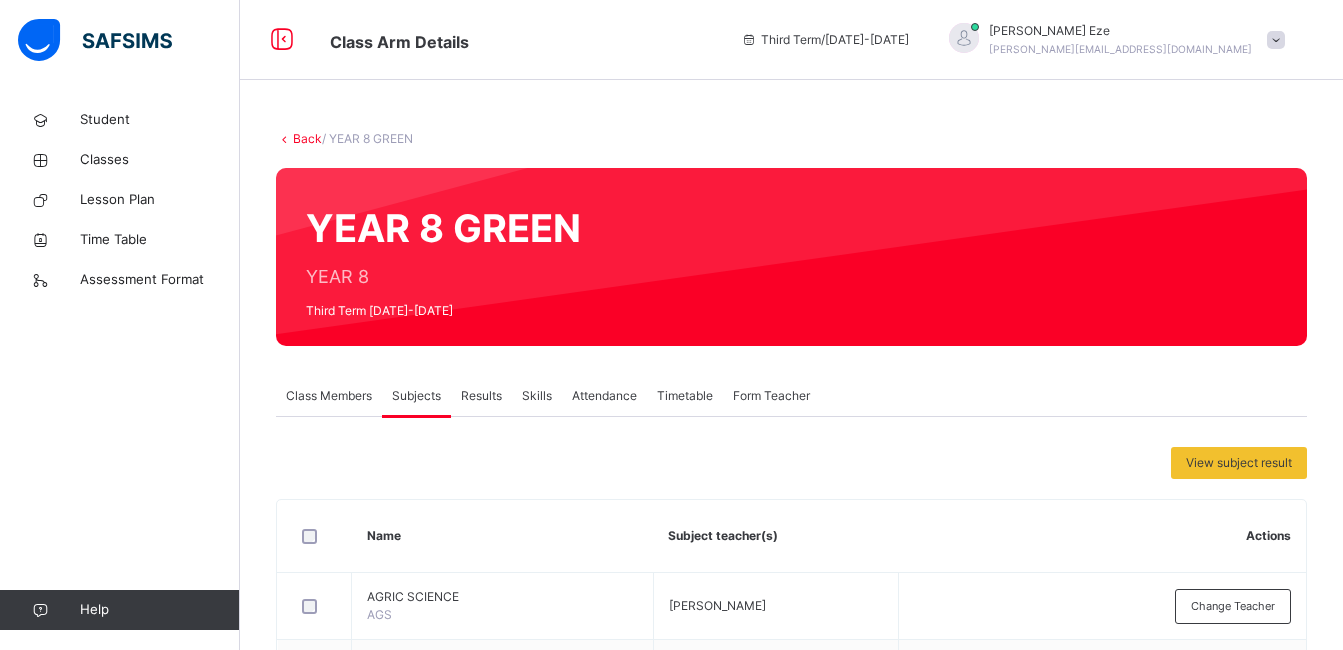 click on "Subjects" at bounding box center [416, 396] 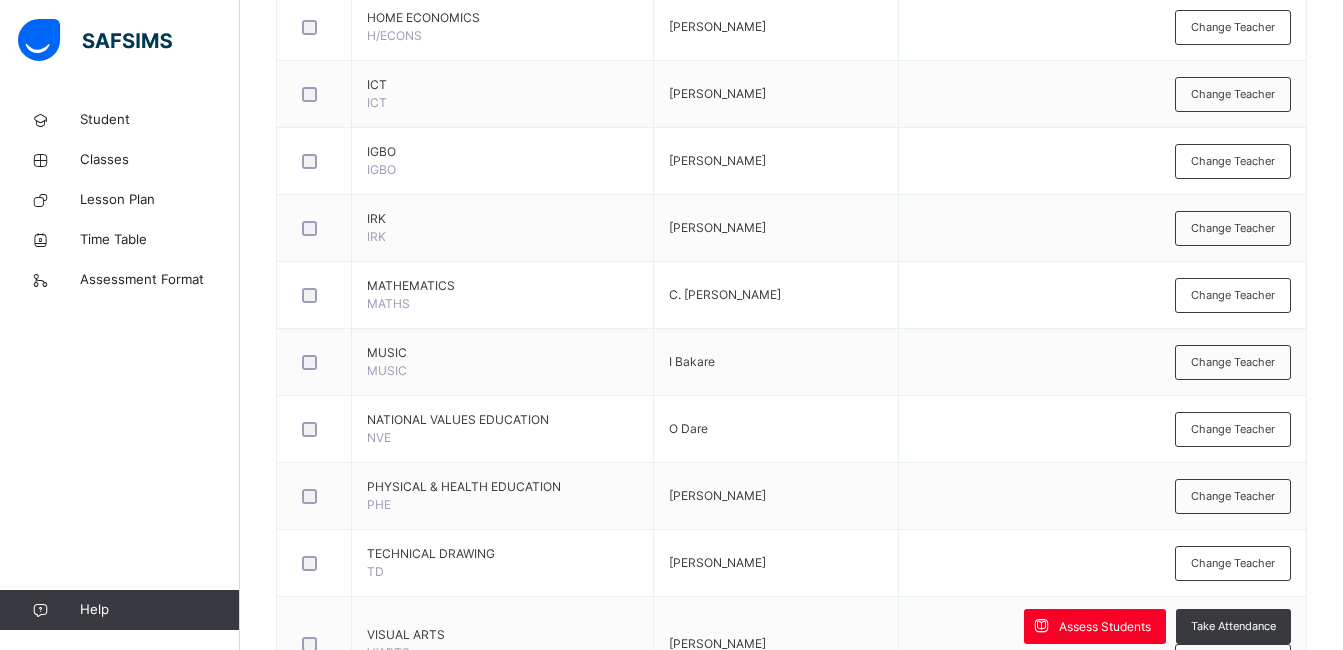 scroll, scrollTop: 1380, scrollLeft: 0, axis: vertical 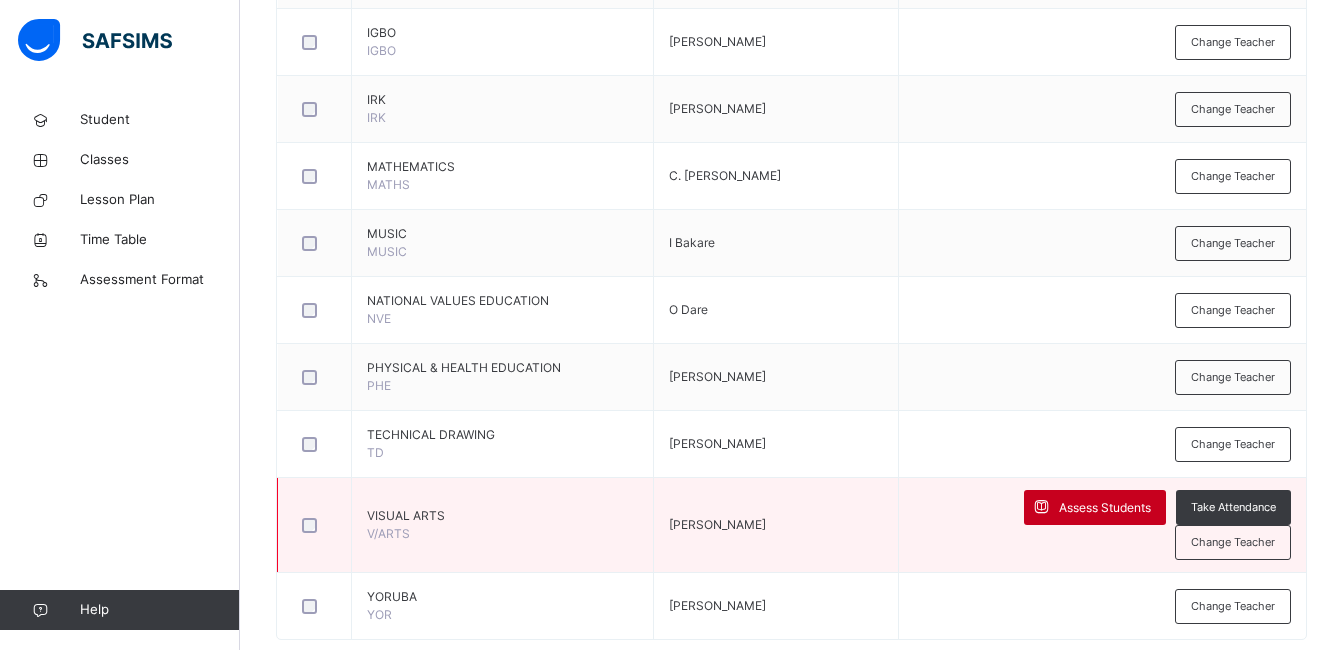 click on "Assess Students" at bounding box center (1105, 508) 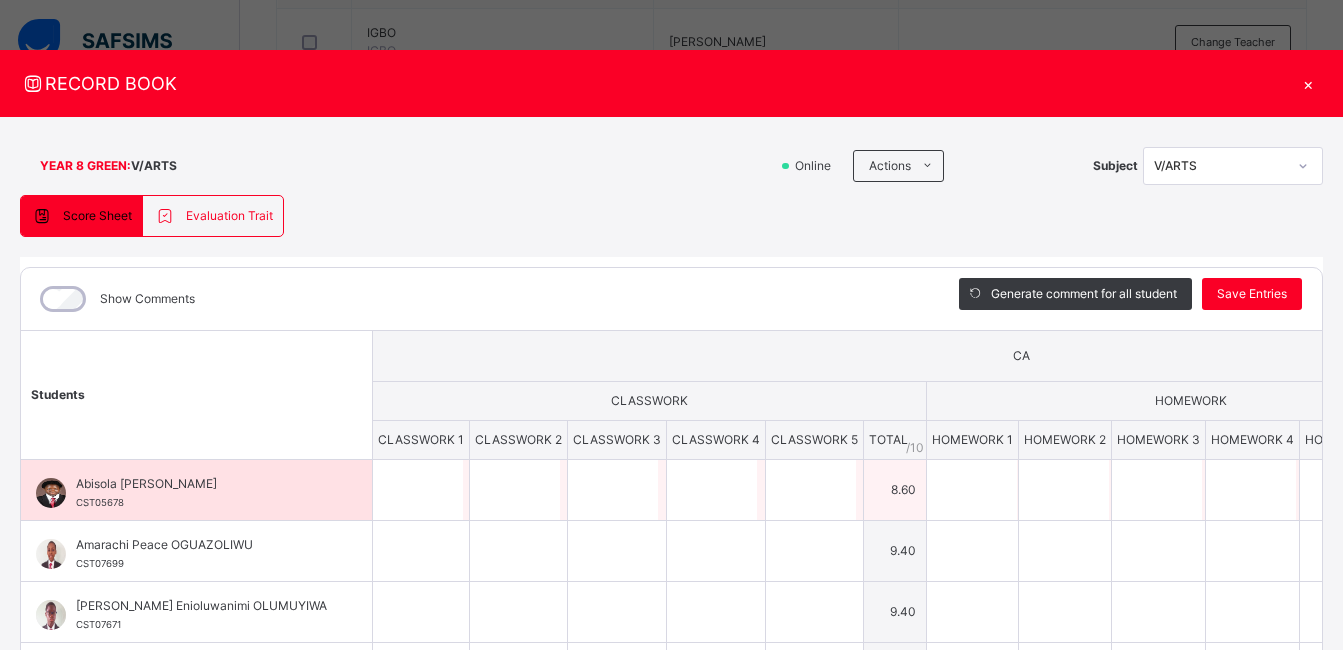type on "*" 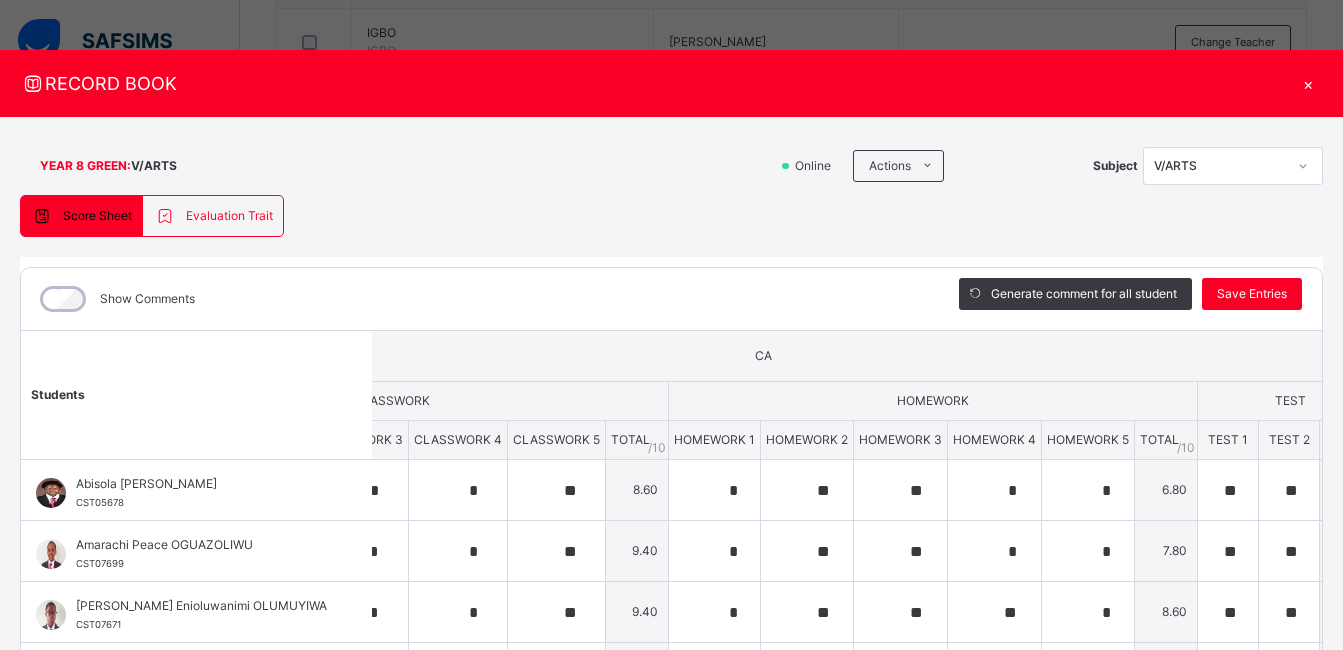 scroll, scrollTop: 0, scrollLeft: 533, axis: horizontal 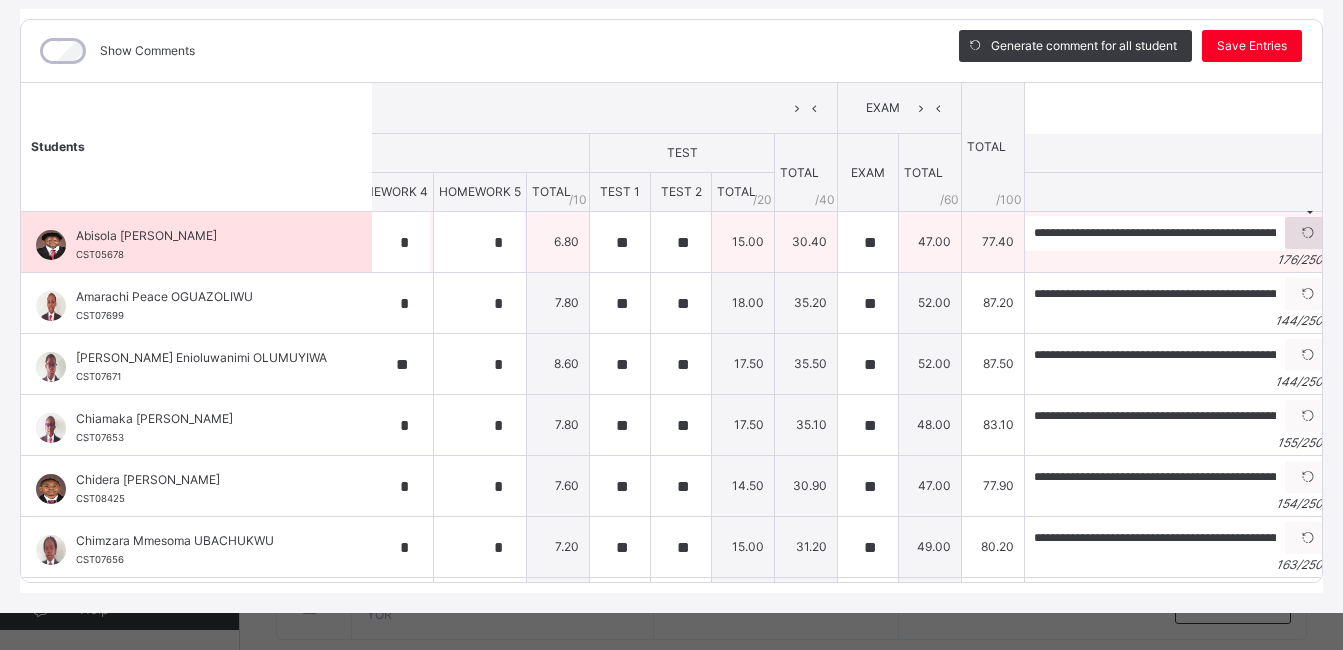 click at bounding box center [1308, 233] 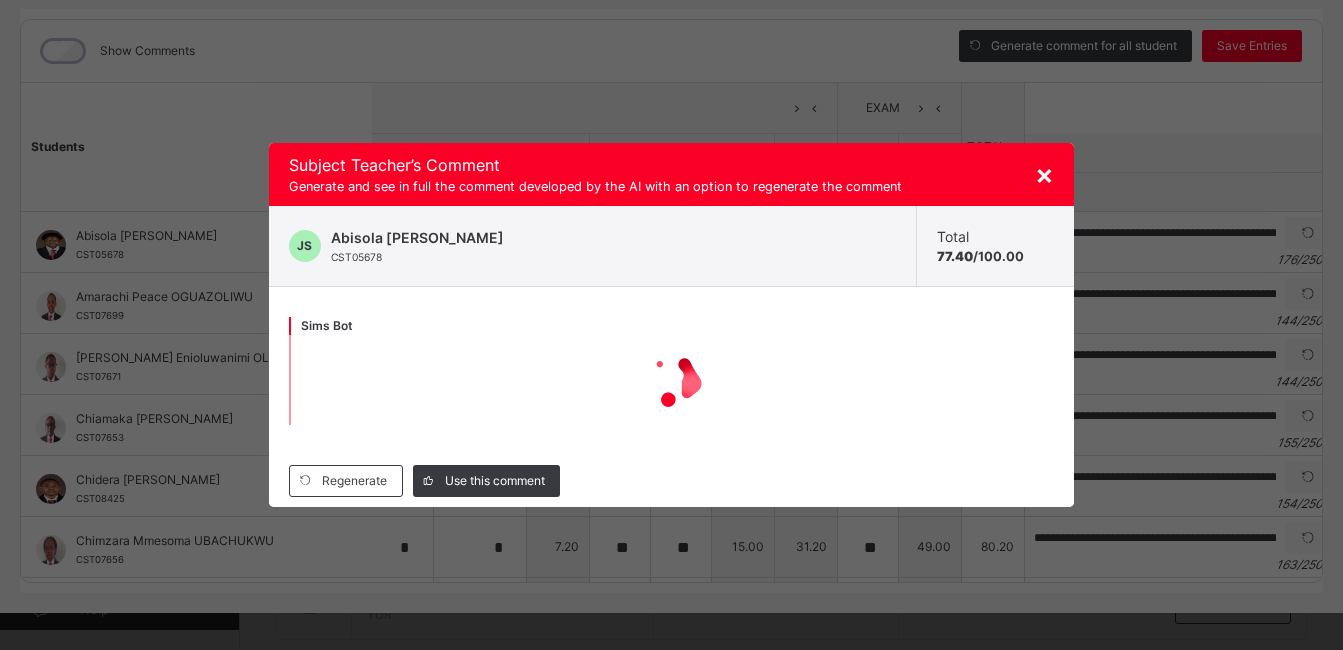 click on "×" at bounding box center [1044, 174] 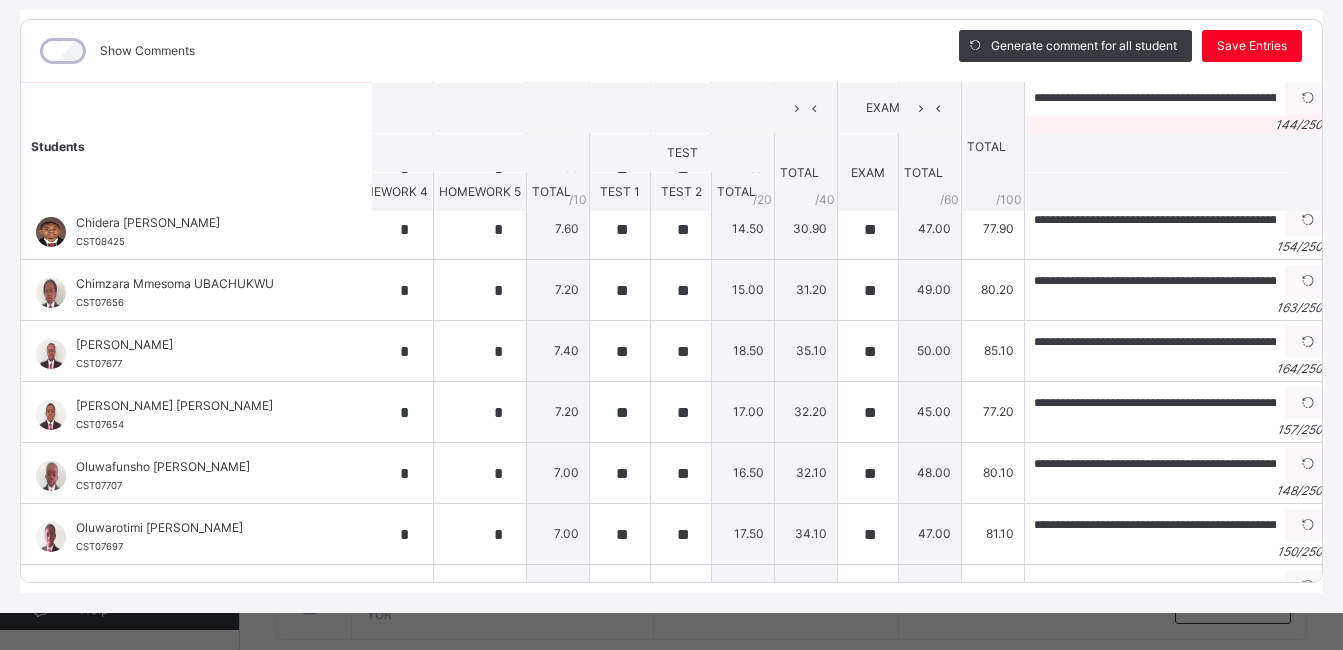 scroll, scrollTop: 438, scrollLeft: 866, axis: both 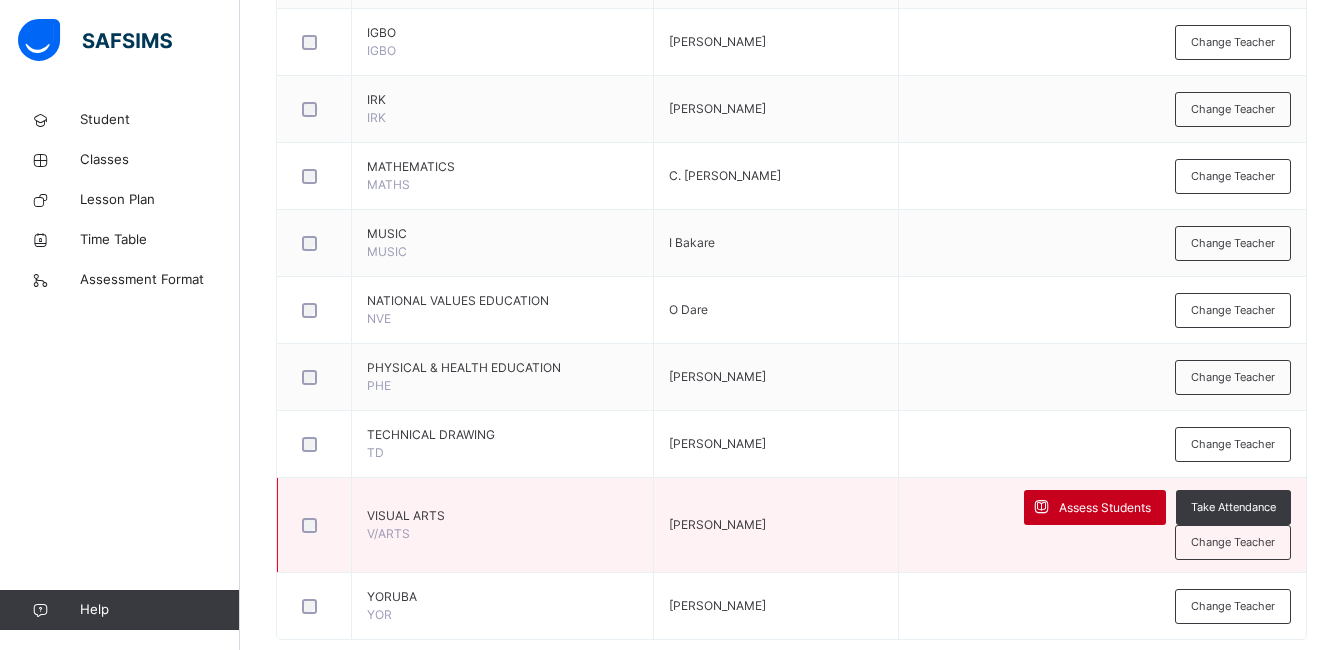 click on "Assess Students" at bounding box center [1105, 508] 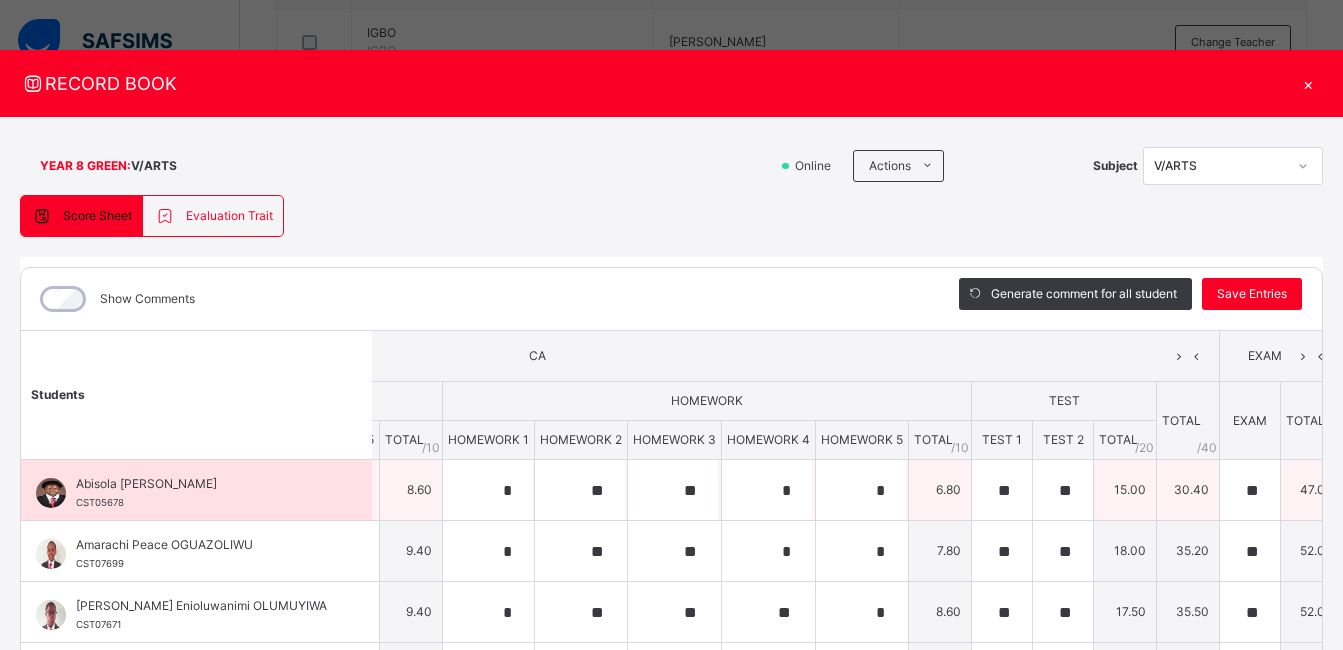 scroll, scrollTop: 0, scrollLeft: 533, axis: horizontal 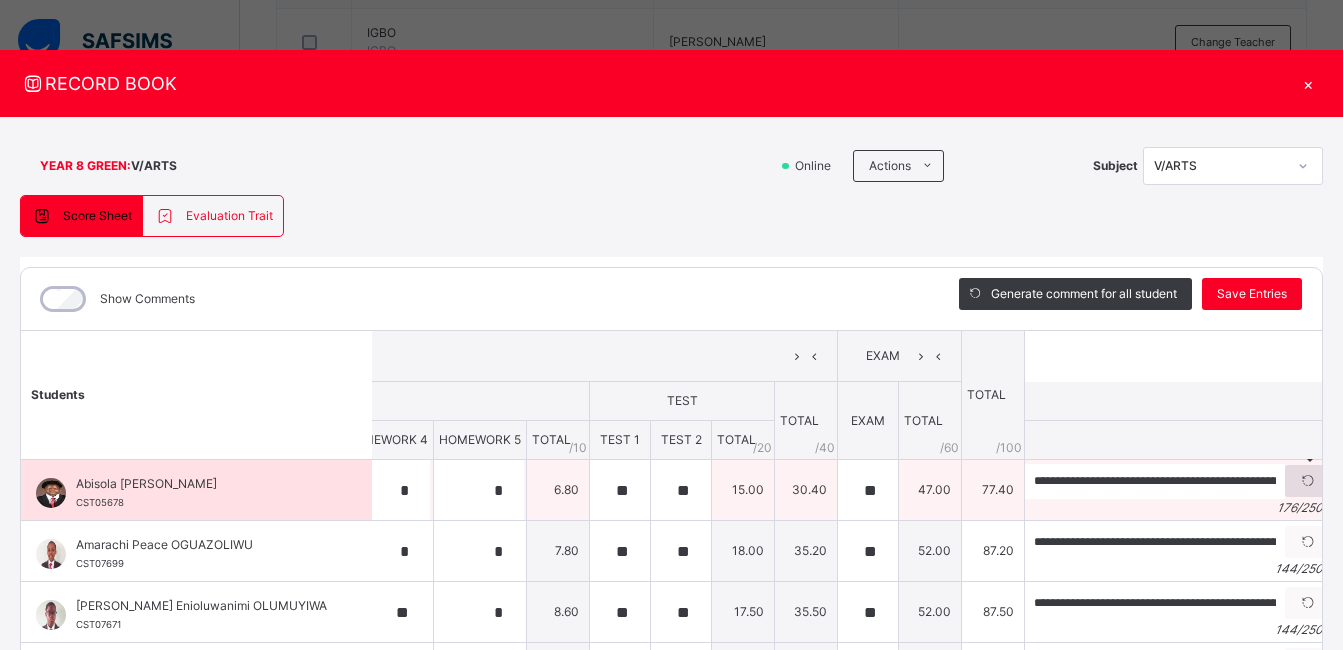 click at bounding box center (1308, 481) 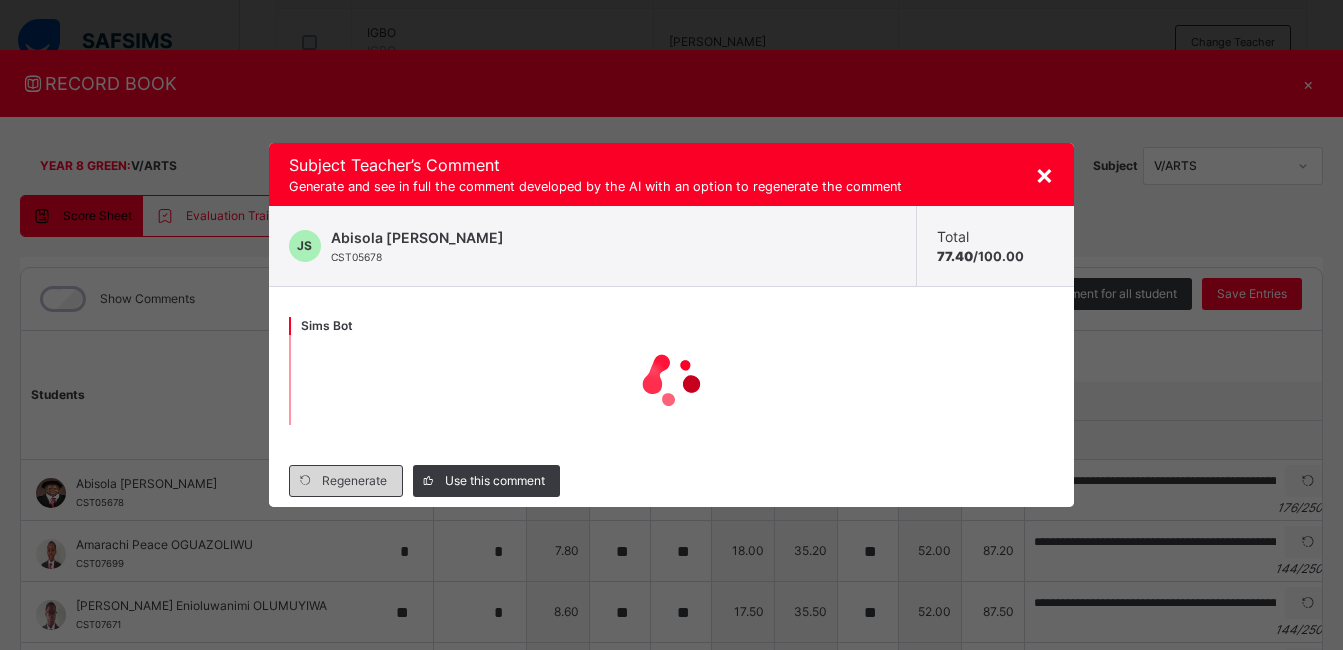 click on "Regenerate" at bounding box center (354, 481) 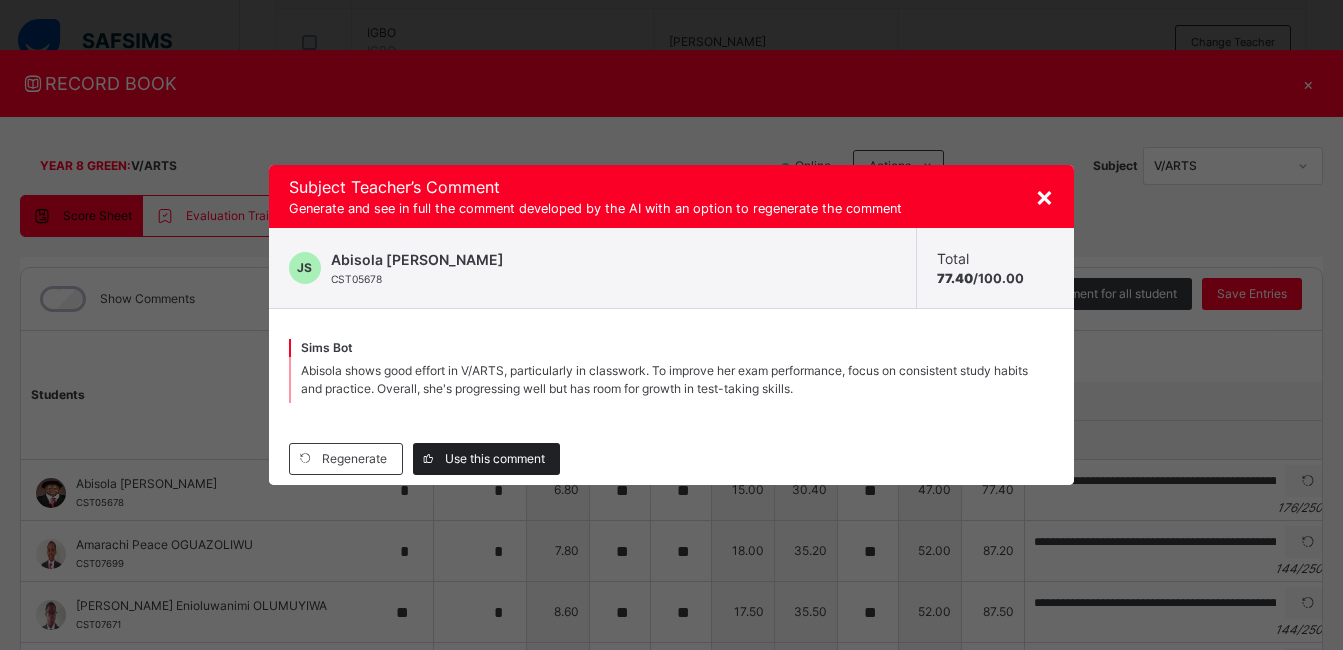 click on "Use this comment" at bounding box center [495, 459] 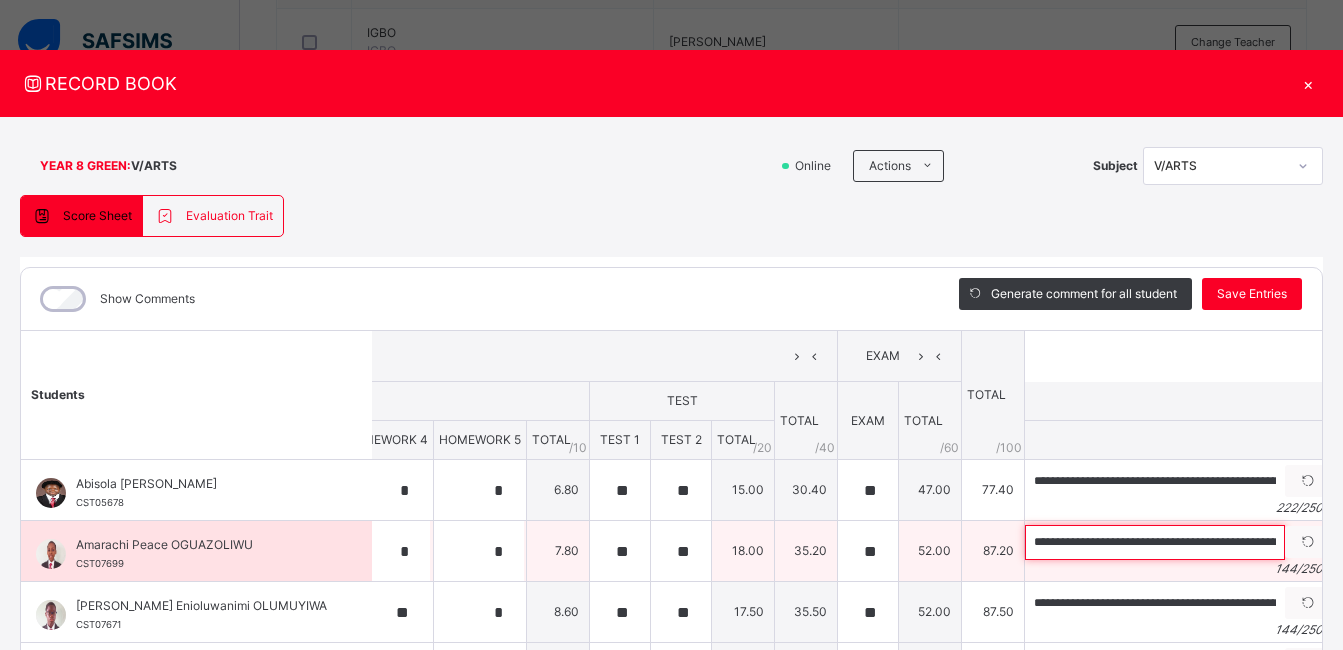 click on "**********" at bounding box center (1155, 542) 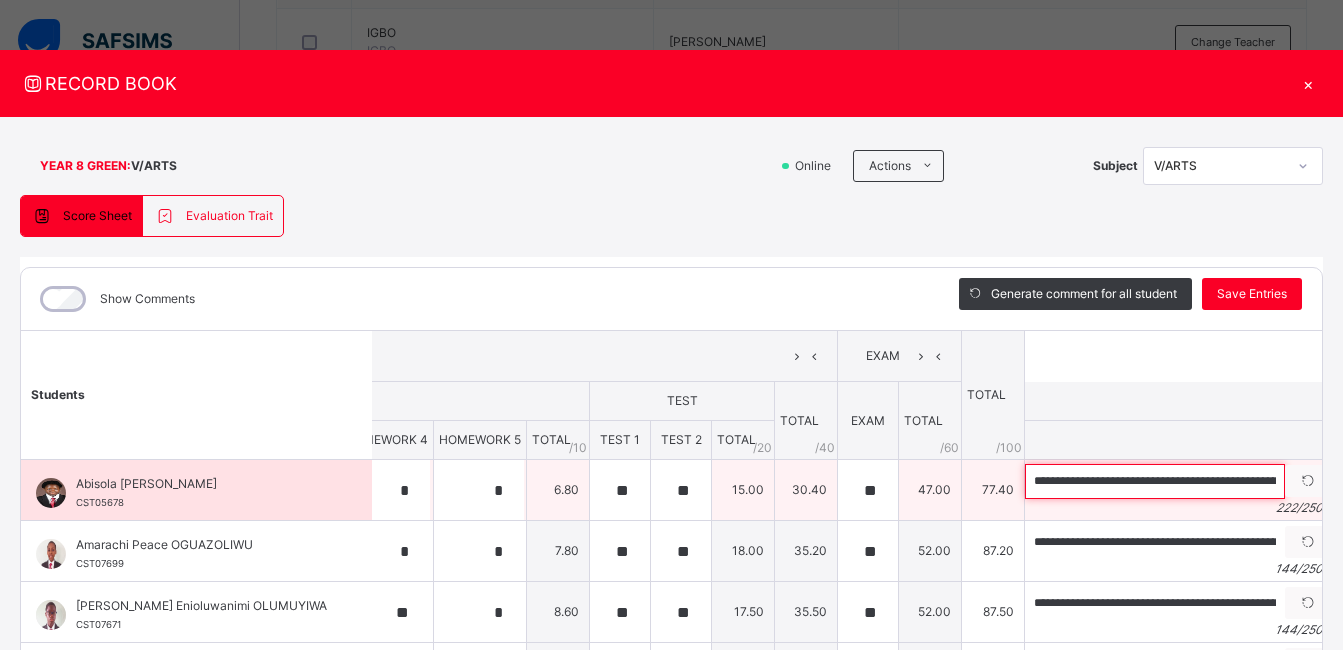 click on "**********" at bounding box center (1155, 481) 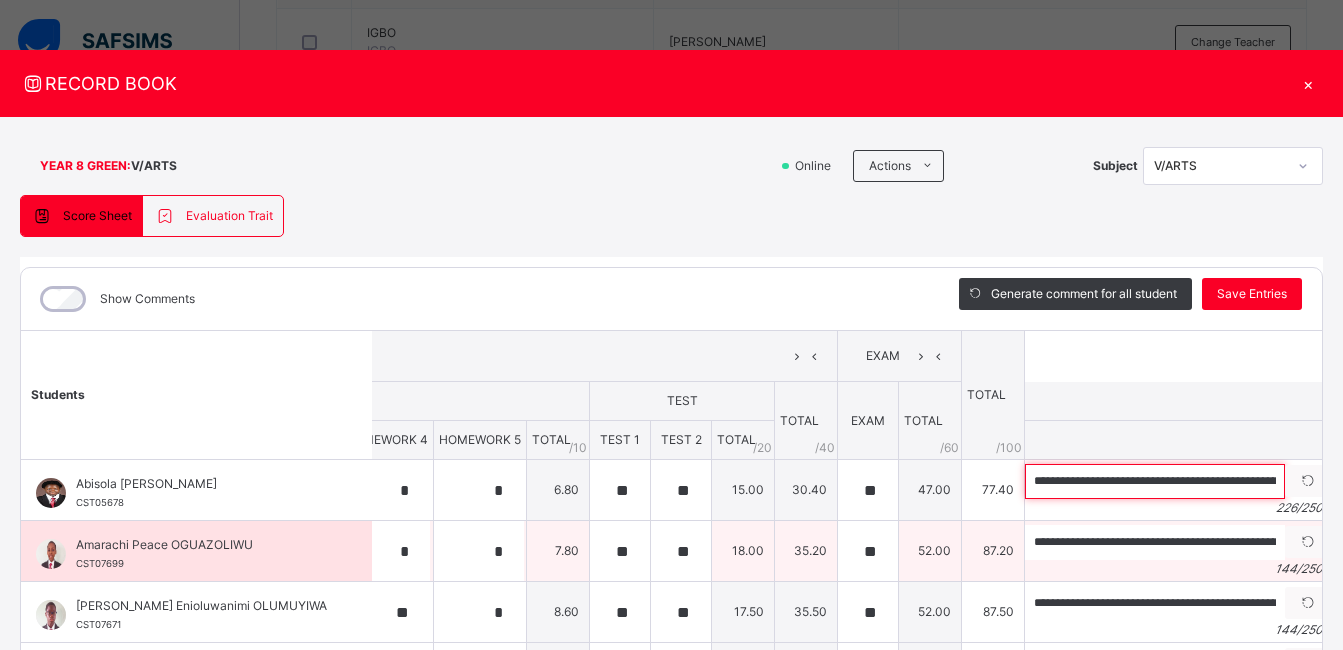 type on "**********" 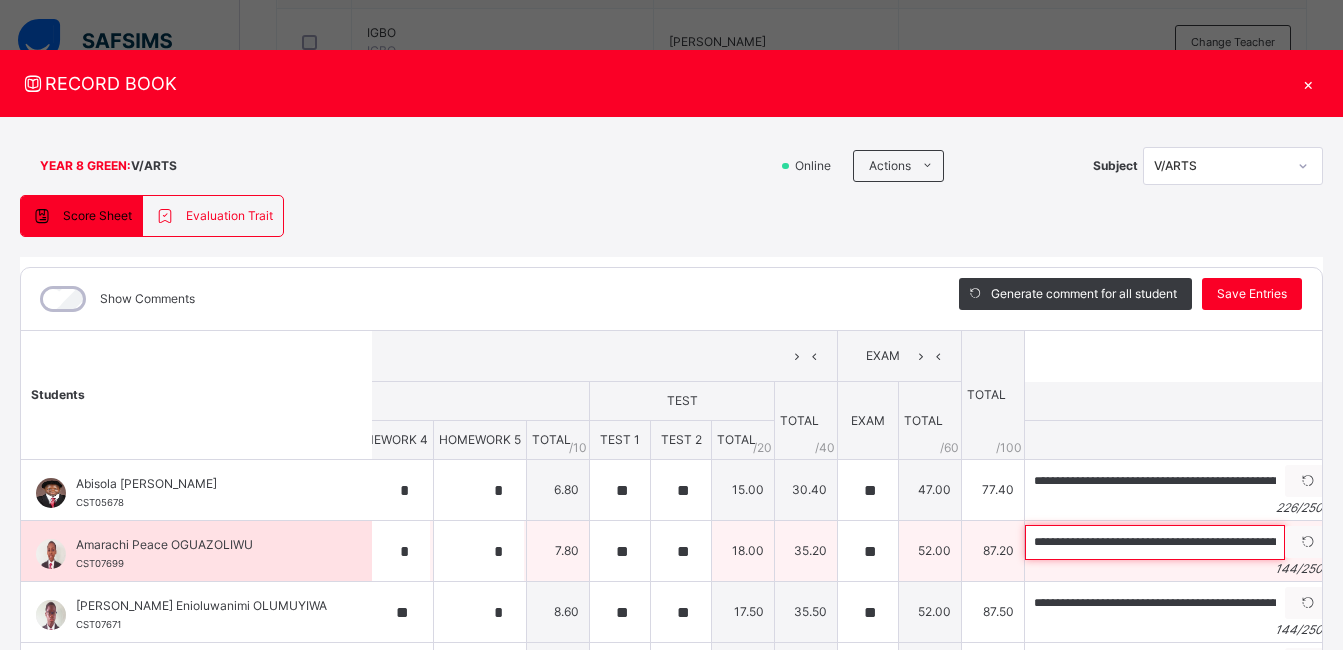 click on "**********" at bounding box center (1155, 542) 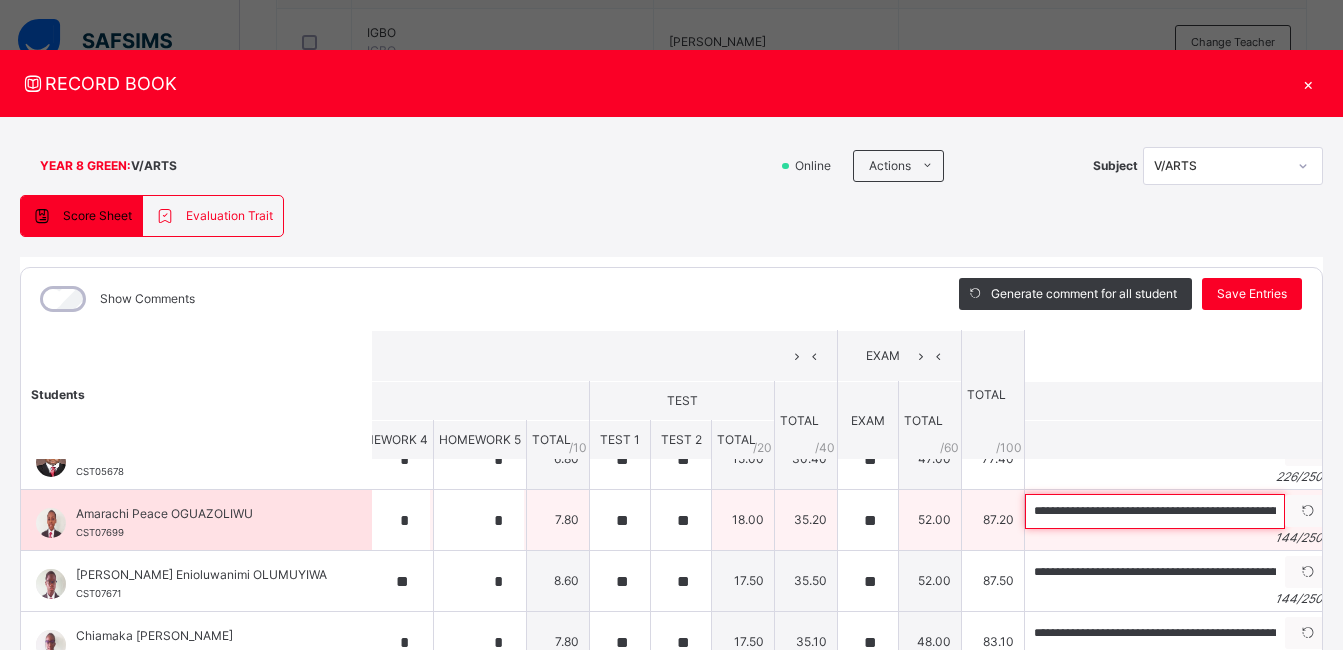 scroll, scrollTop: 33, scrollLeft: 866, axis: both 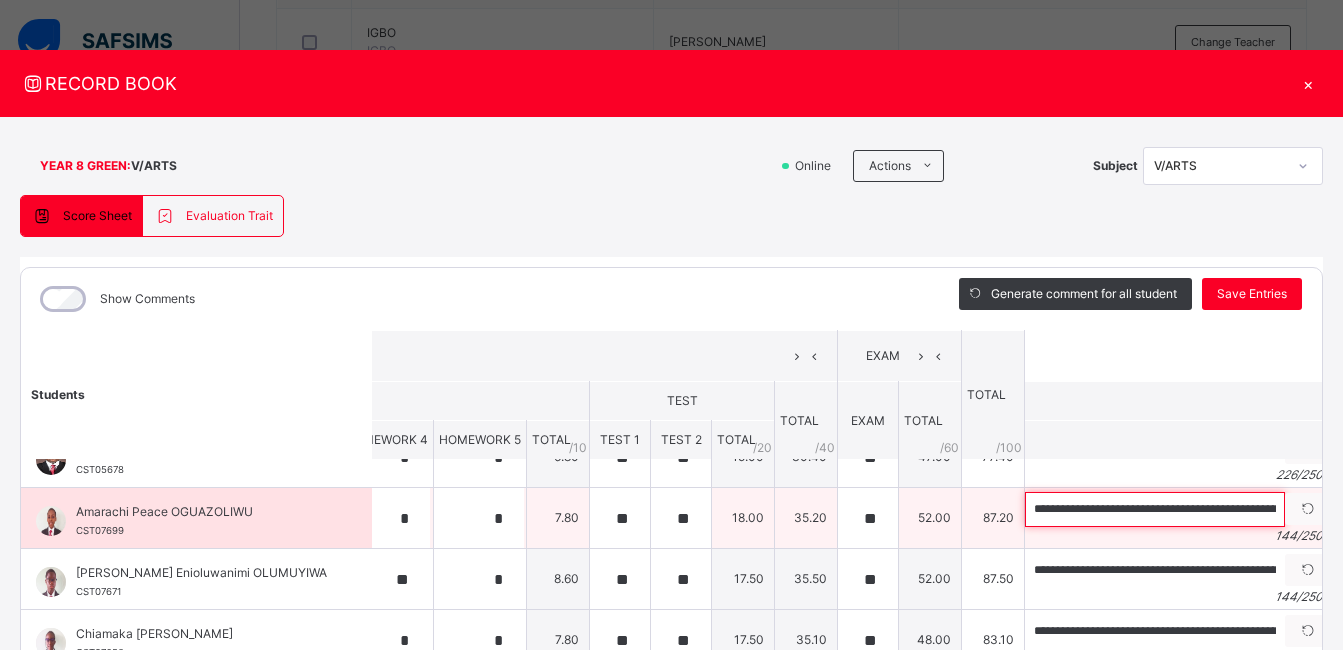 click on "**********" at bounding box center [1155, 509] 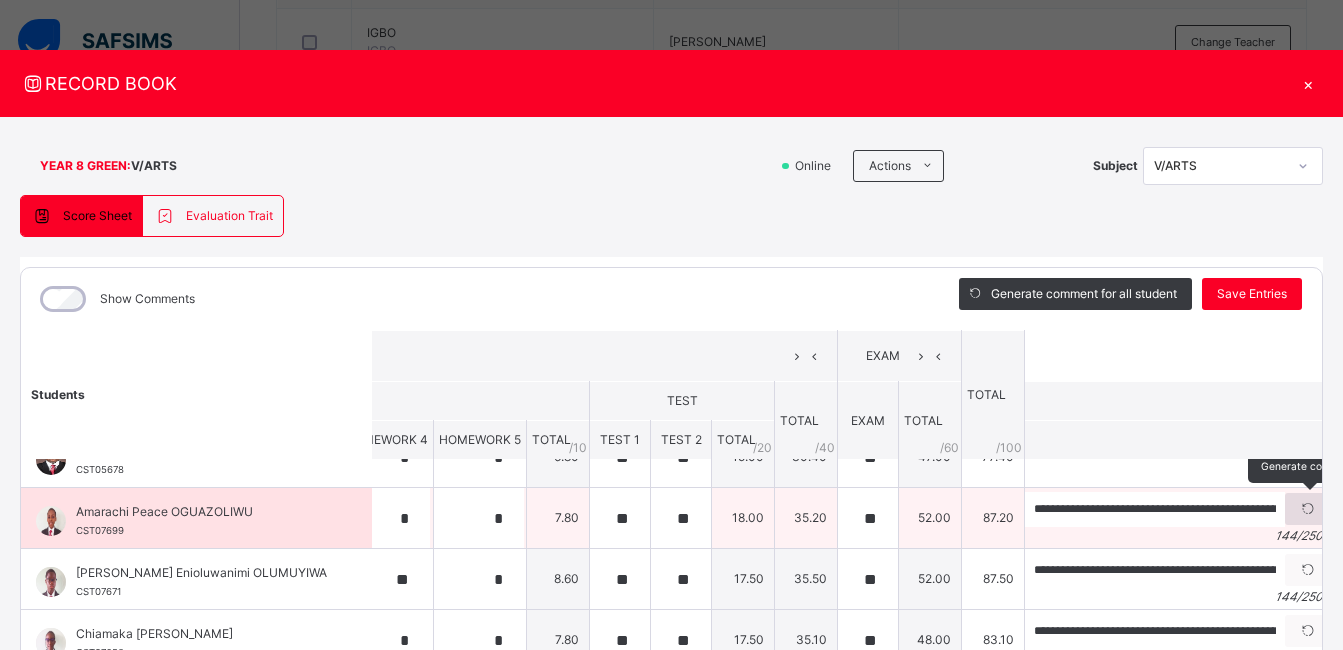 click at bounding box center [1308, 509] 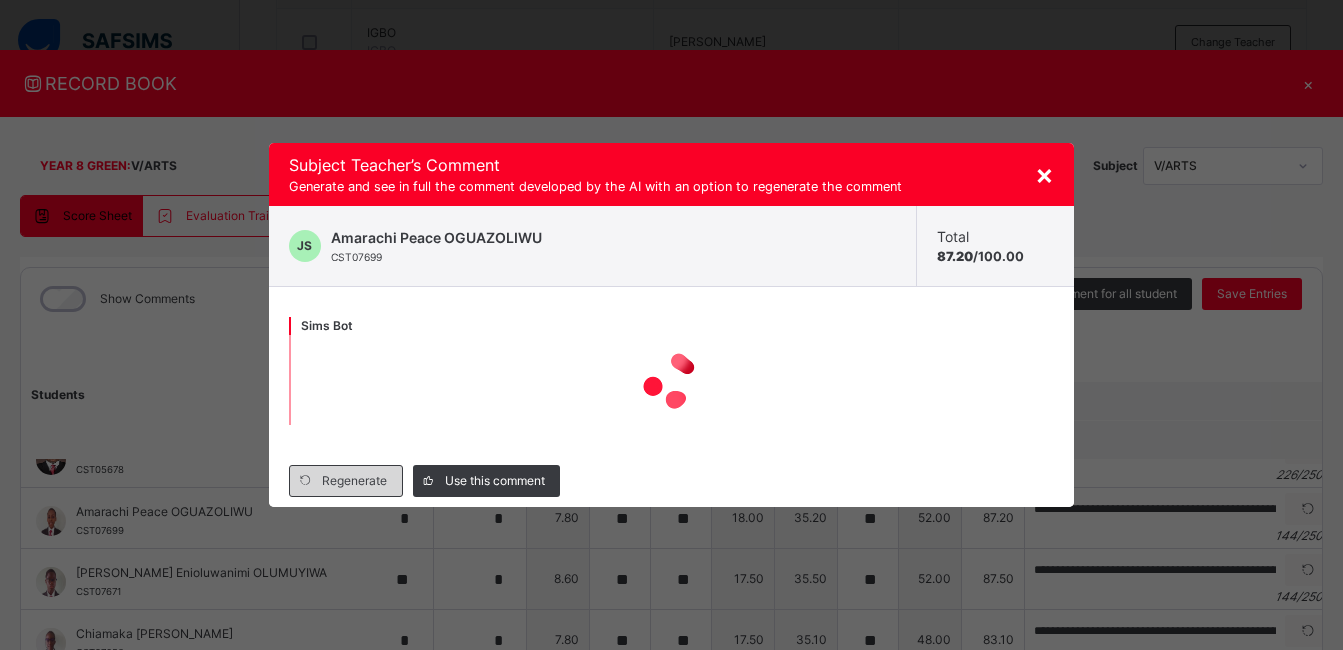 click on "Regenerate" at bounding box center (354, 481) 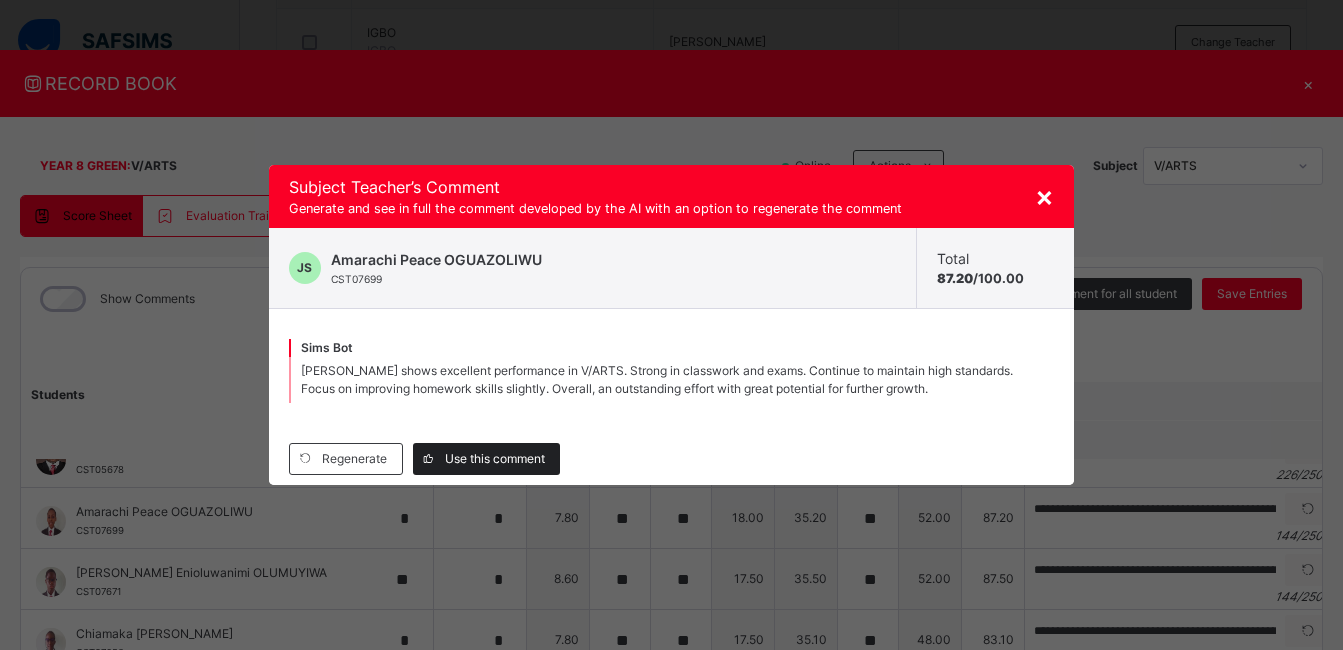 click on "Use this comment" at bounding box center [495, 459] 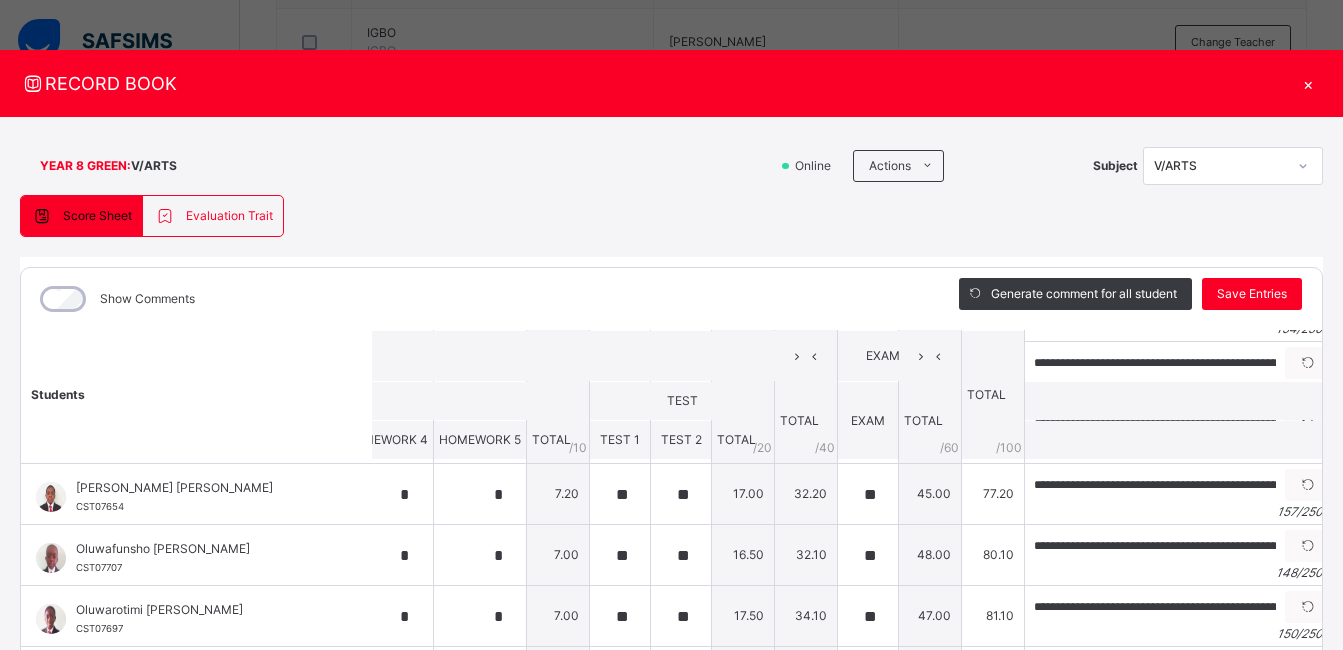 scroll, scrollTop: 438, scrollLeft: 866, axis: both 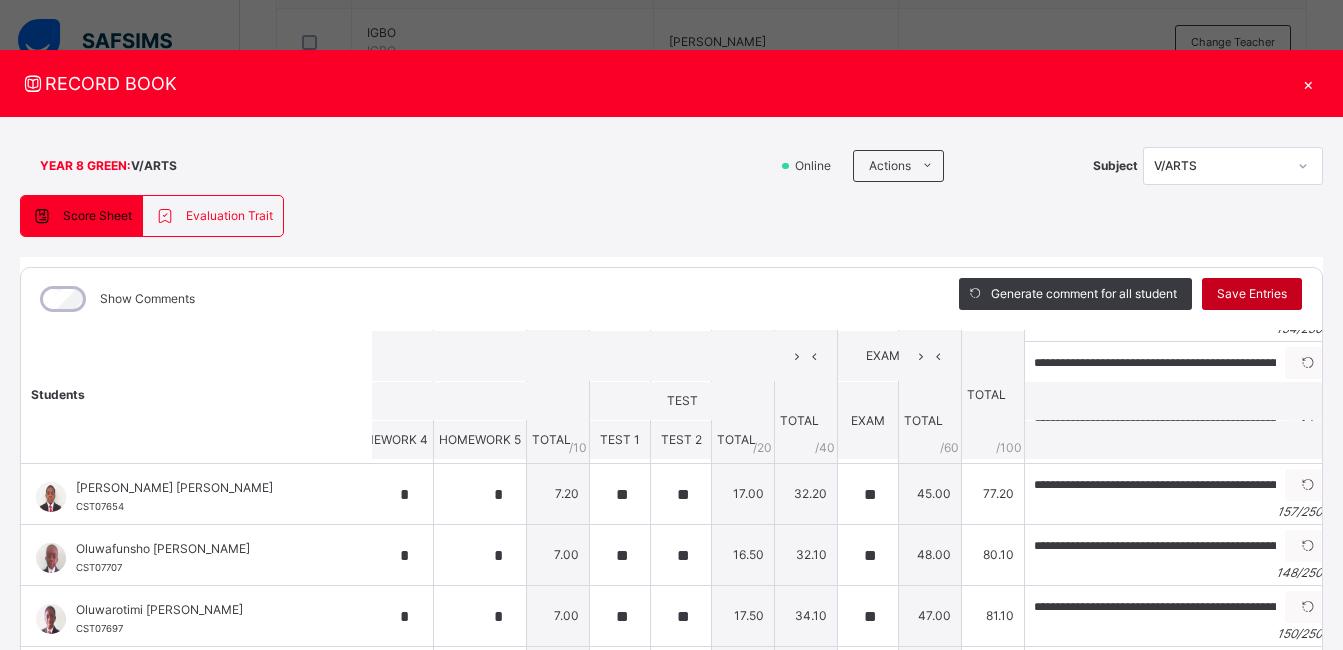 click on "Save Entries" at bounding box center (1252, 294) 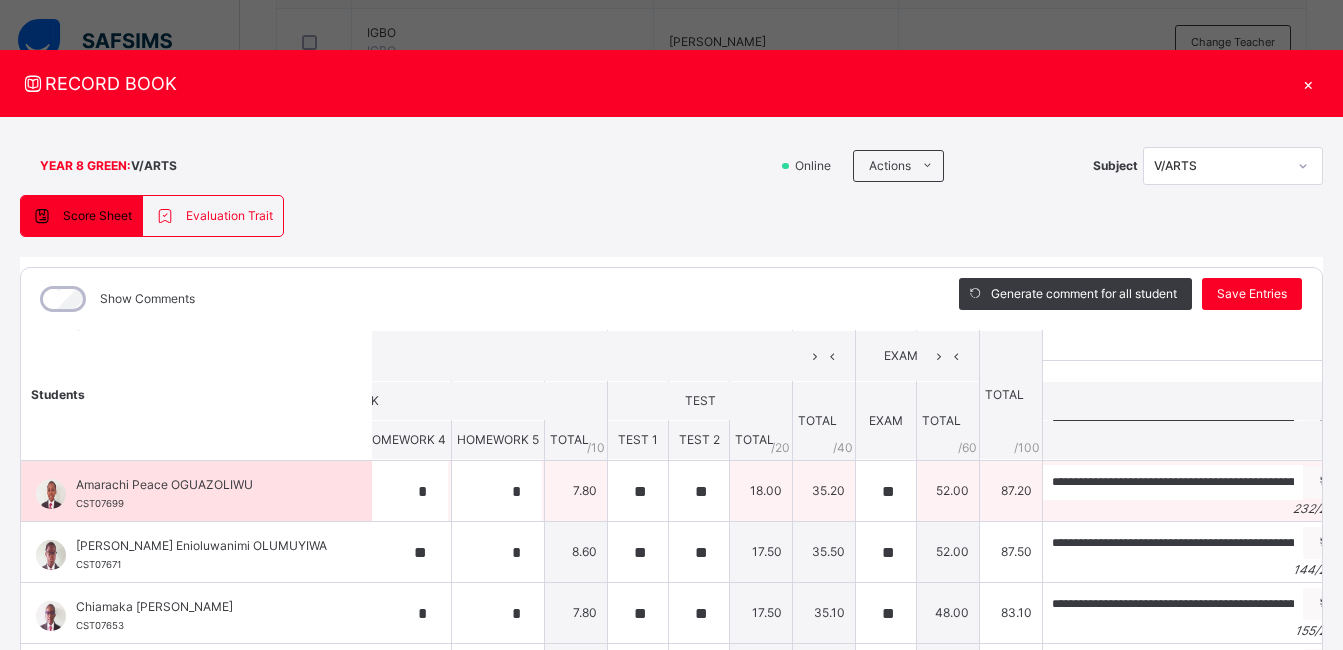 scroll, scrollTop: 54, scrollLeft: 848, axis: both 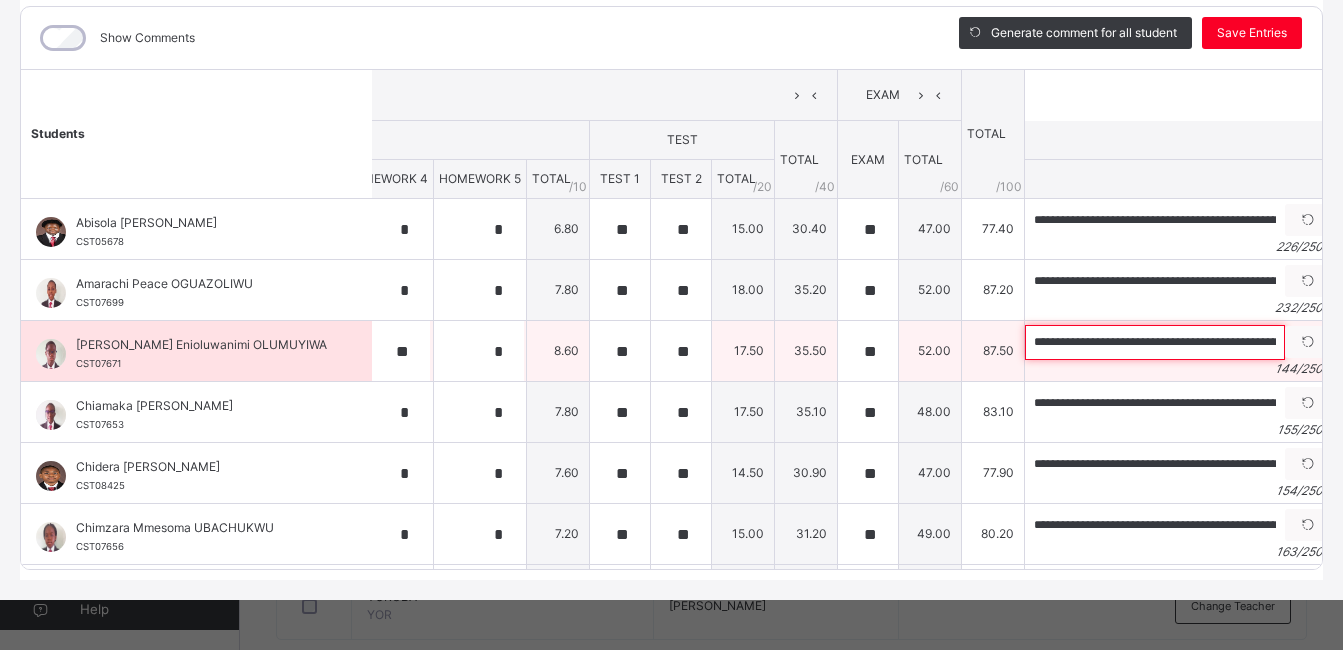 drag, startPoint x: 1201, startPoint y: 329, endPoint x: 963, endPoint y: 332, distance: 238.0189 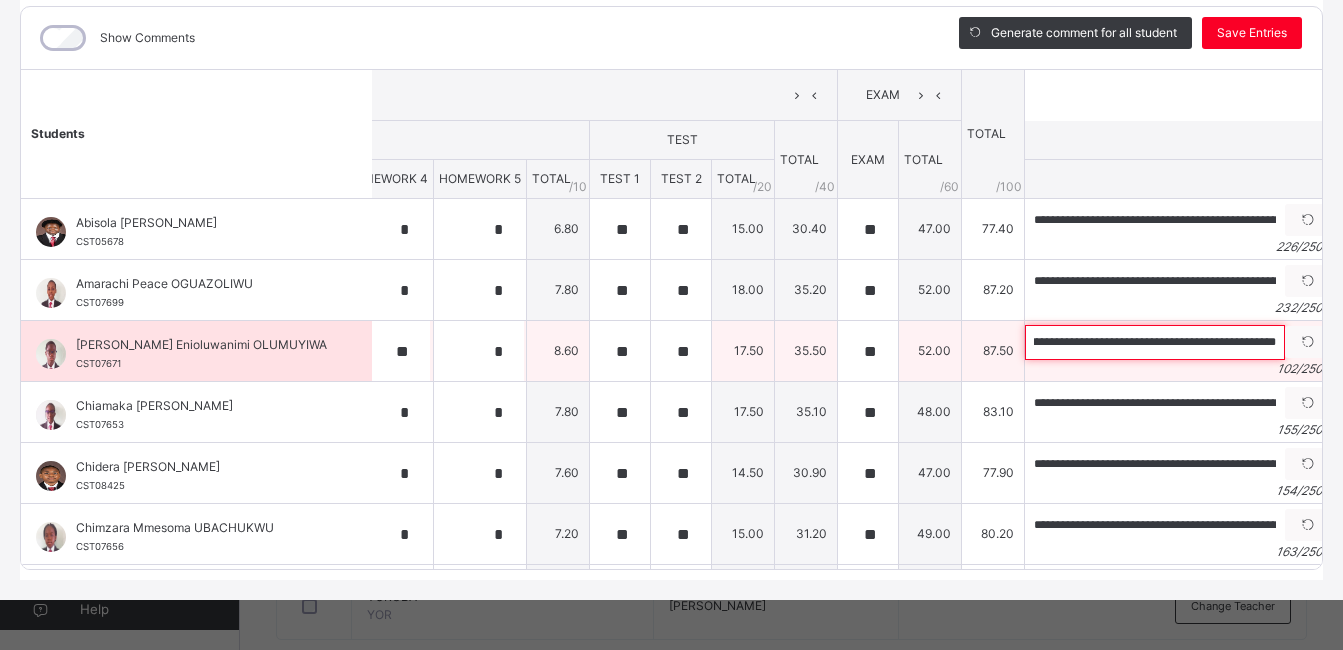 scroll, scrollTop: 0, scrollLeft: 344, axis: horizontal 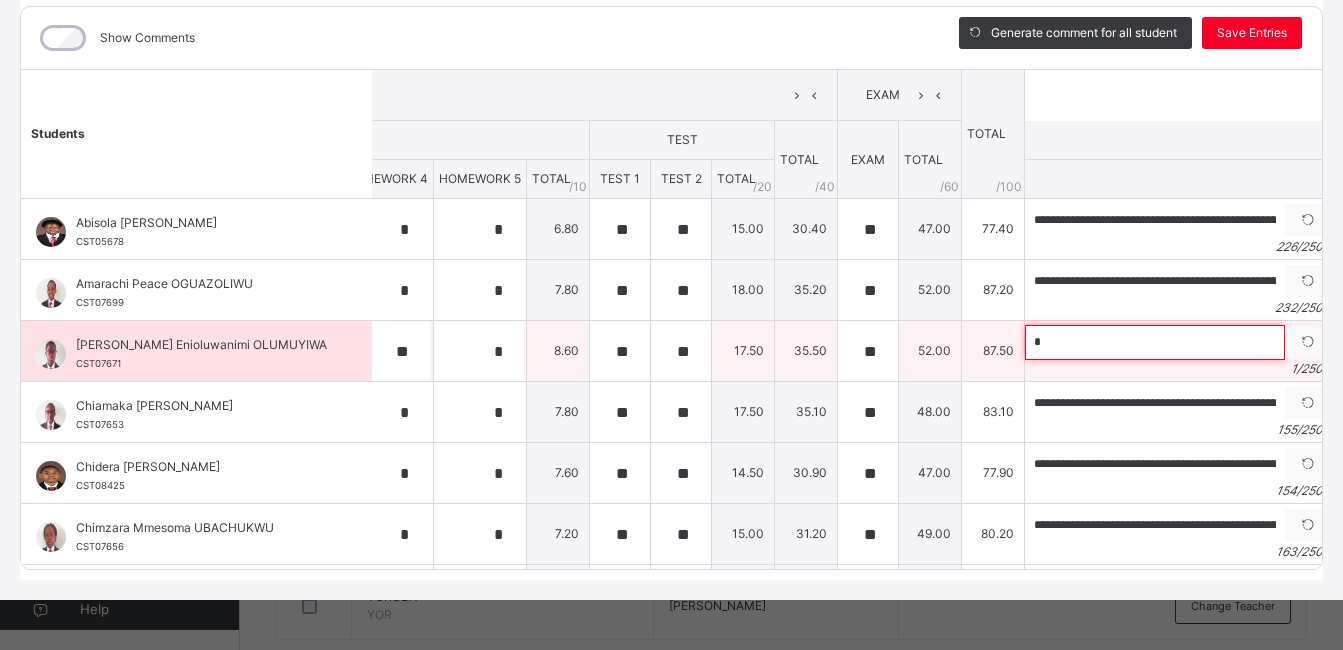 click on "*" at bounding box center [1155, 342] 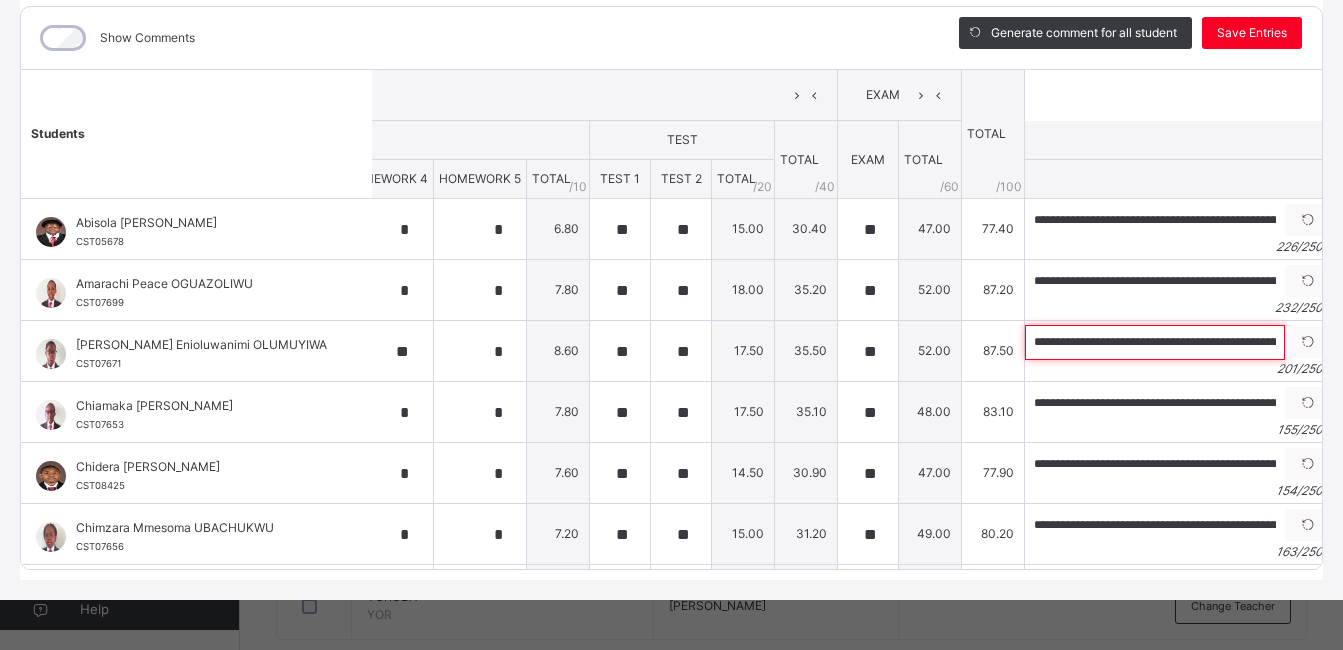 scroll, scrollTop: 0, scrollLeft: 869, axis: horizontal 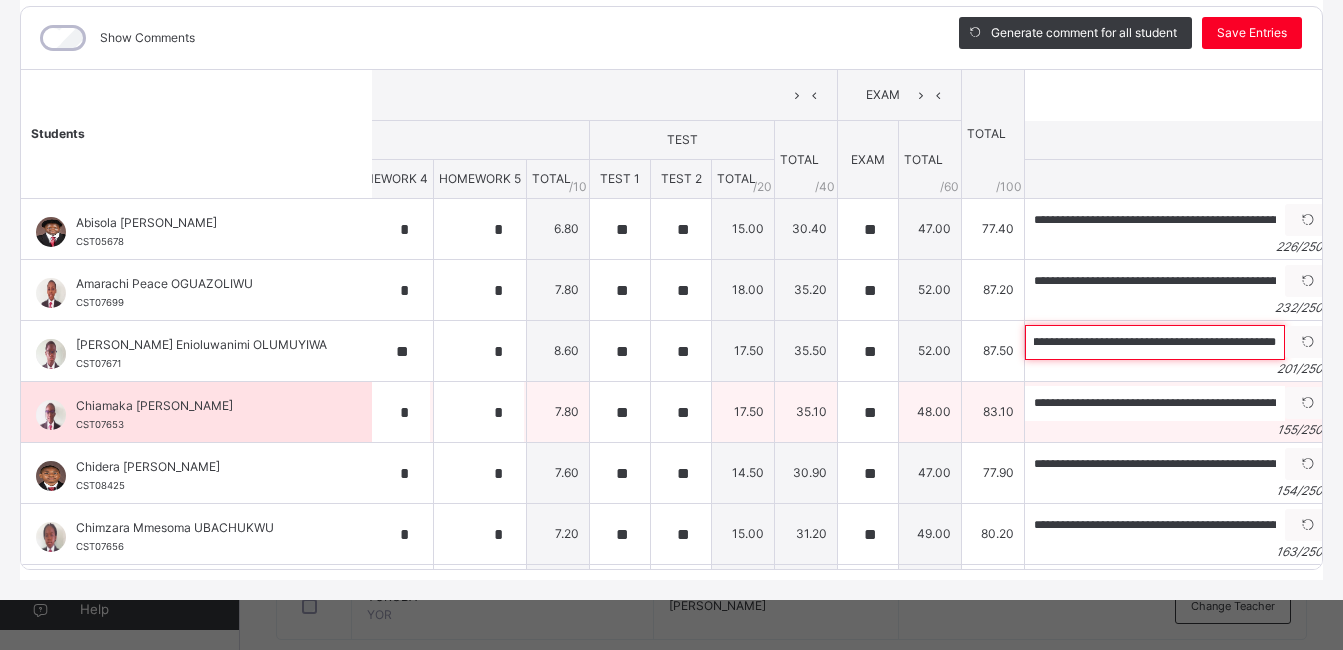 type on "**********" 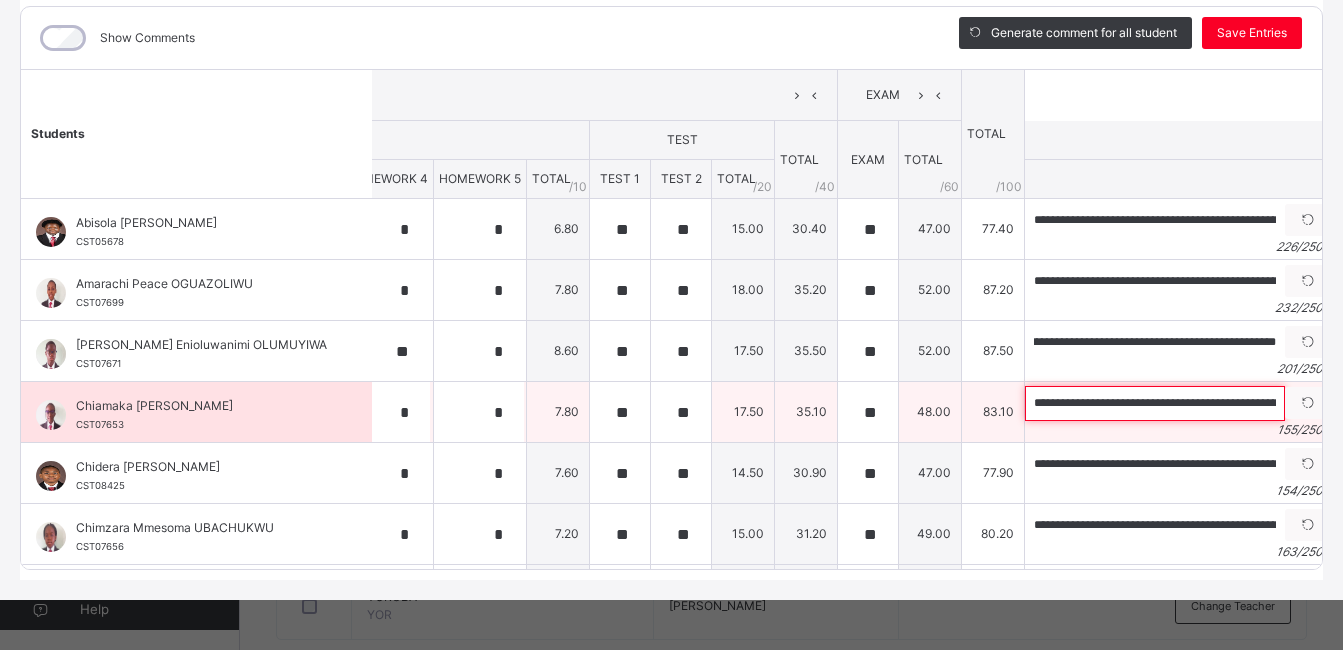 scroll, scrollTop: 0, scrollLeft: 0, axis: both 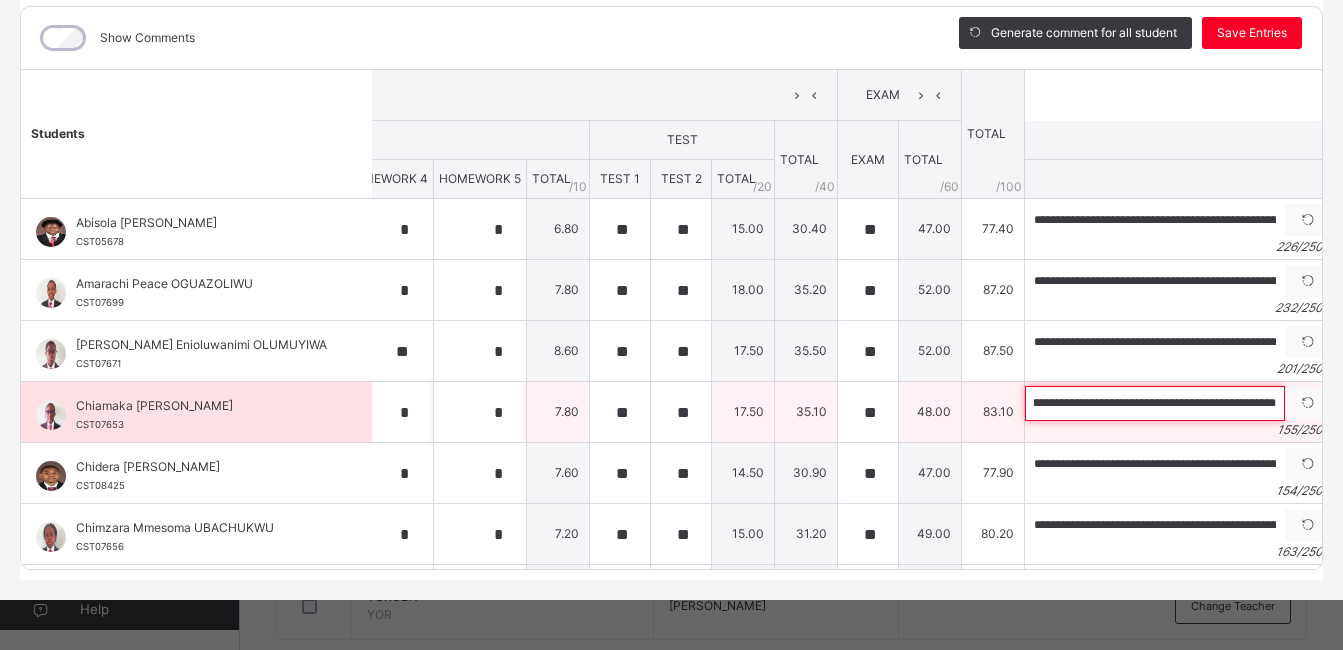 drag, startPoint x: 959, startPoint y: 390, endPoint x: 1200, endPoint y: 386, distance: 241.03319 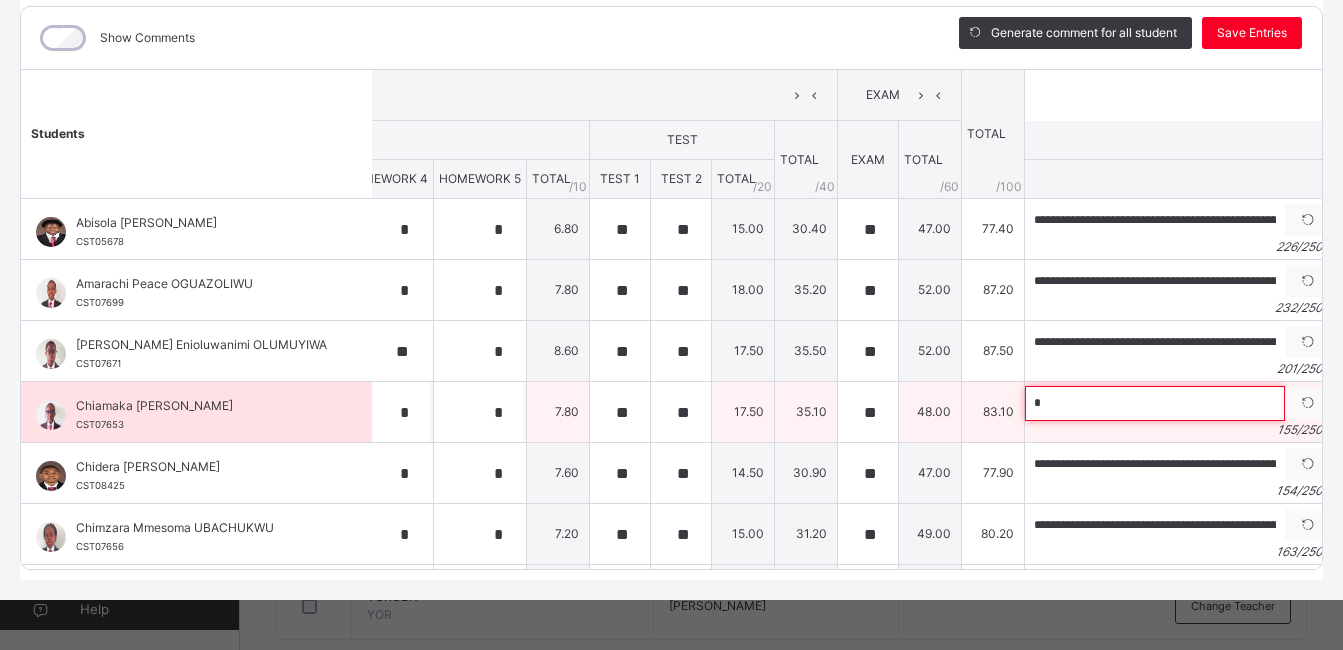 scroll, scrollTop: 0, scrollLeft: 0, axis: both 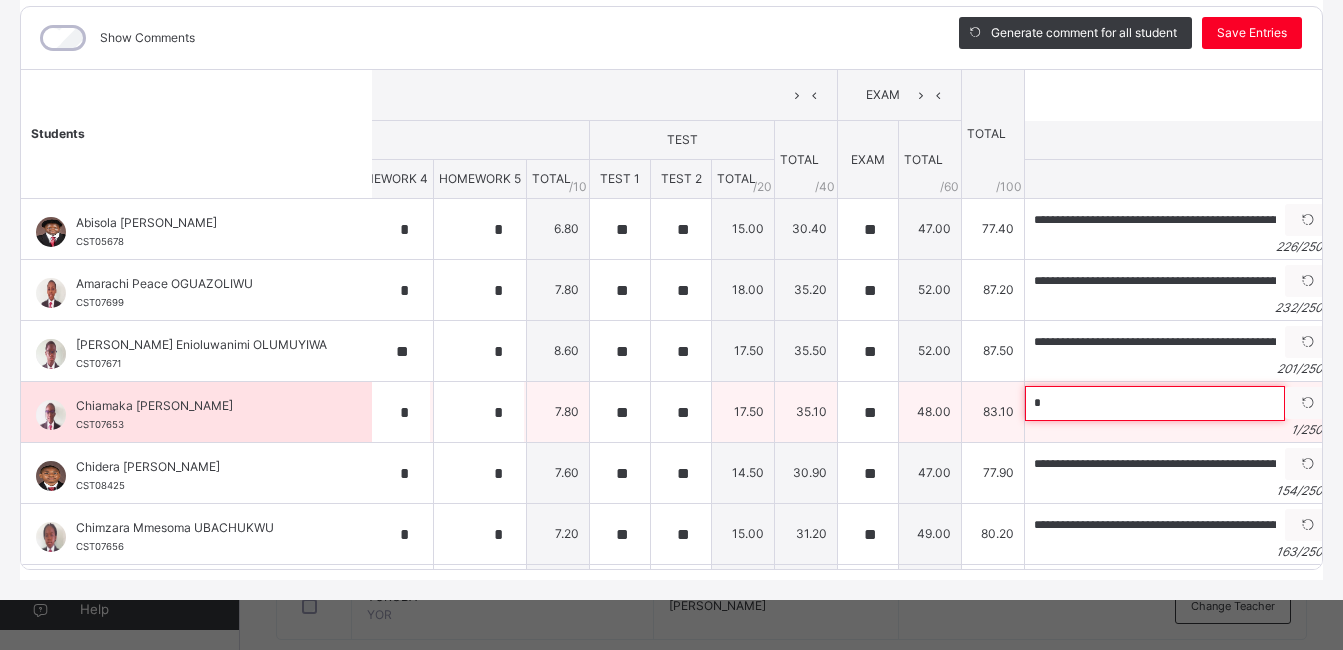click on "*" at bounding box center (1155, 403) 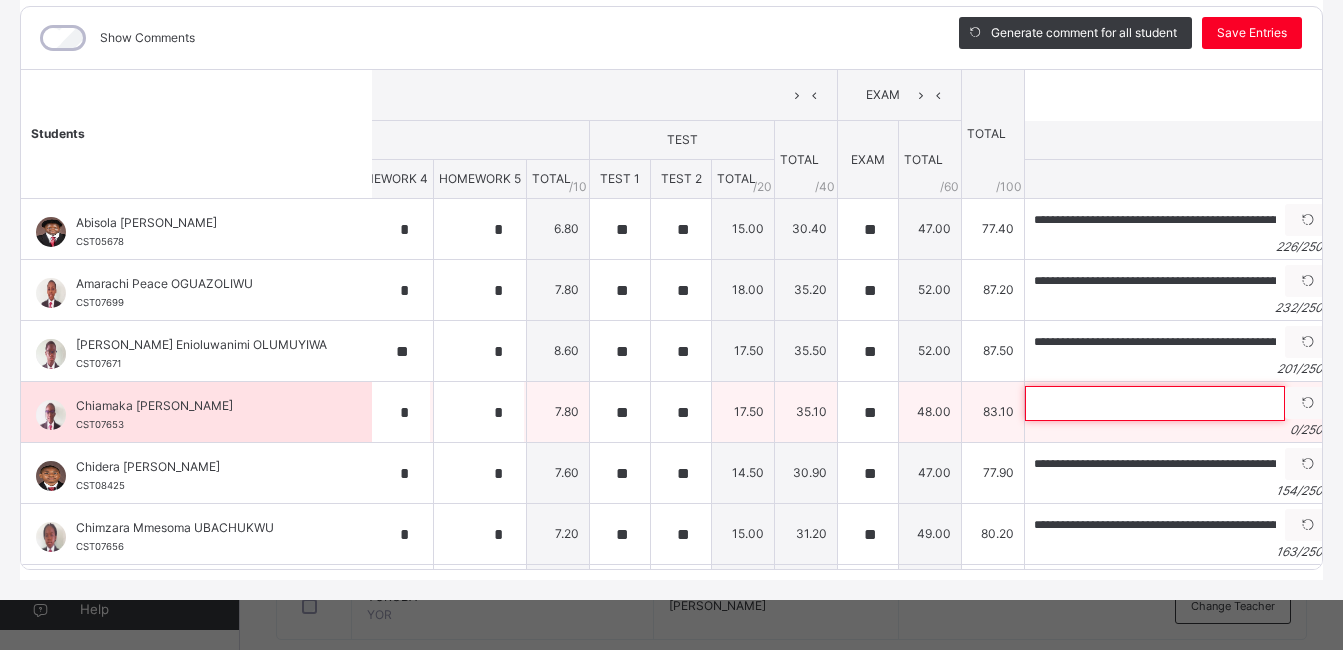 click at bounding box center (1155, 403) 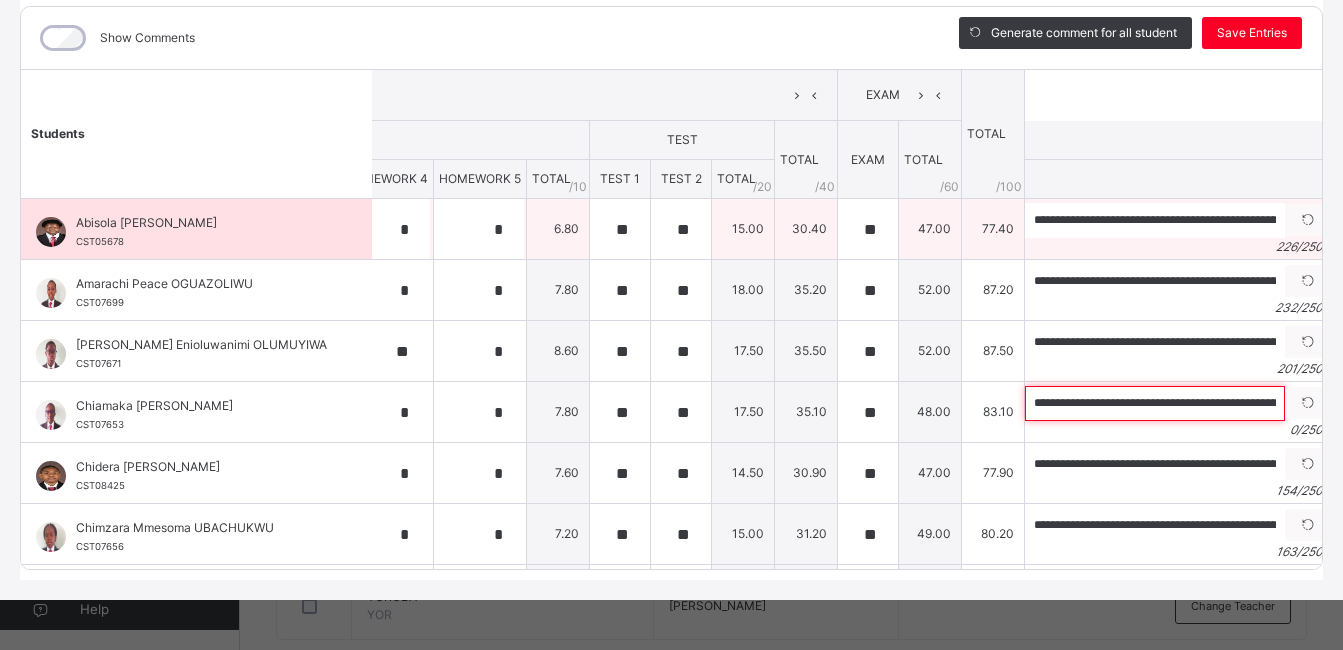 scroll, scrollTop: 0, scrollLeft: 985, axis: horizontal 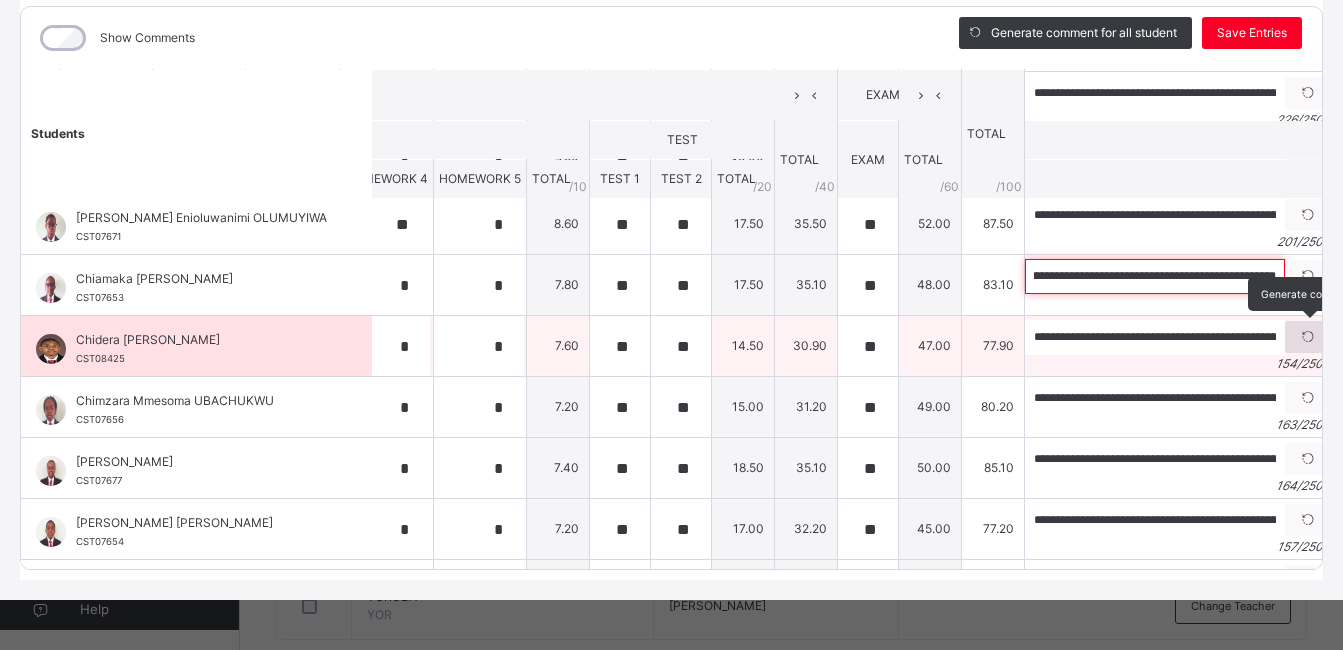 type on "**********" 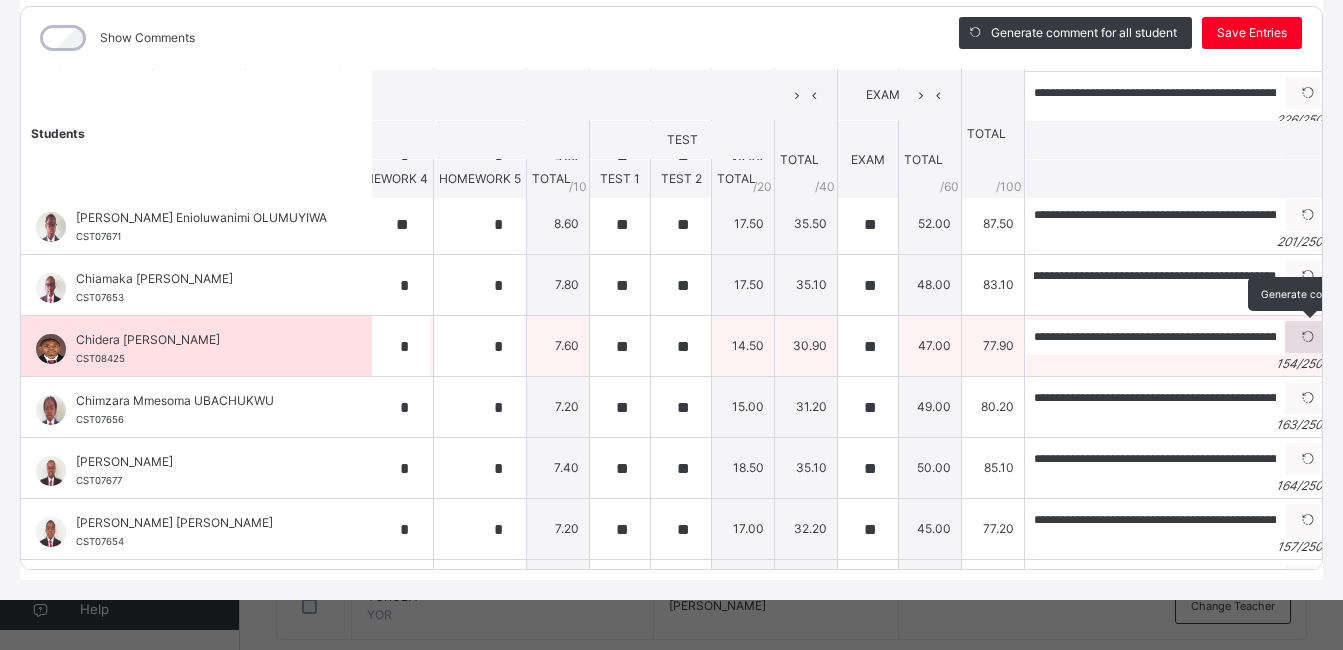 scroll, scrollTop: 0, scrollLeft: 0, axis: both 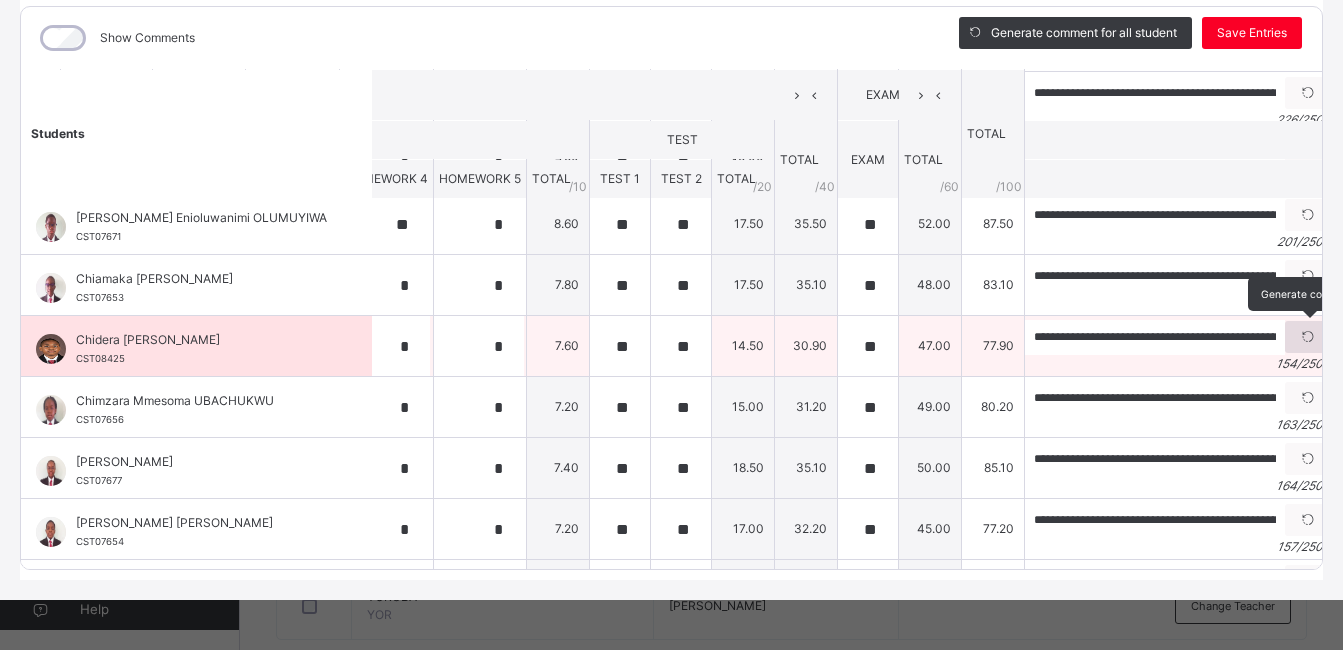click at bounding box center (1308, 337) 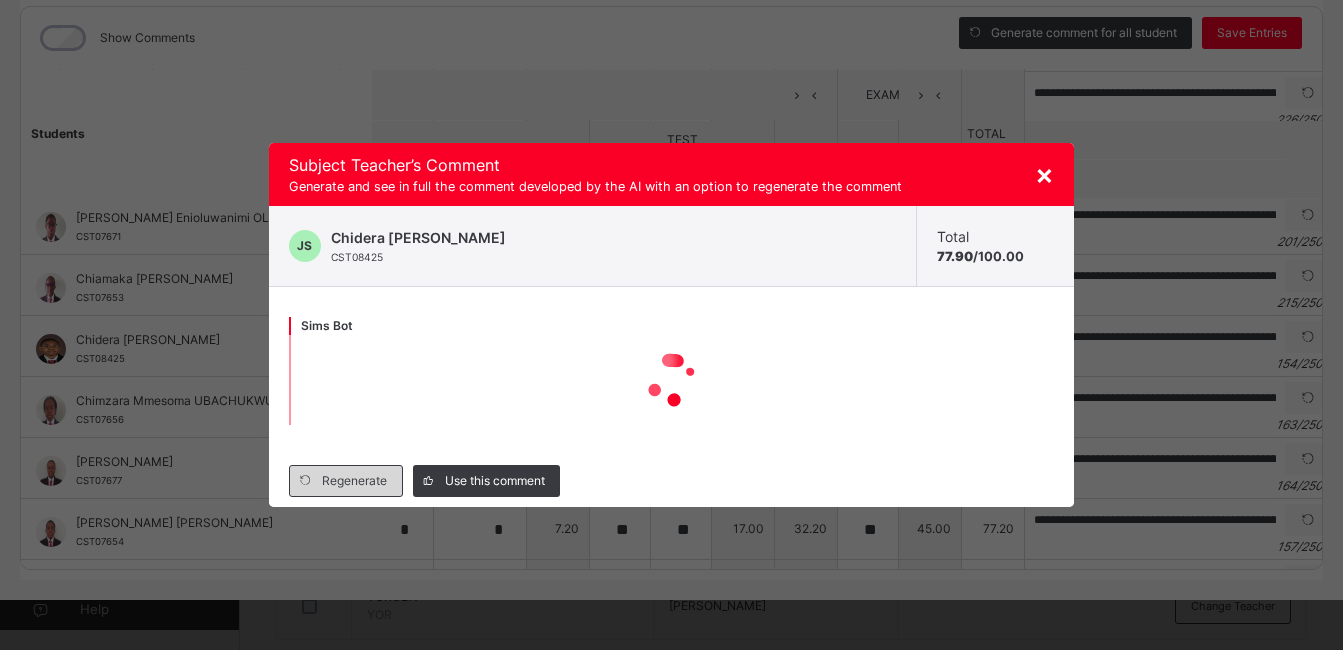 click on "Regenerate" at bounding box center [354, 481] 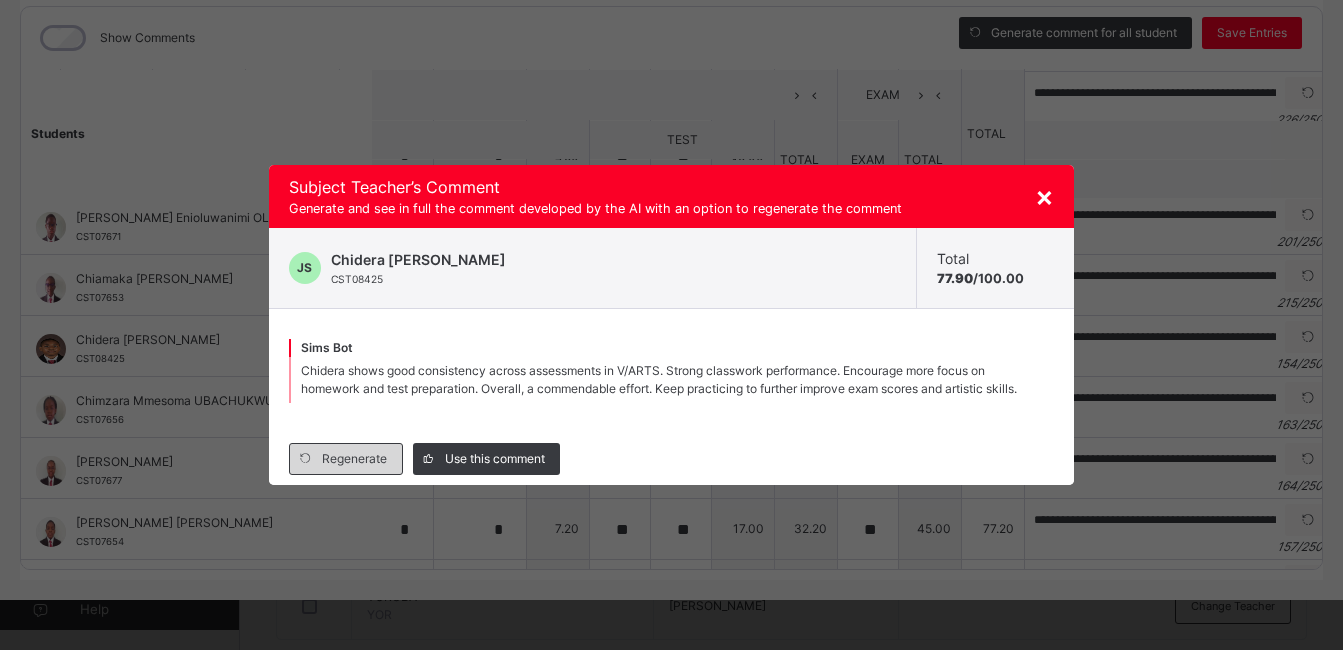 click on "Regenerate" at bounding box center (346, 459) 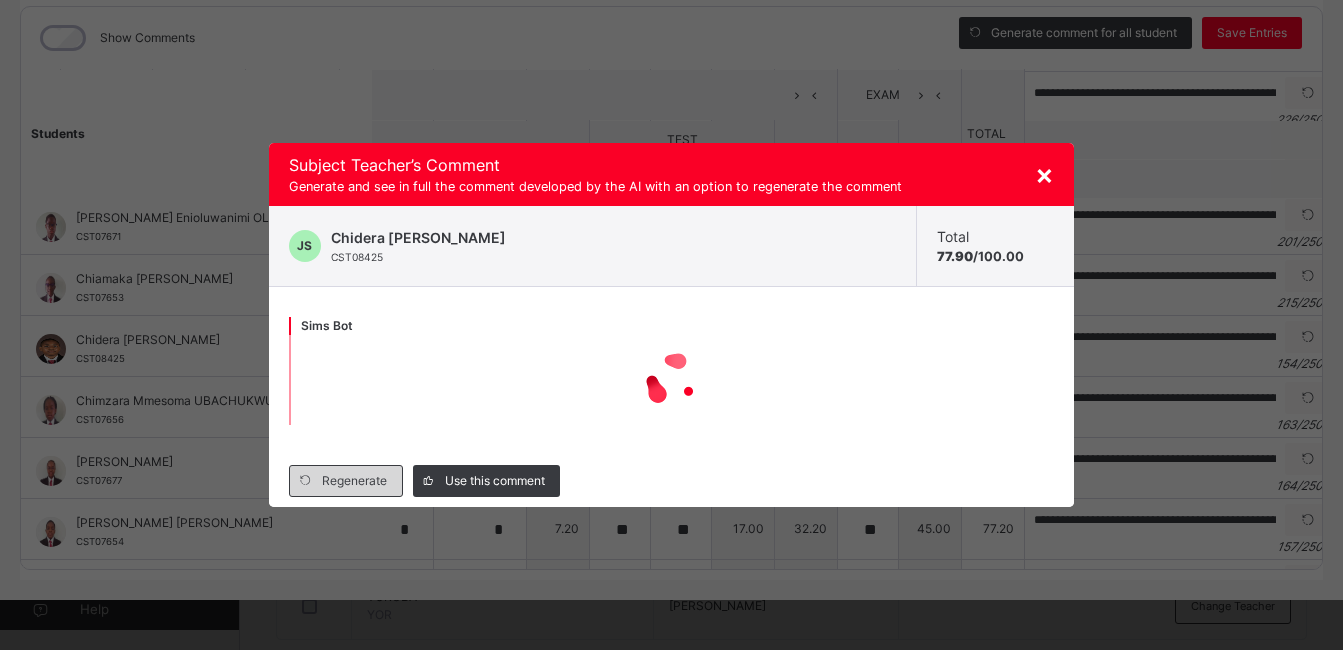 click at bounding box center (306, 481) 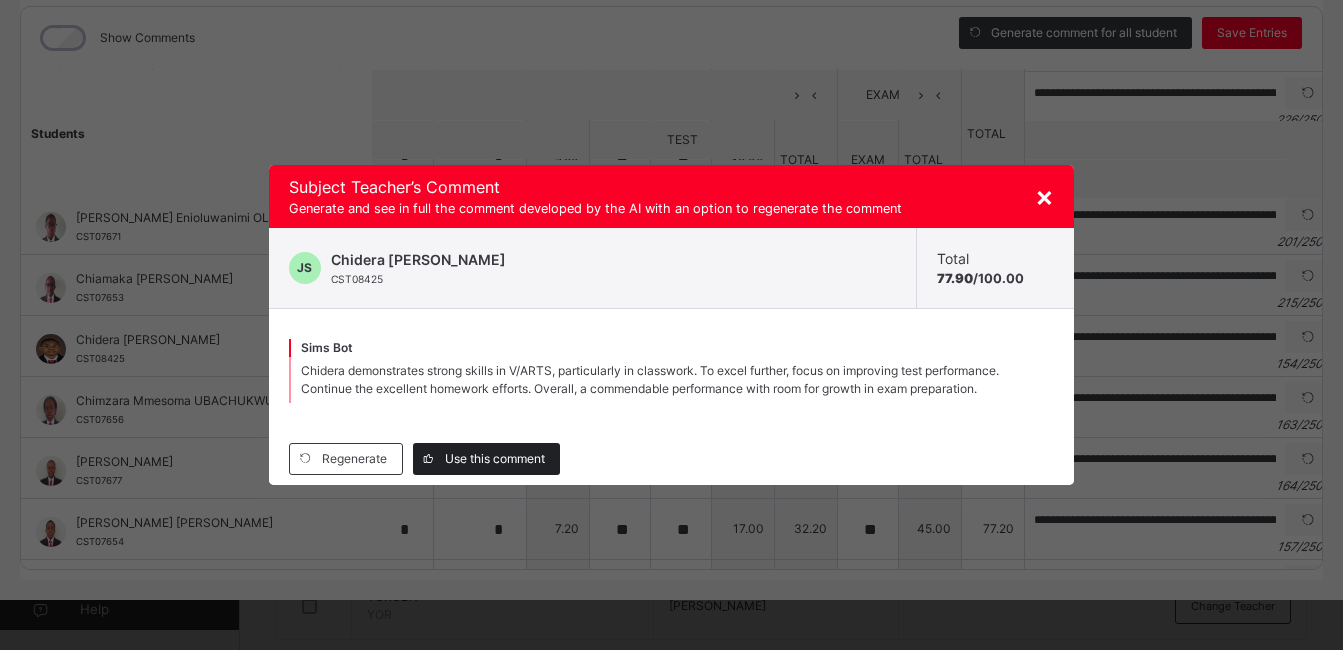 click on "Use this comment" at bounding box center (495, 459) 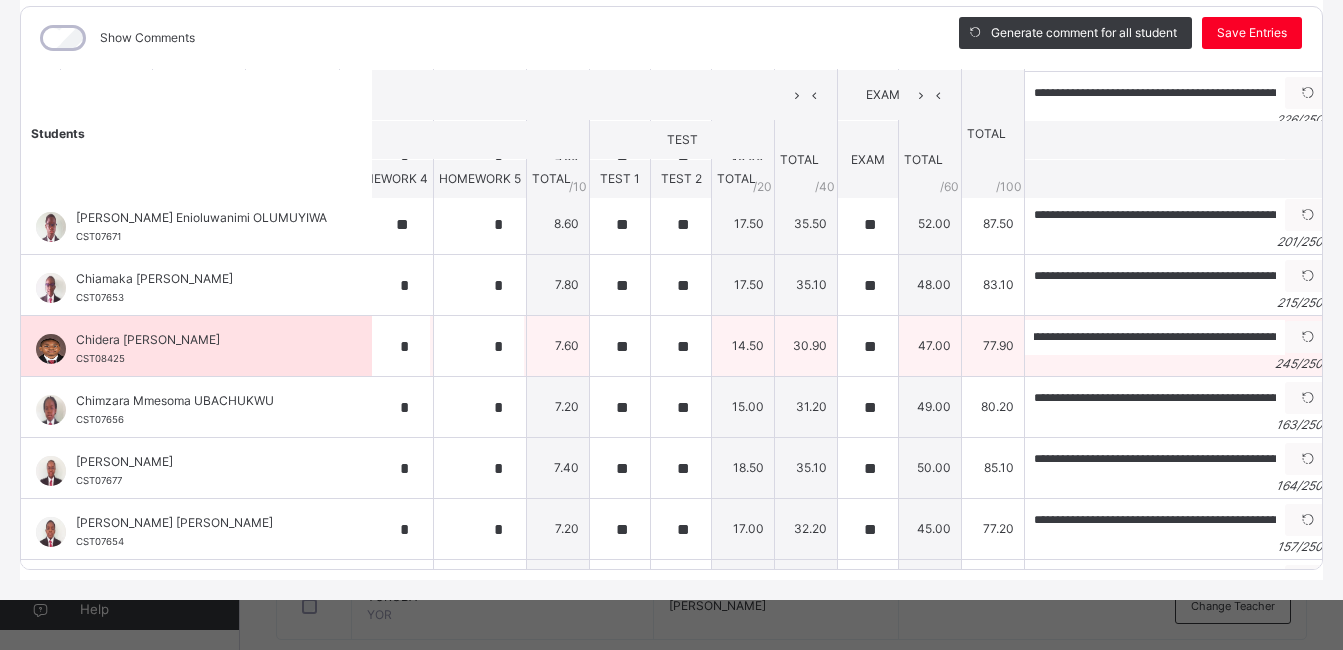scroll, scrollTop: 0, scrollLeft: 60, axis: horizontal 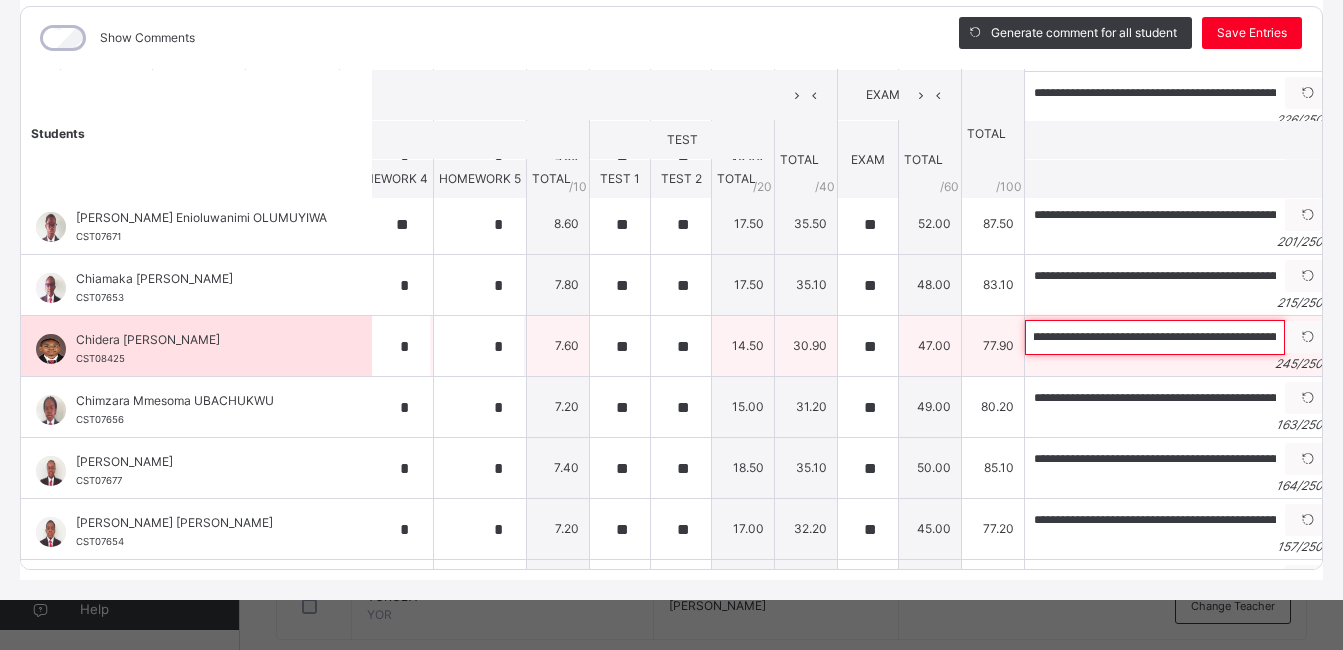 click on "**********" at bounding box center [1155, 337] 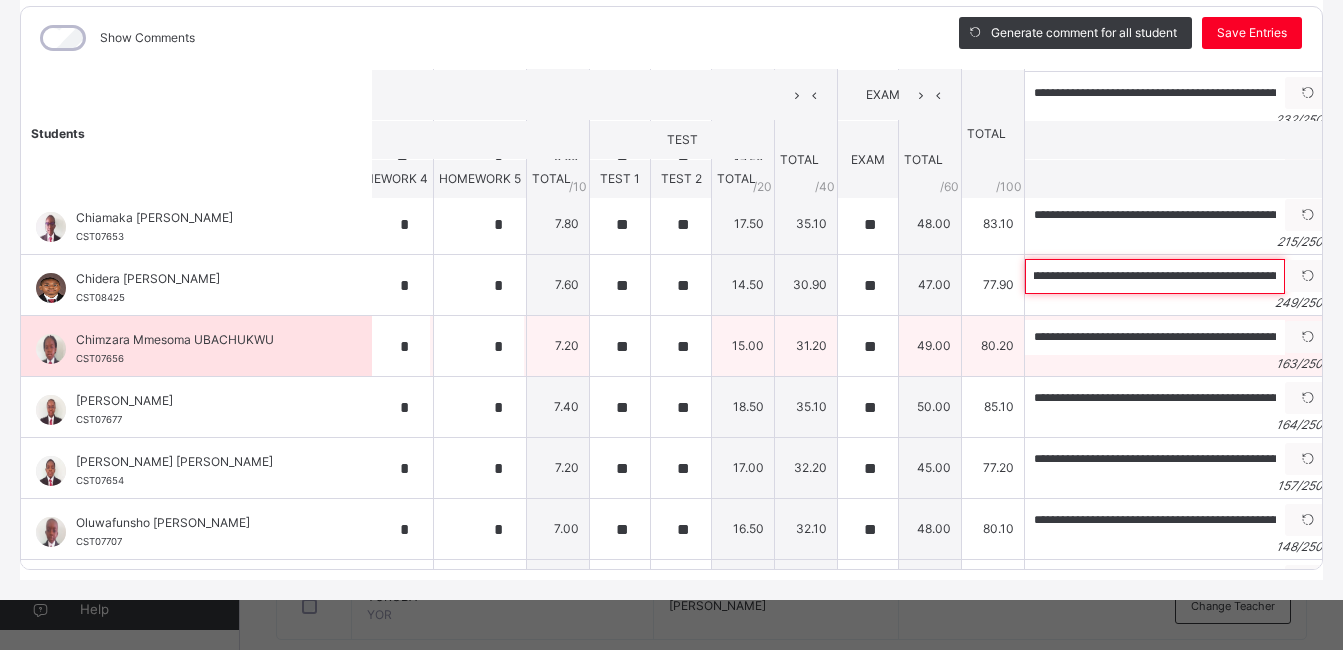 scroll, scrollTop: 196, scrollLeft: 866, axis: both 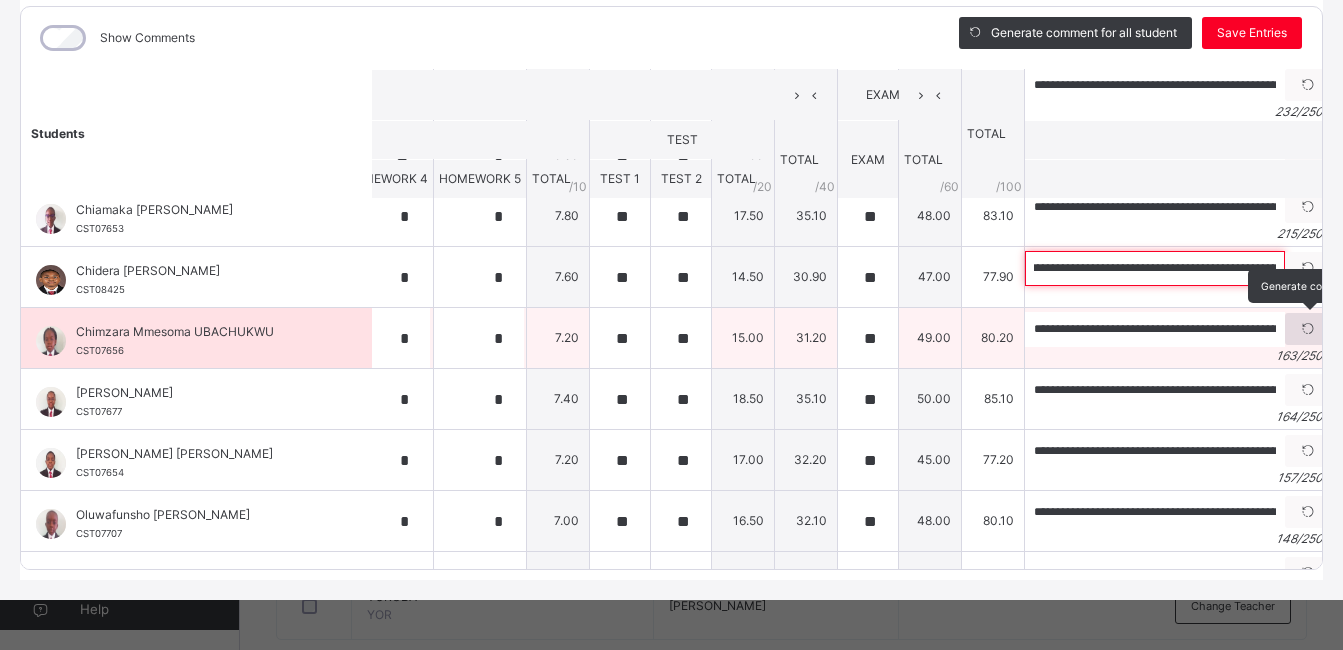 type on "**********" 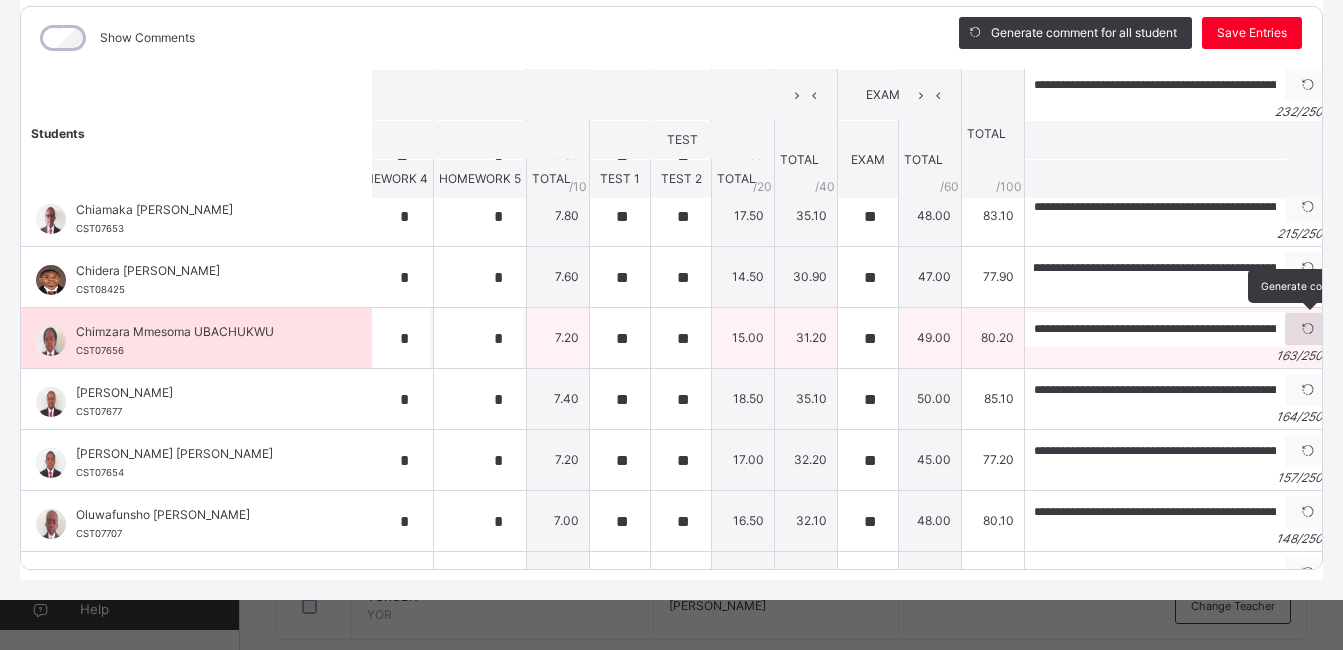 scroll, scrollTop: 0, scrollLeft: 0, axis: both 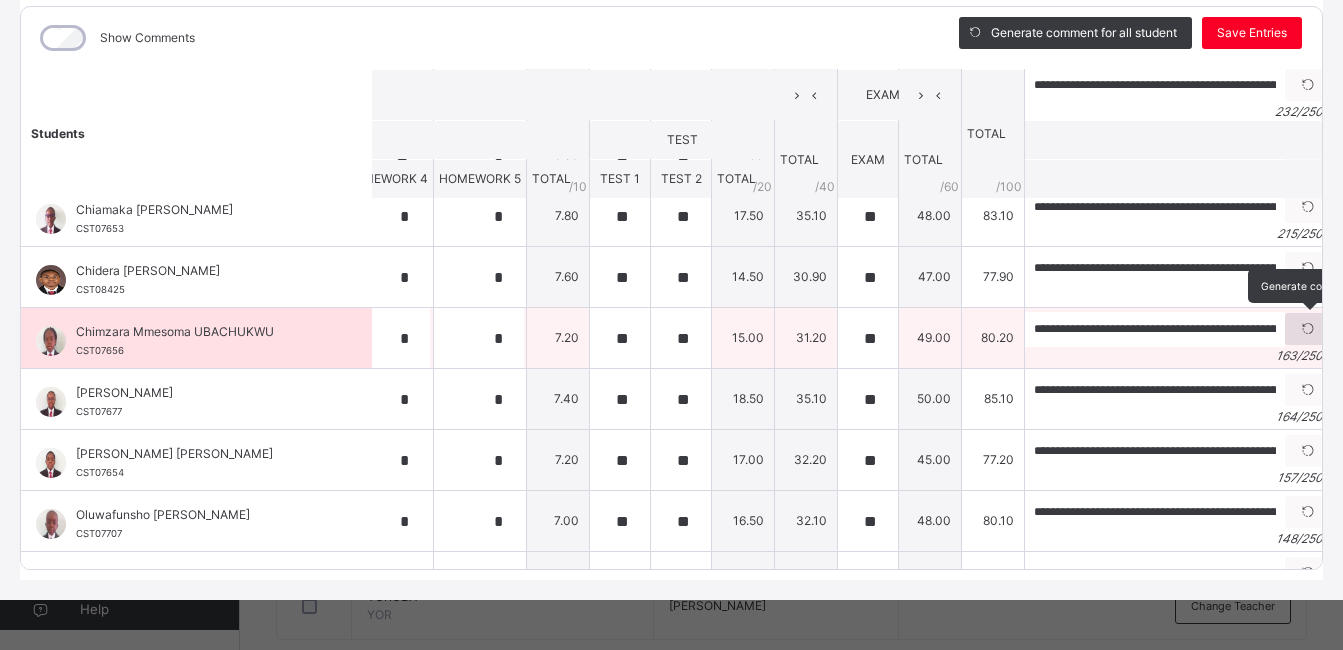 click at bounding box center [1308, 329] 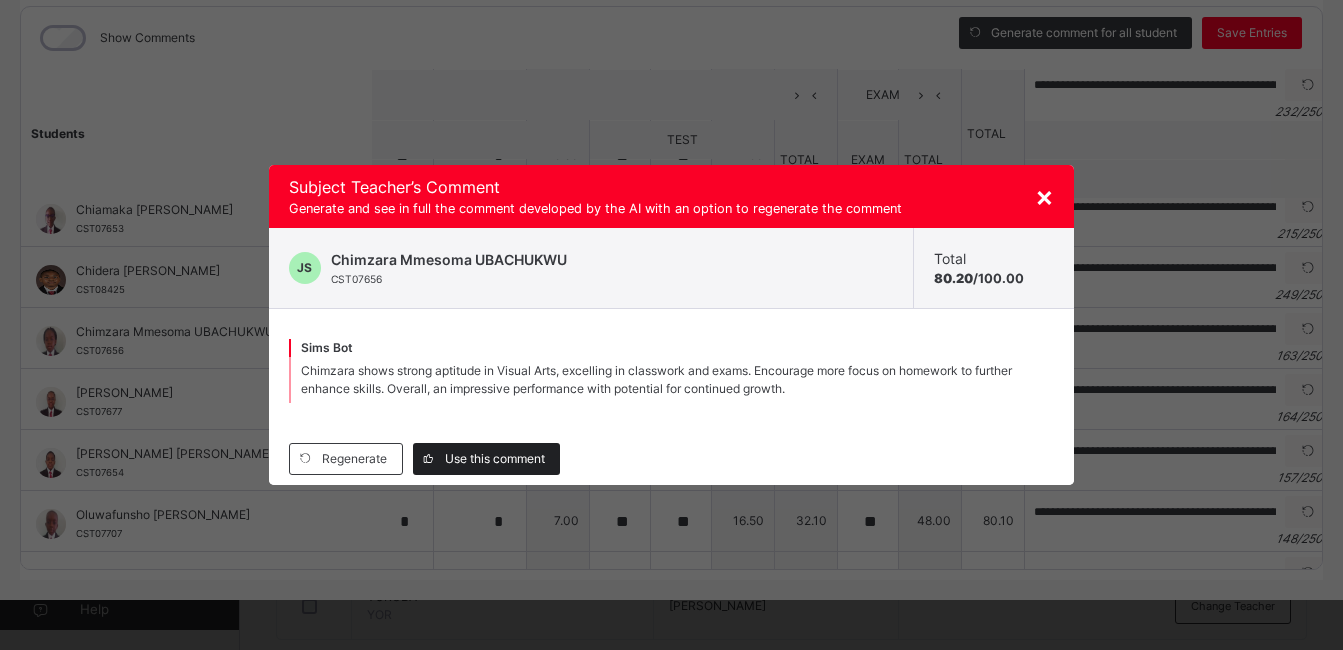 click on "Use this comment" at bounding box center (495, 459) 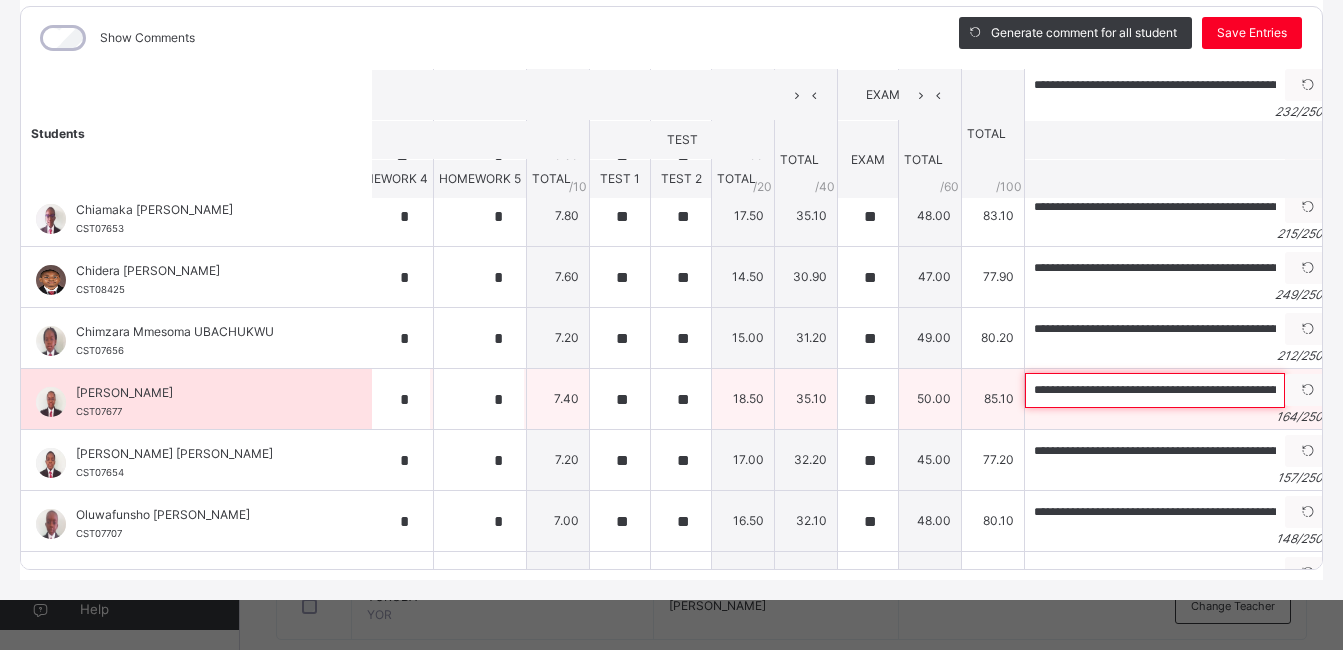 click on "**********" at bounding box center [1155, 390] 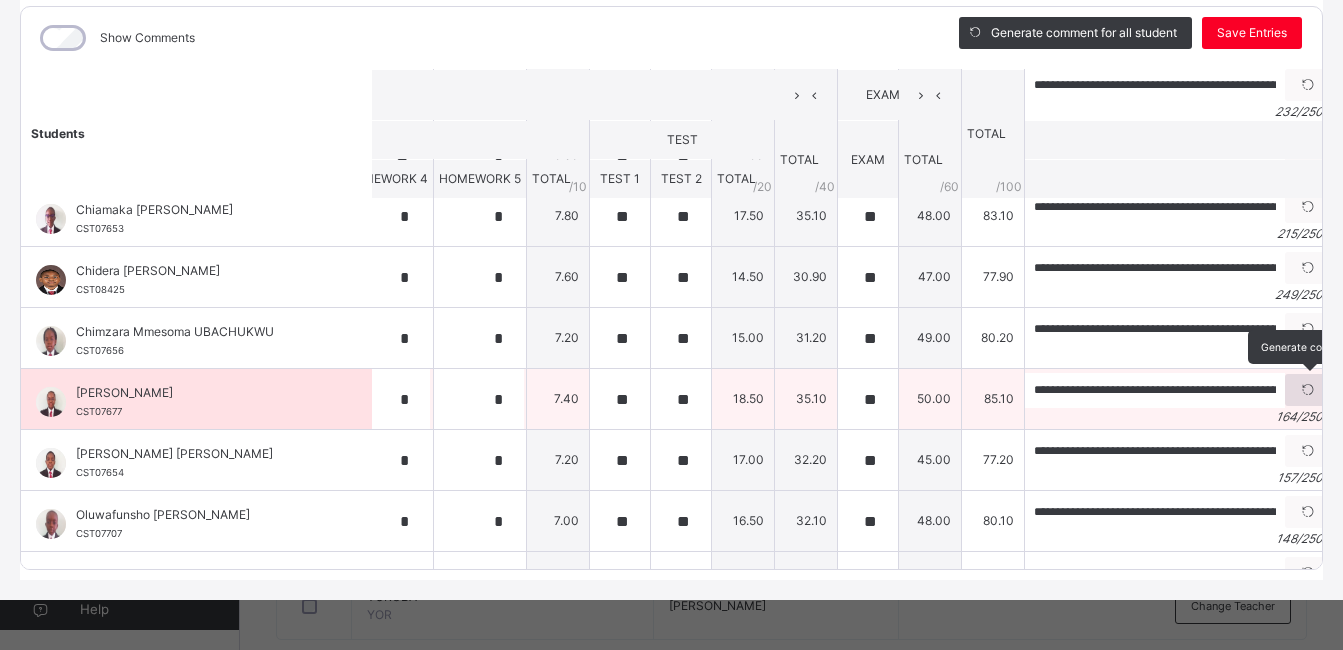 click at bounding box center (1308, 390) 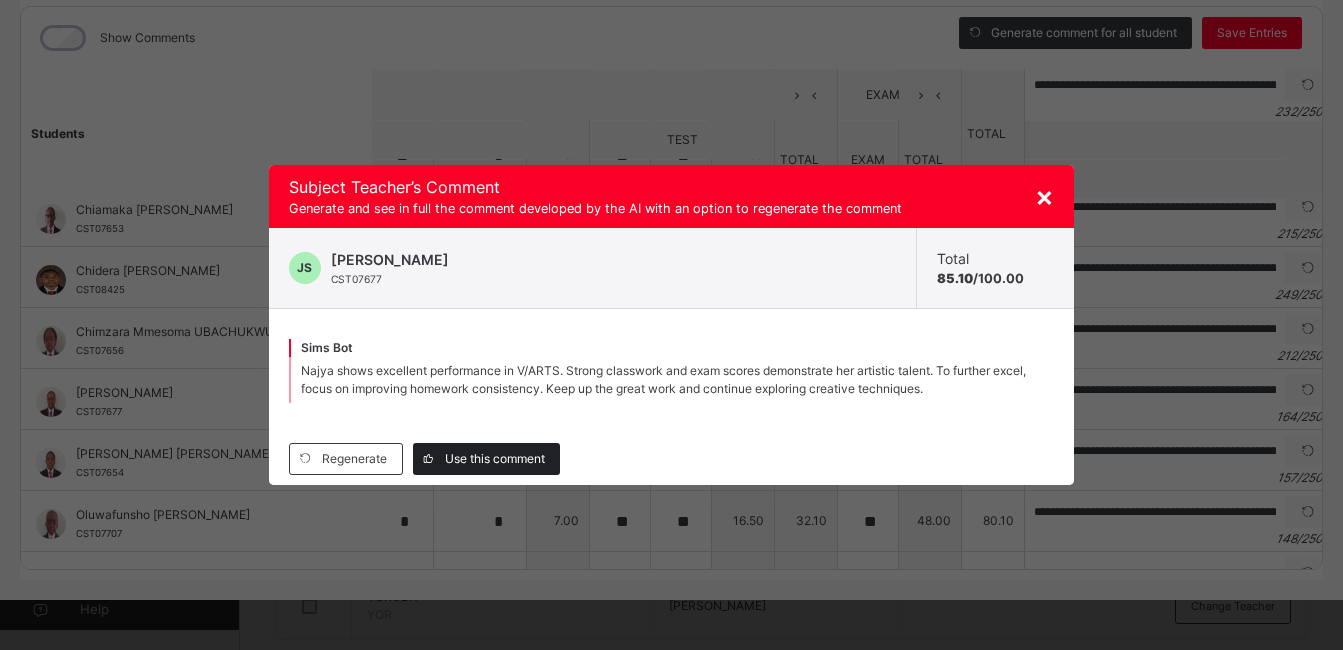 click on "Use this comment" at bounding box center [495, 459] 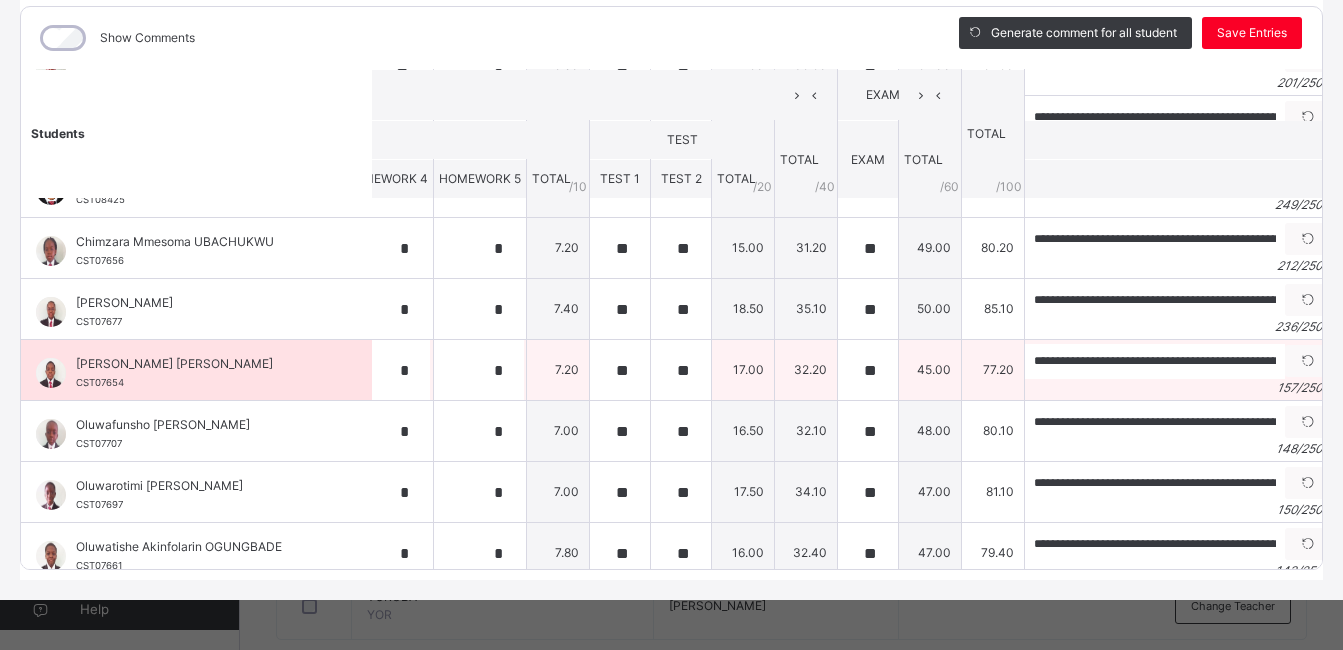 scroll, scrollTop: 287, scrollLeft: 866, axis: both 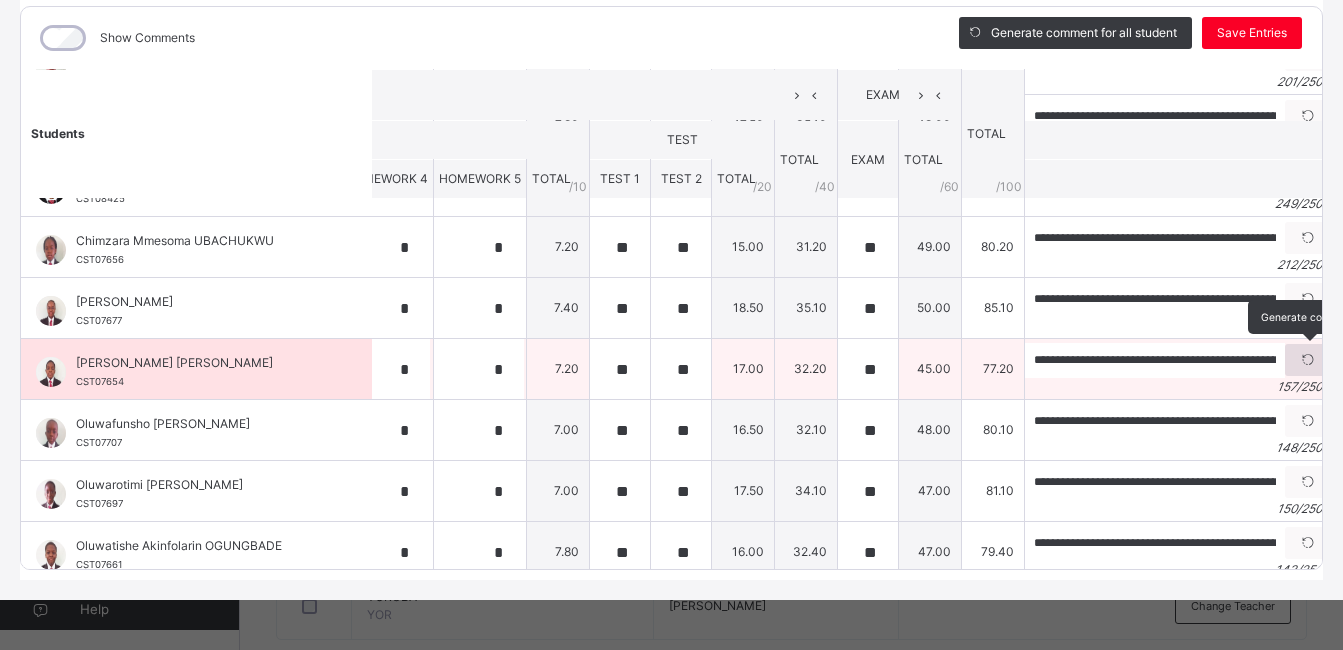 click at bounding box center [1308, 360] 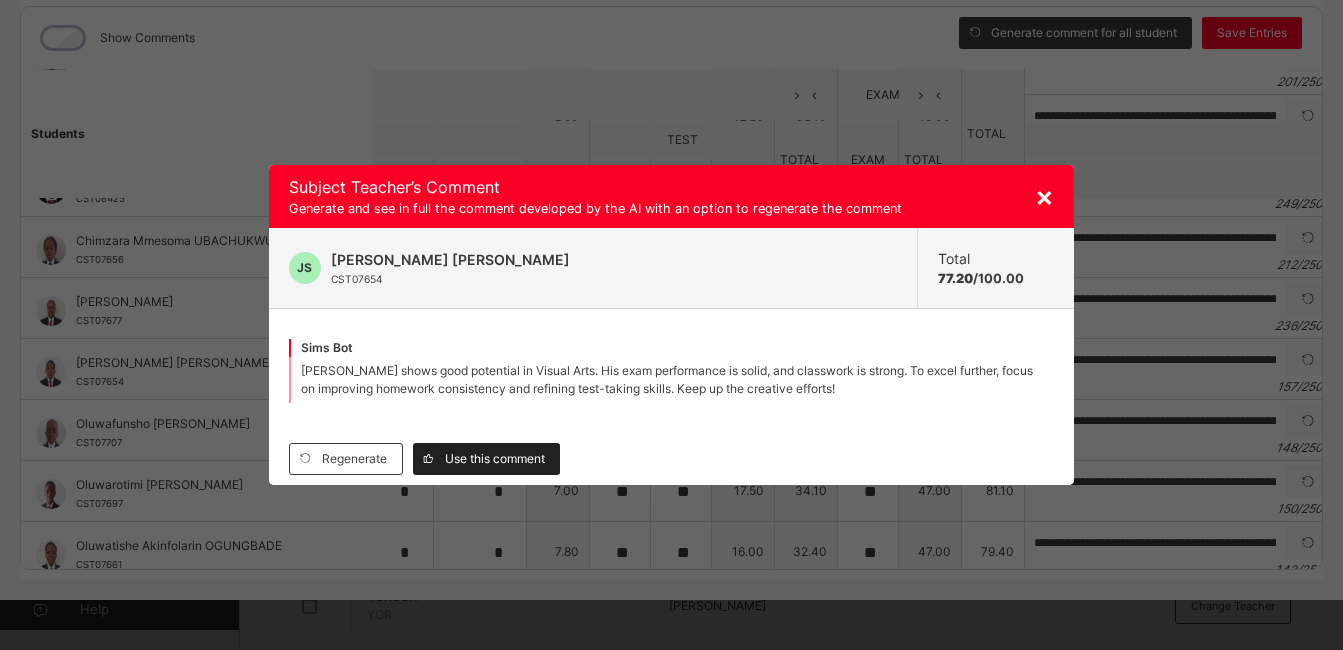click on "Use this comment" at bounding box center [495, 459] 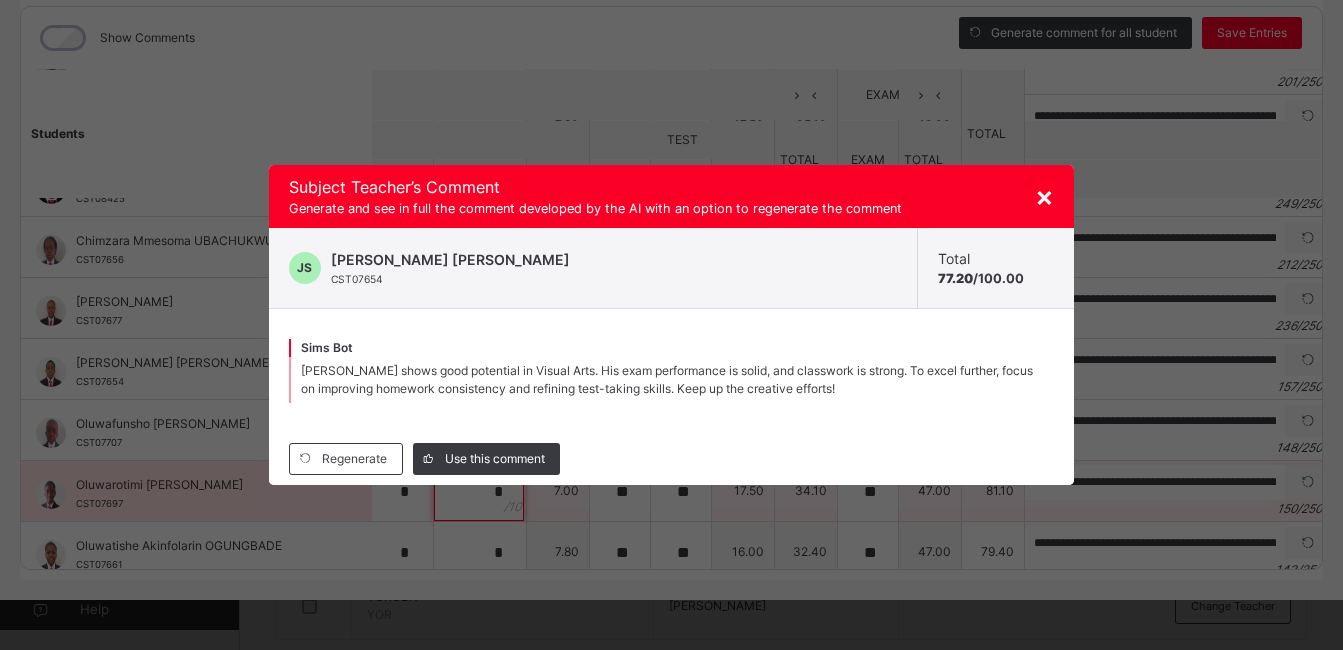 type on "**********" 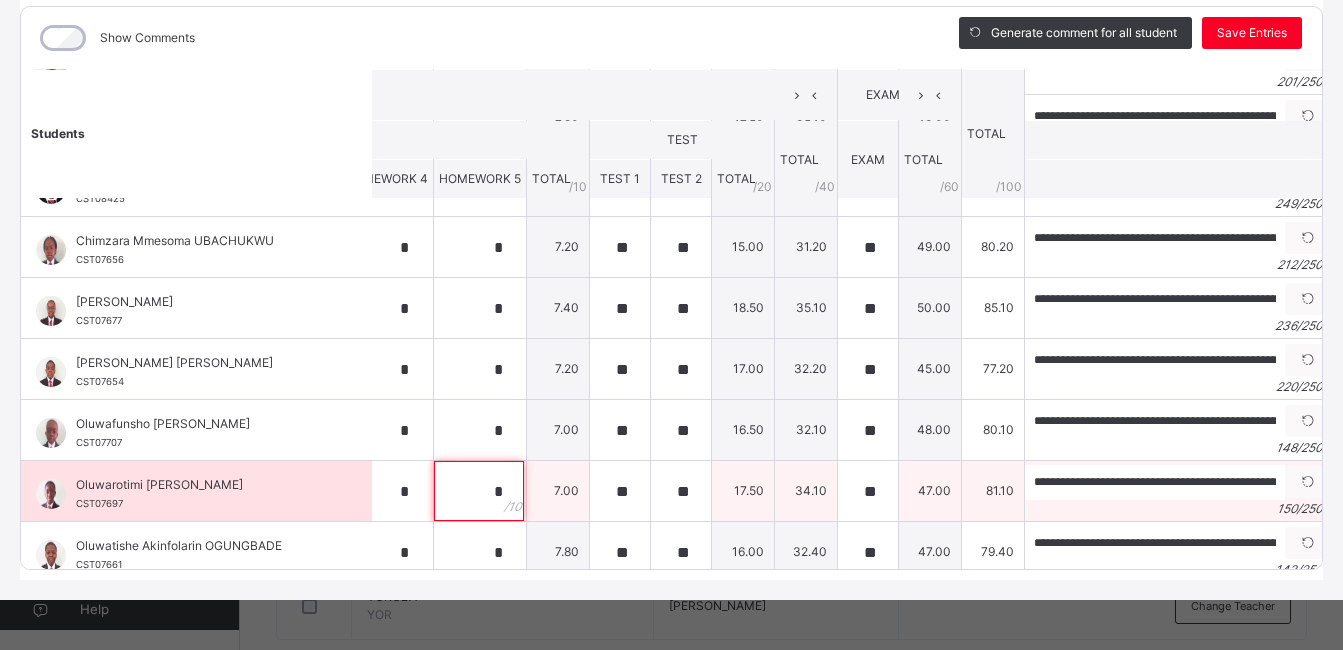 click on "*" at bounding box center [480, 491] 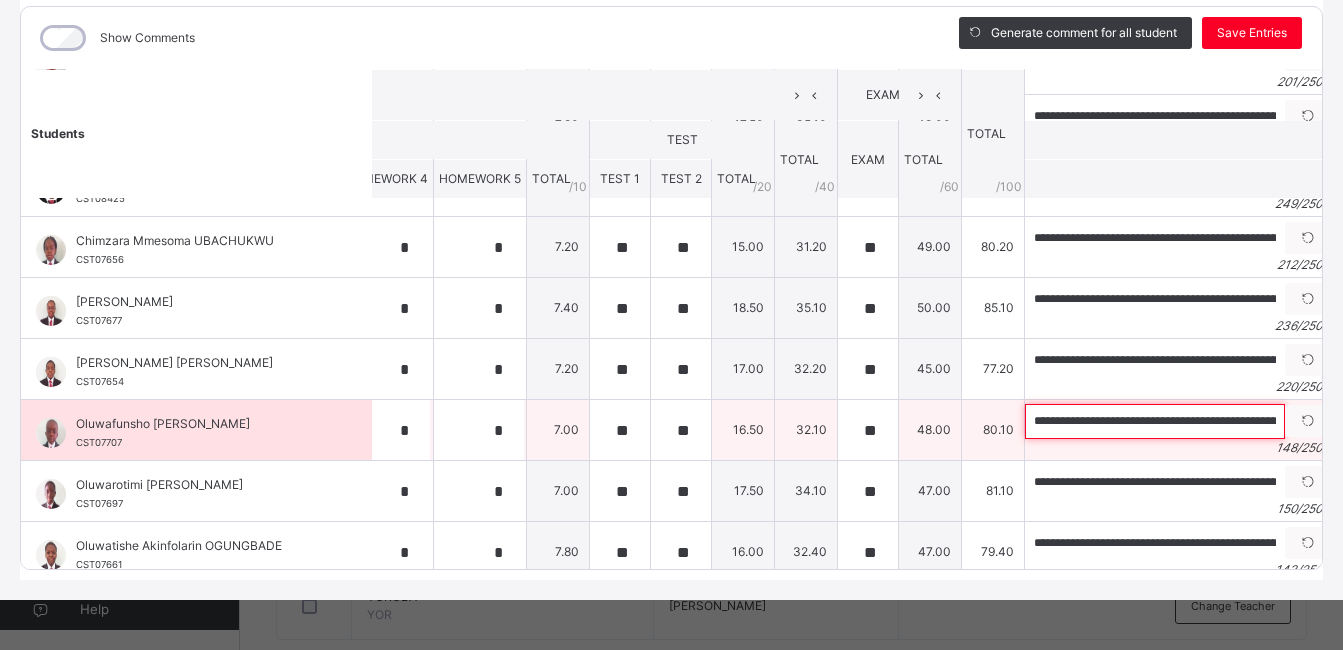click on "**********" at bounding box center (1155, 421) 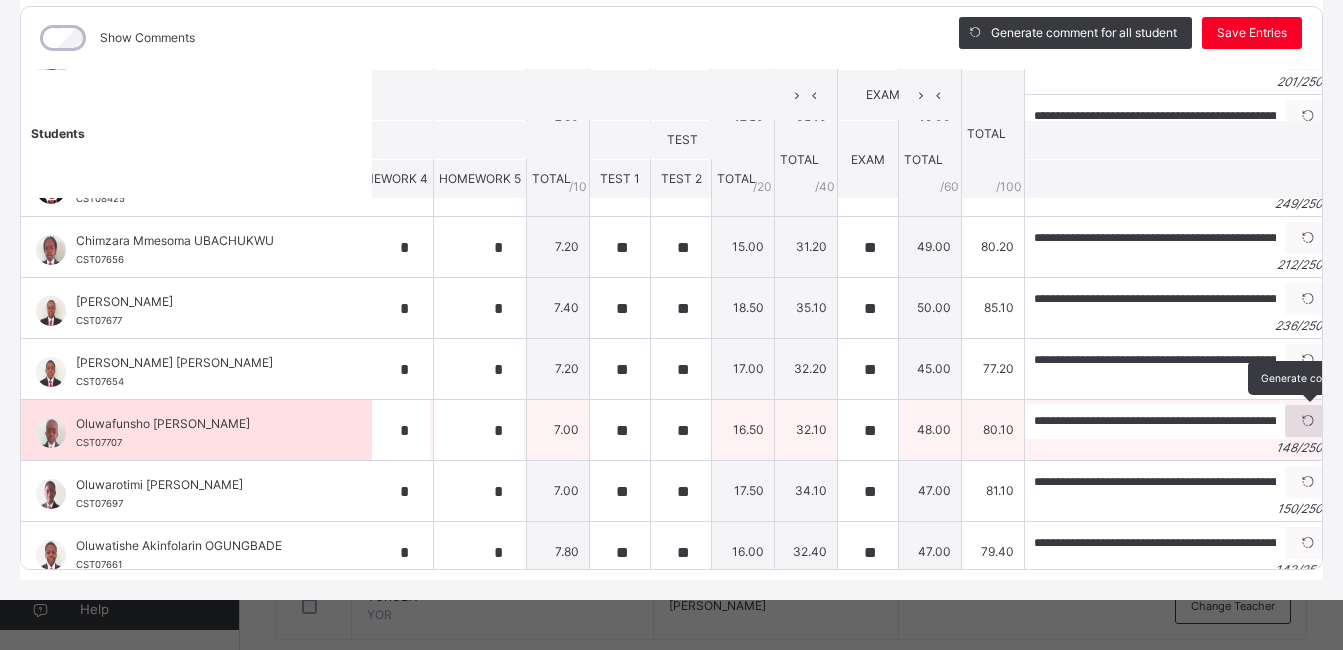 click at bounding box center [1308, 421] 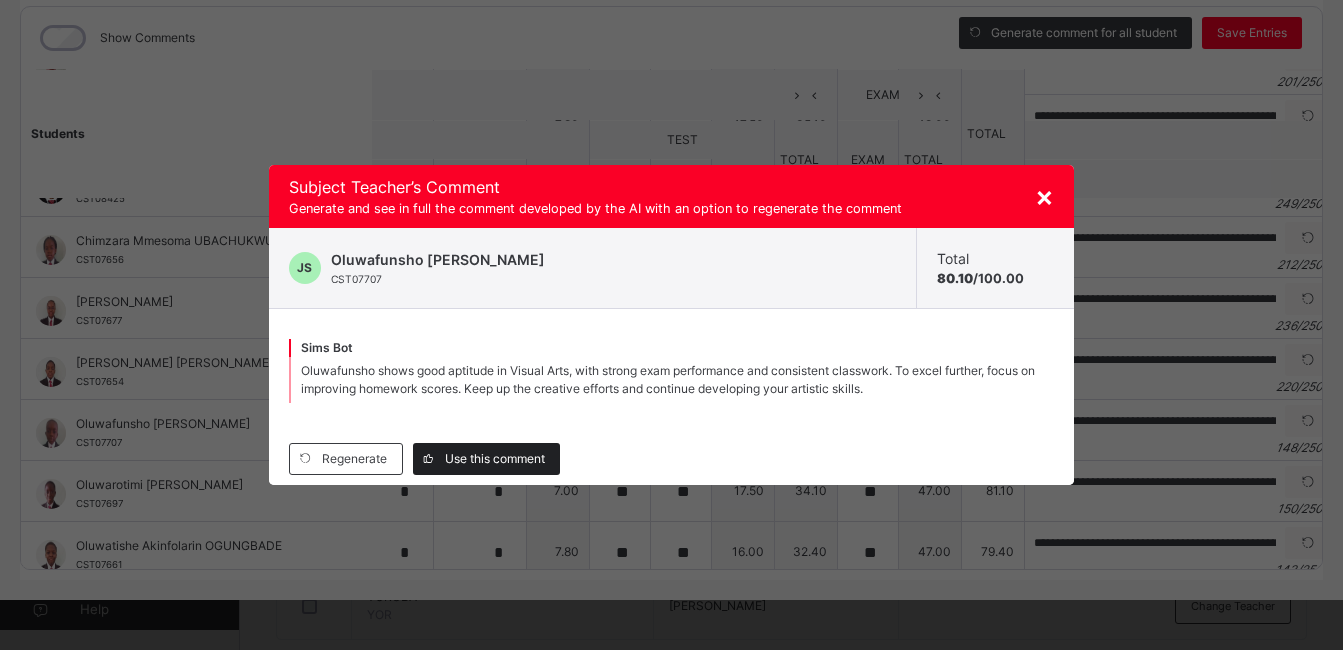 click on "Use this comment" at bounding box center (495, 459) 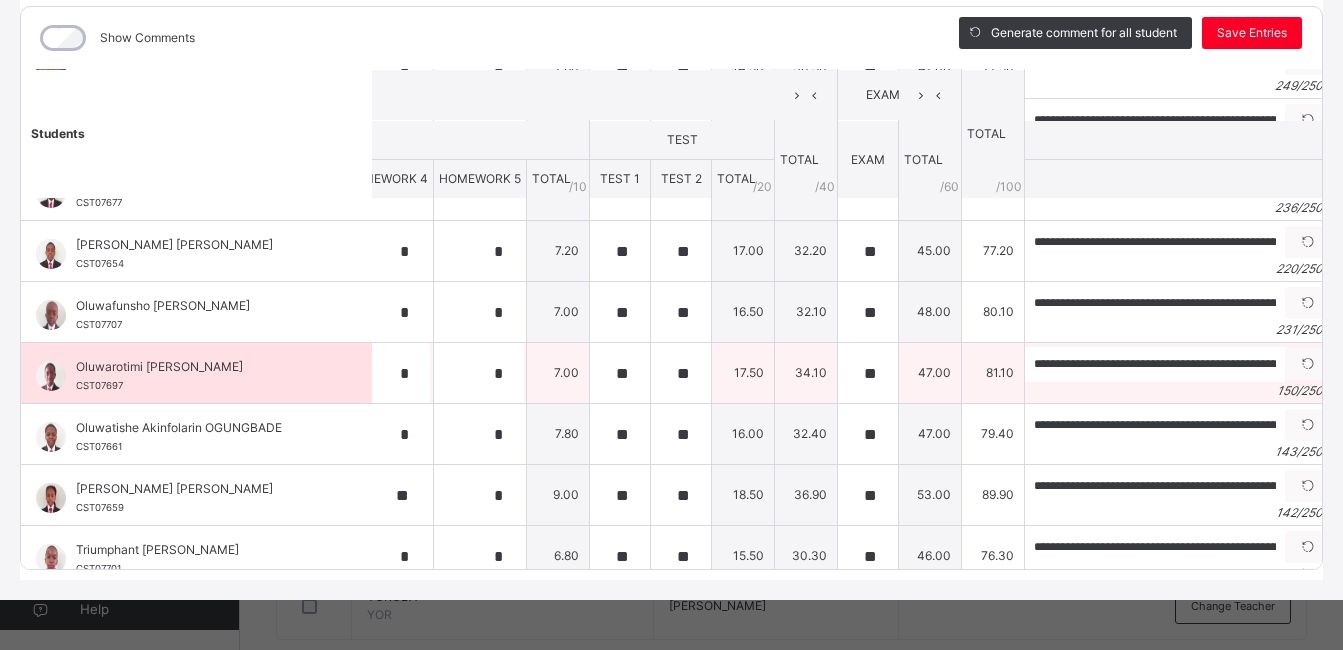 scroll, scrollTop: 406, scrollLeft: 866, axis: both 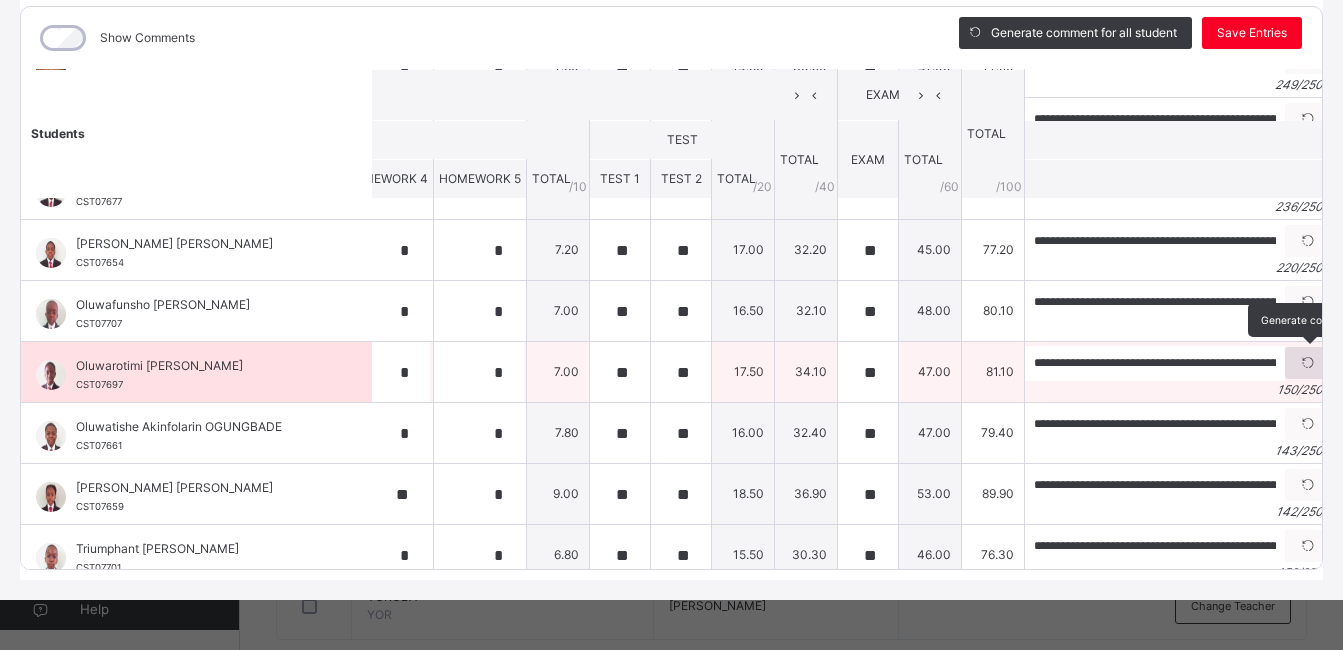 click at bounding box center [1308, 363] 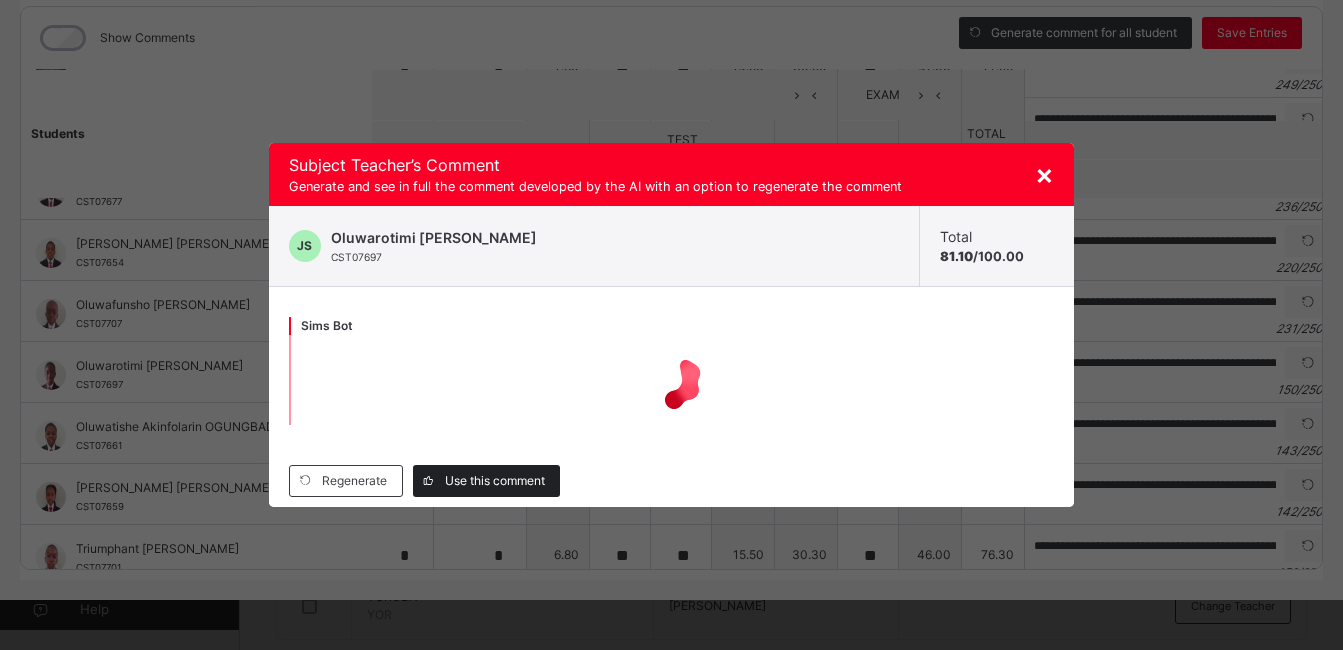 click on "Use this comment" at bounding box center (486, 481) 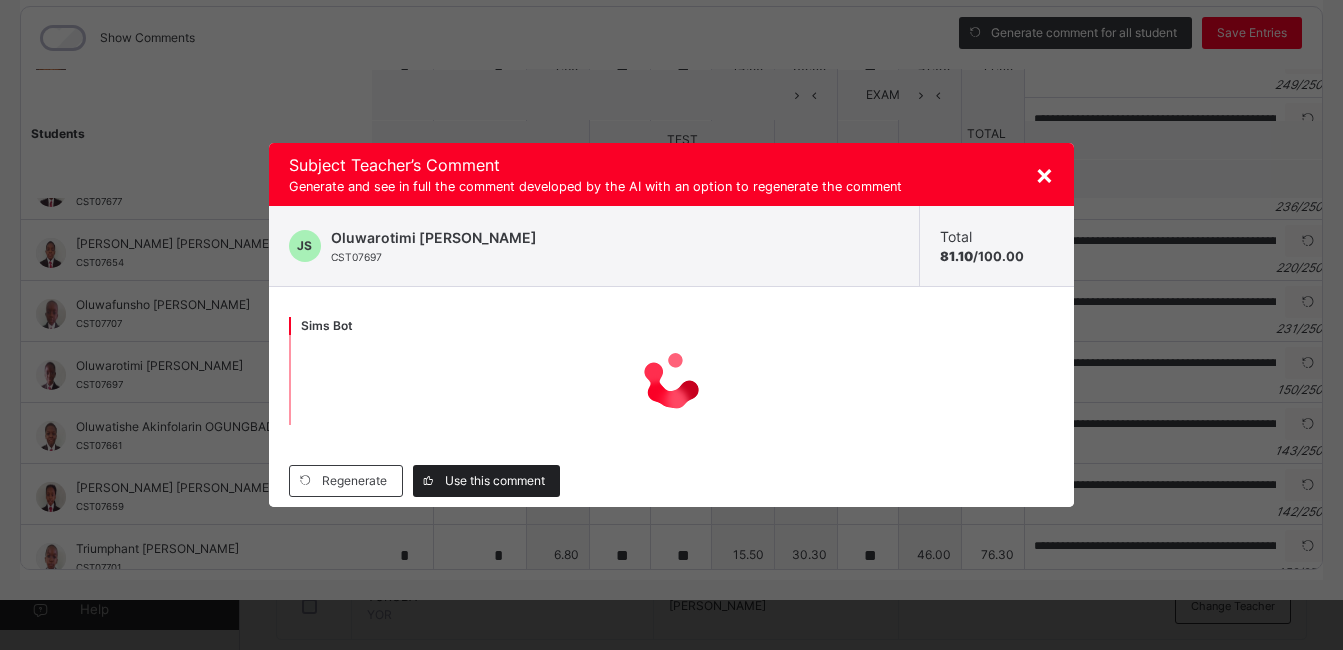 type on "**********" 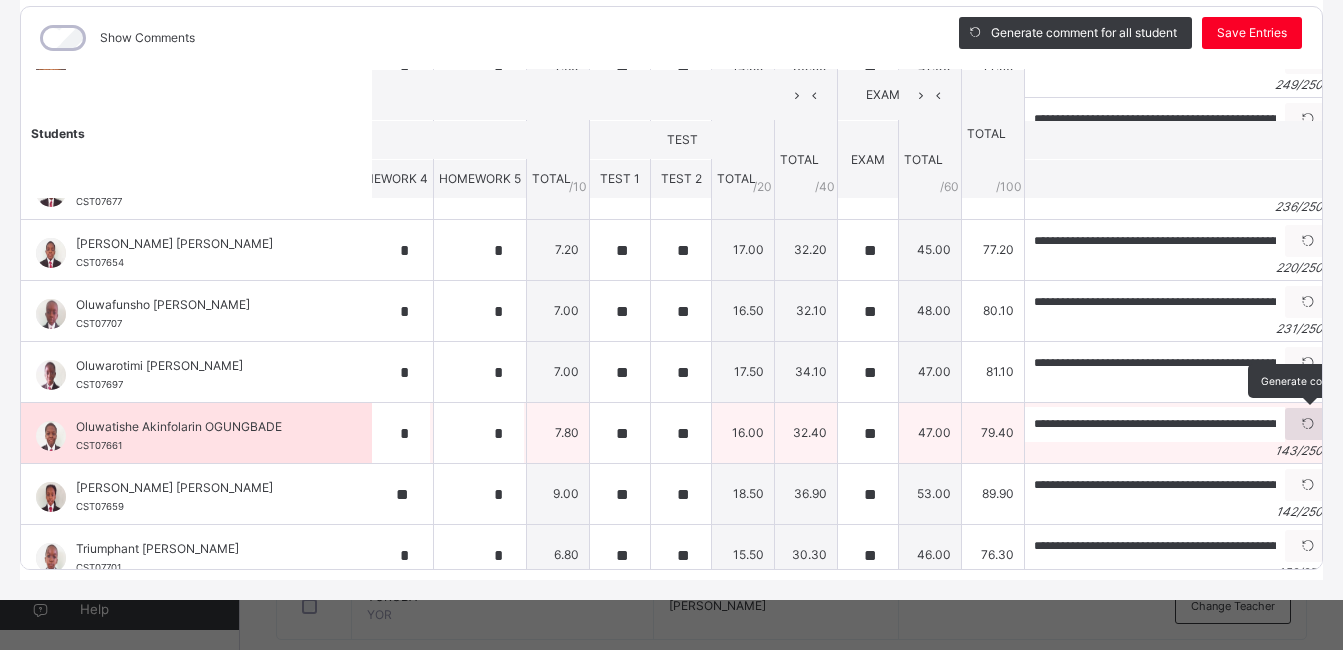 click at bounding box center [1308, 424] 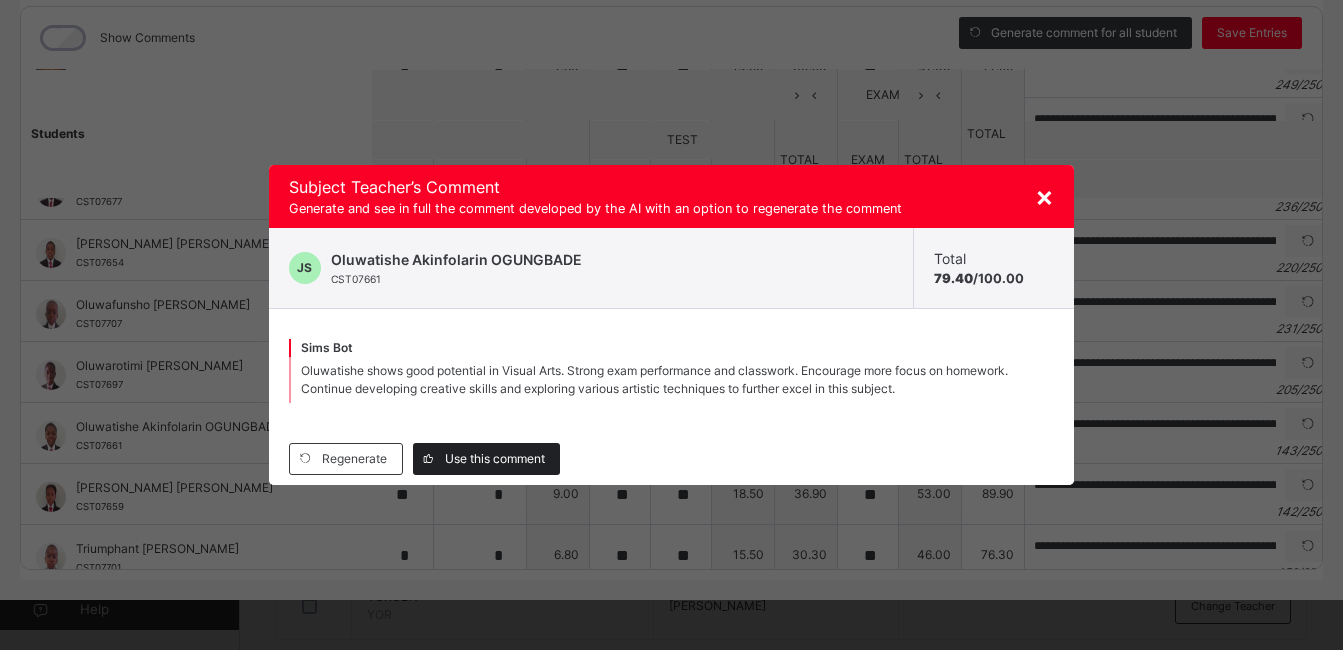 click on "Use this comment" at bounding box center [495, 459] 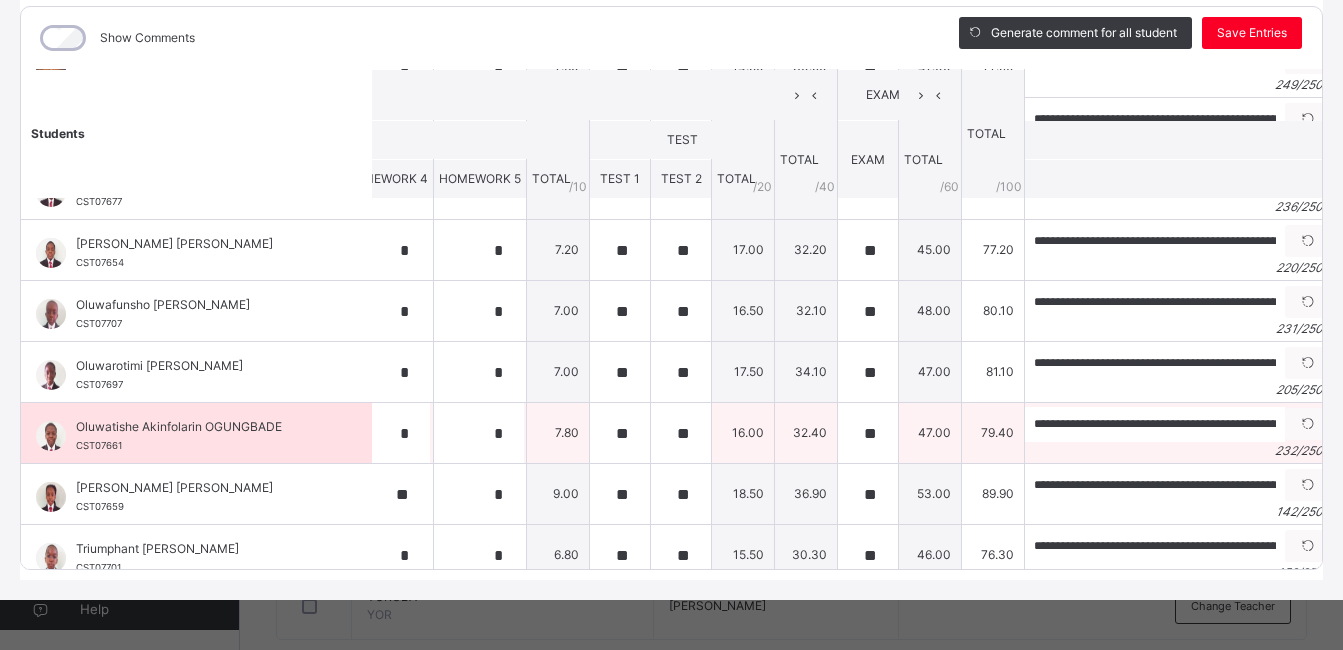 scroll, scrollTop: 438, scrollLeft: 866, axis: both 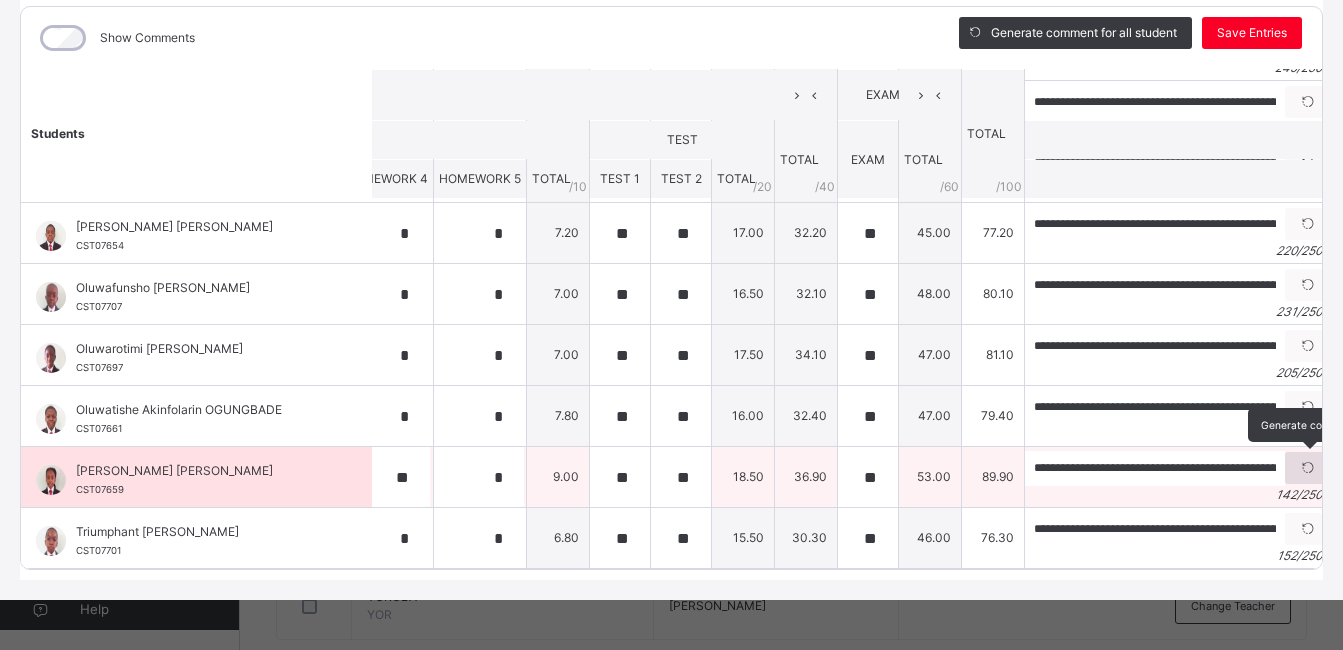 click at bounding box center [1308, 468] 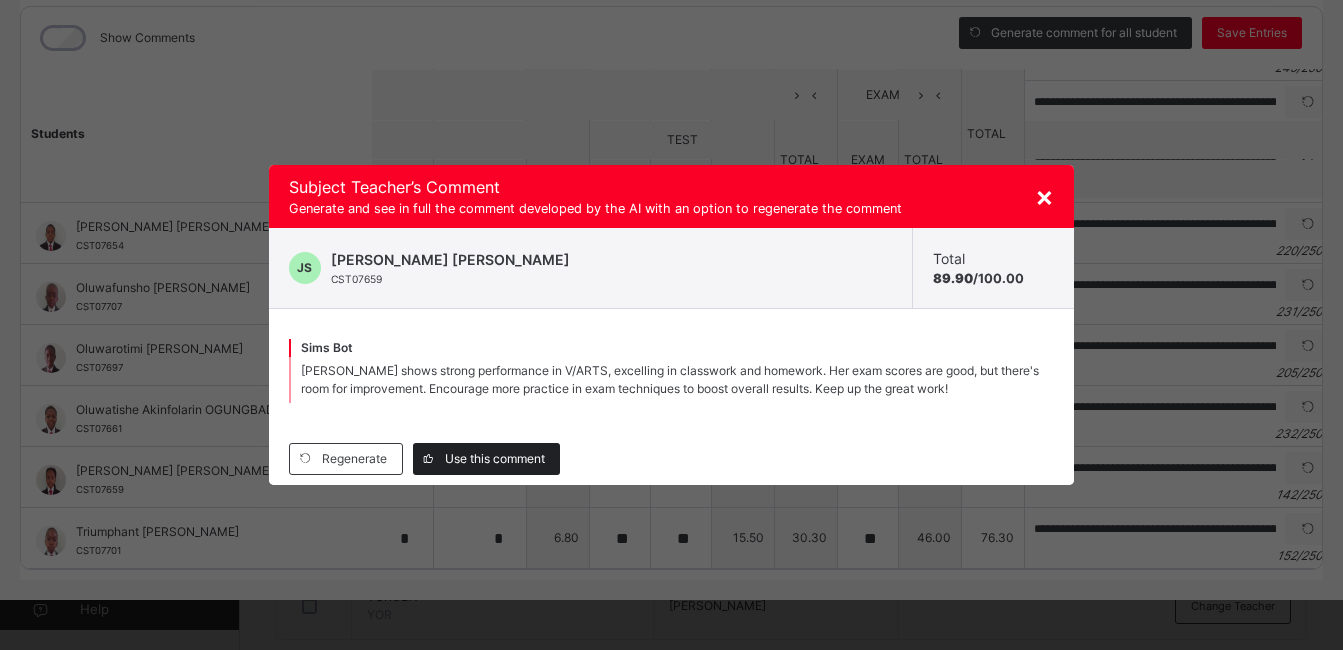click on "Use this comment" at bounding box center [495, 459] 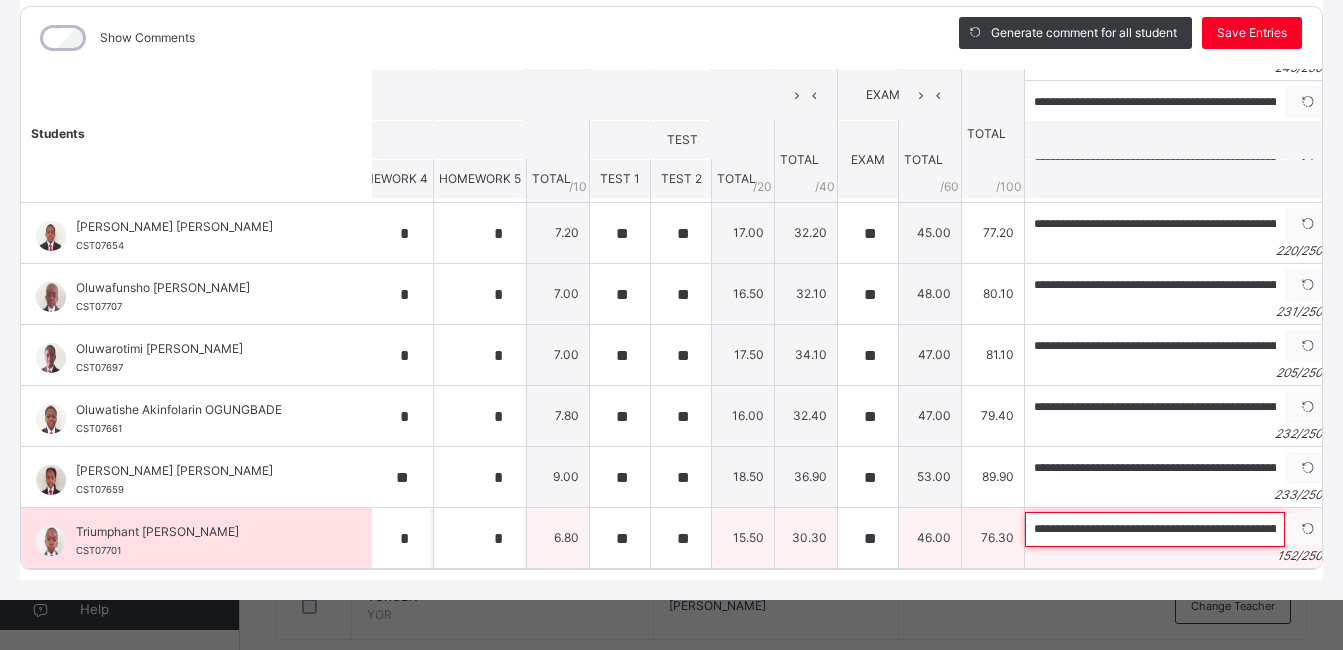 click on "**********" at bounding box center (1155, 529) 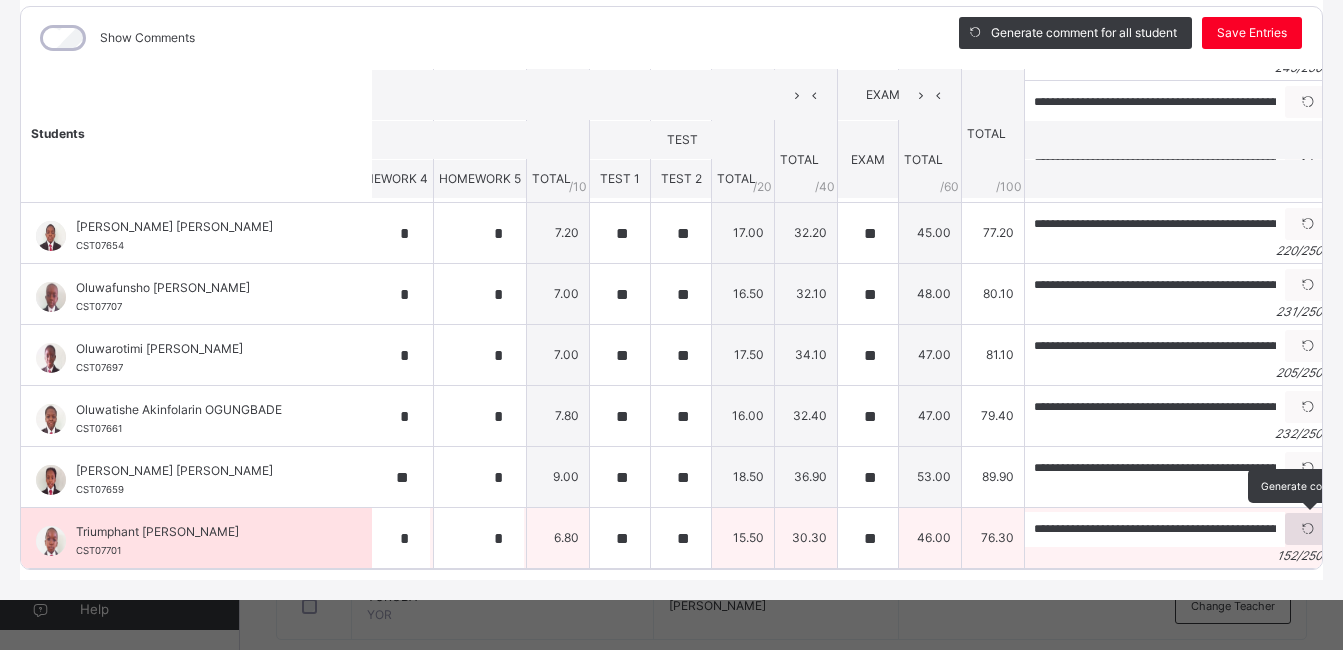 click at bounding box center (1308, 529) 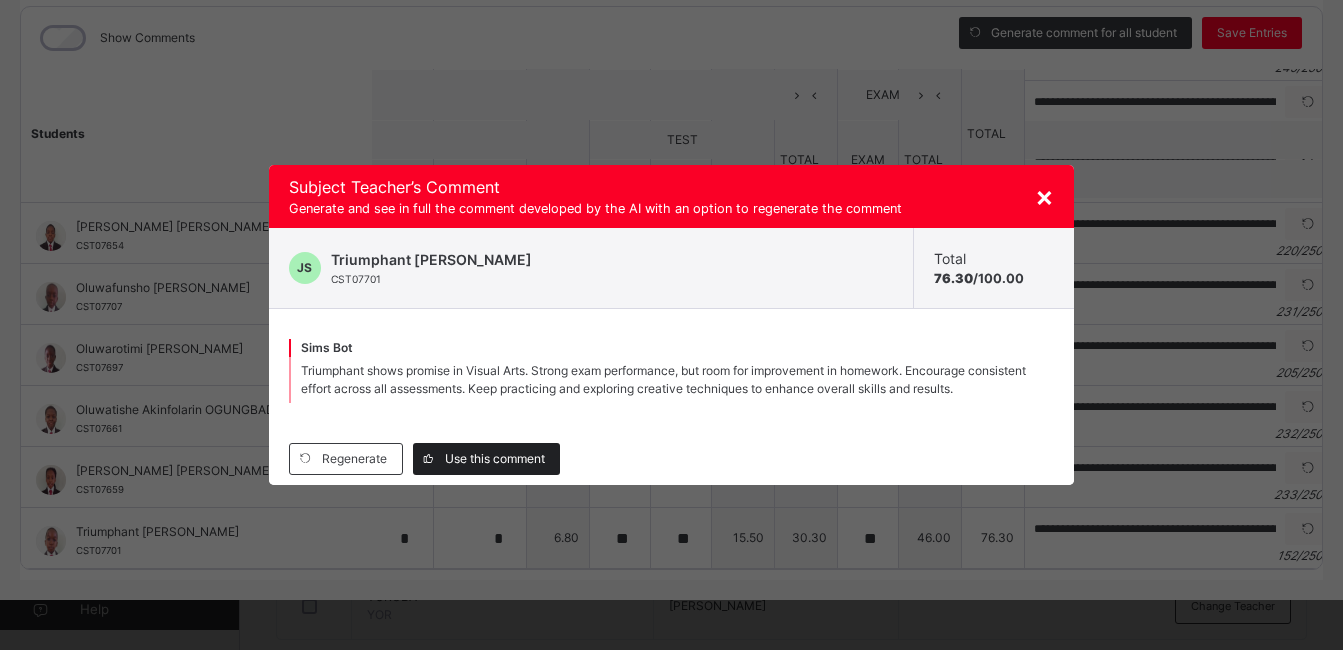 click on "Use this comment" at bounding box center [495, 459] 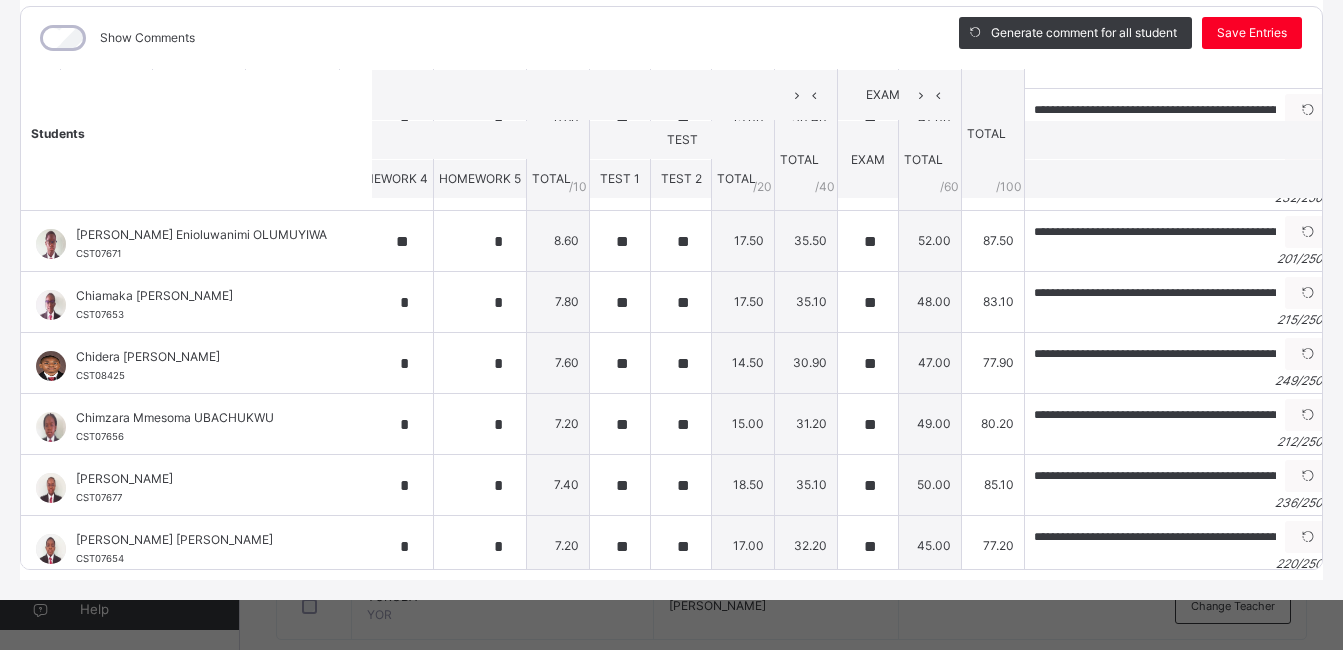 scroll, scrollTop: 0, scrollLeft: 866, axis: horizontal 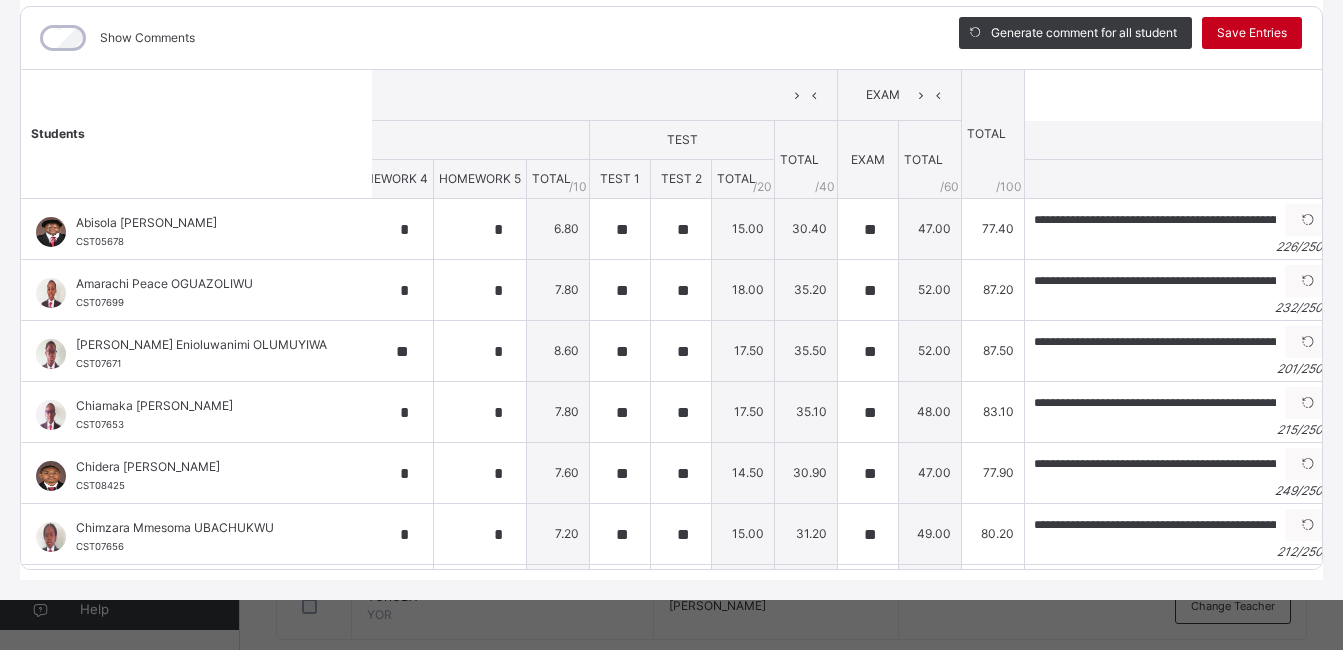 click on "Save Entries" at bounding box center (1252, 33) 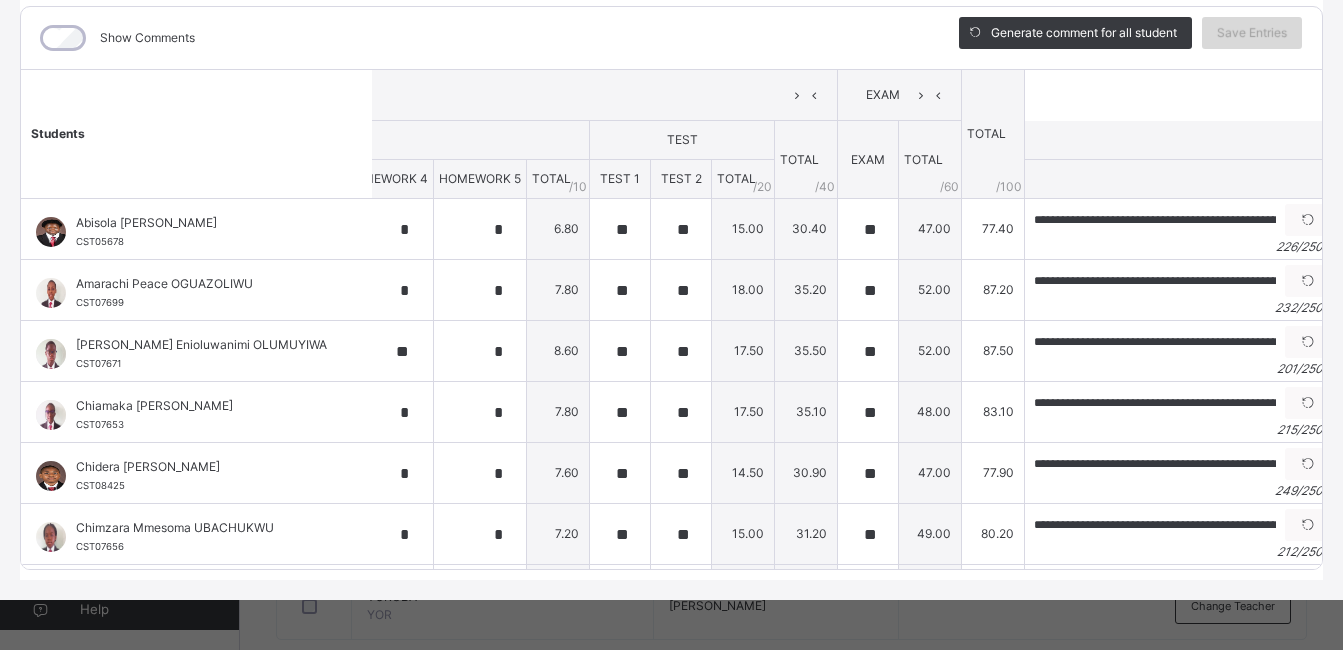 scroll, scrollTop: 276, scrollLeft: 0, axis: vertical 